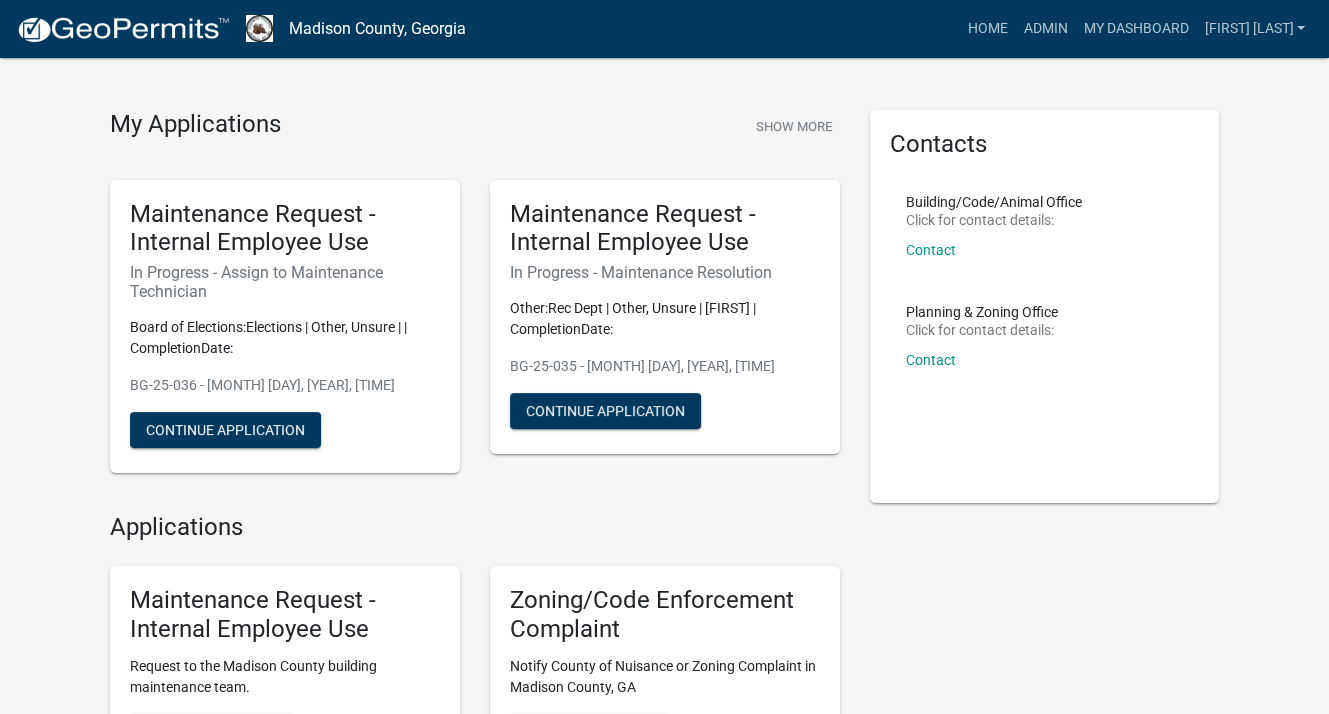 scroll, scrollTop: 0, scrollLeft: 0, axis: both 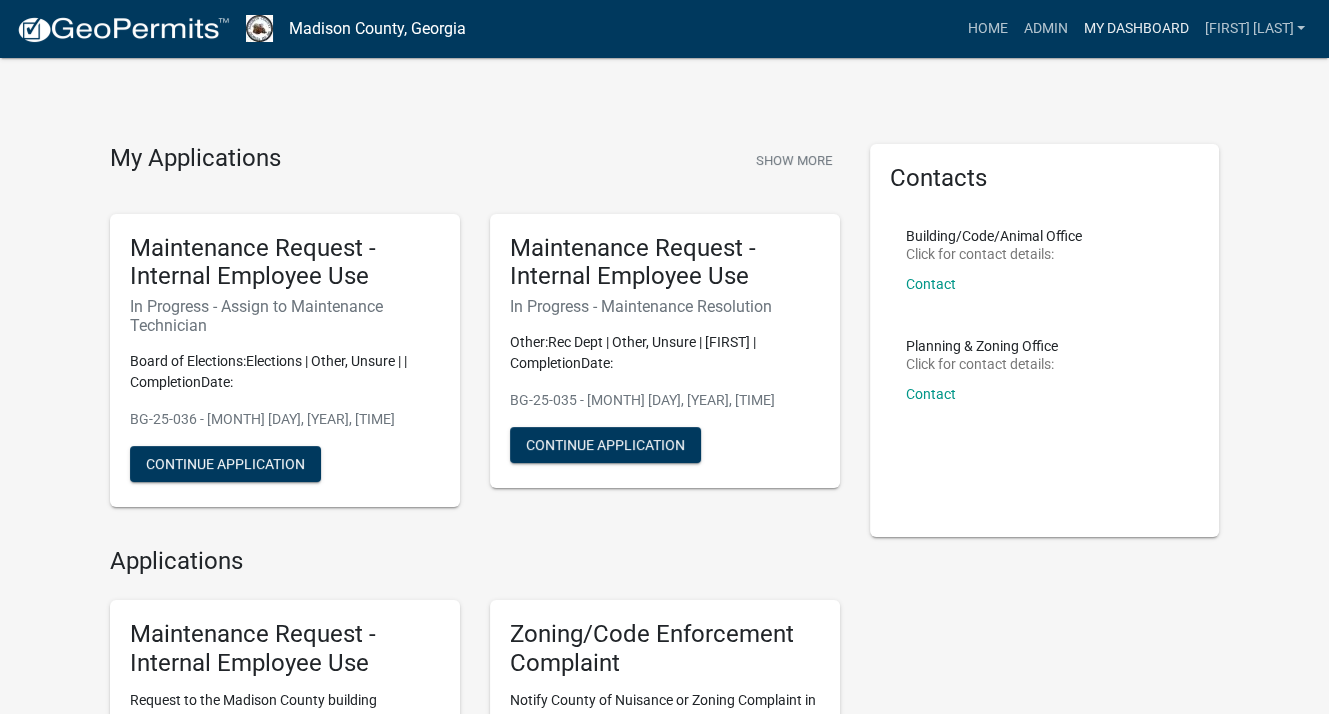 click on "My Dashboard" at bounding box center [1135, 29] 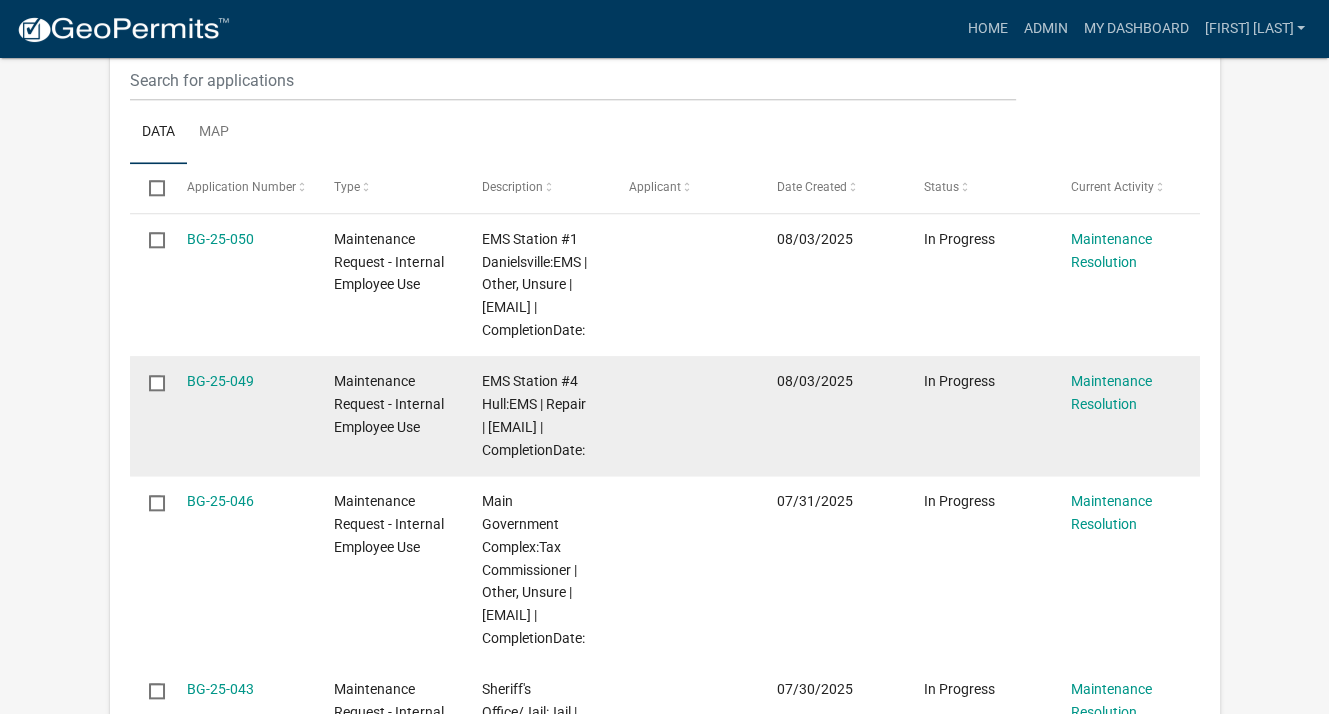 scroll, scrollTop: 1800, scrollLeft: 0, axis: vertical 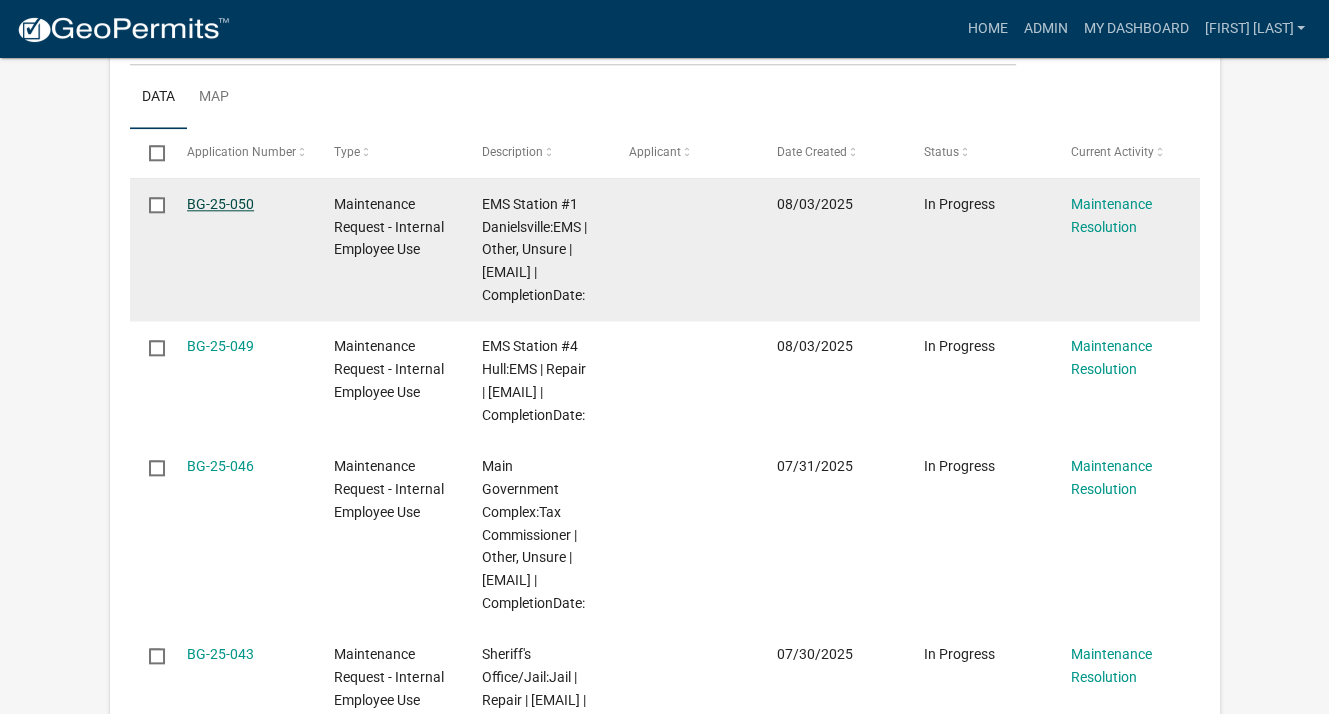 click on "BG-25-050" 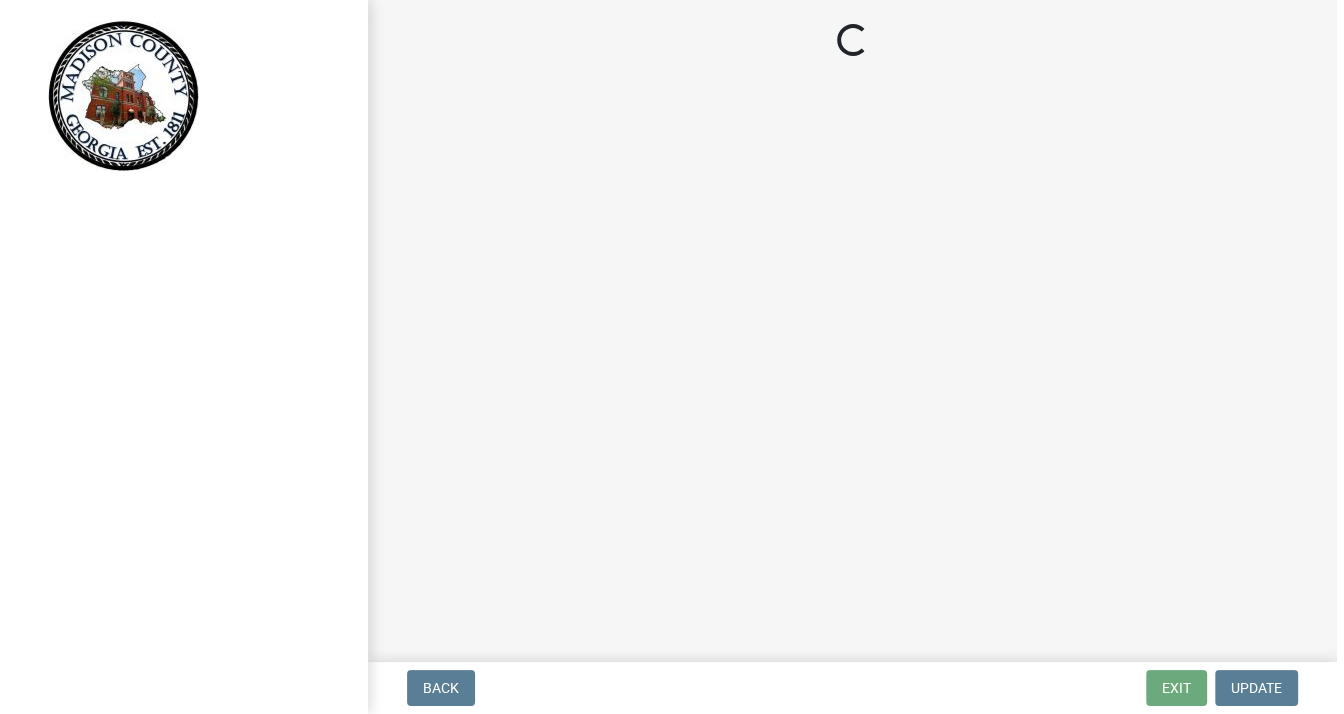 scroll, scrollTop: 0, scrollLeft: 0, axis: both 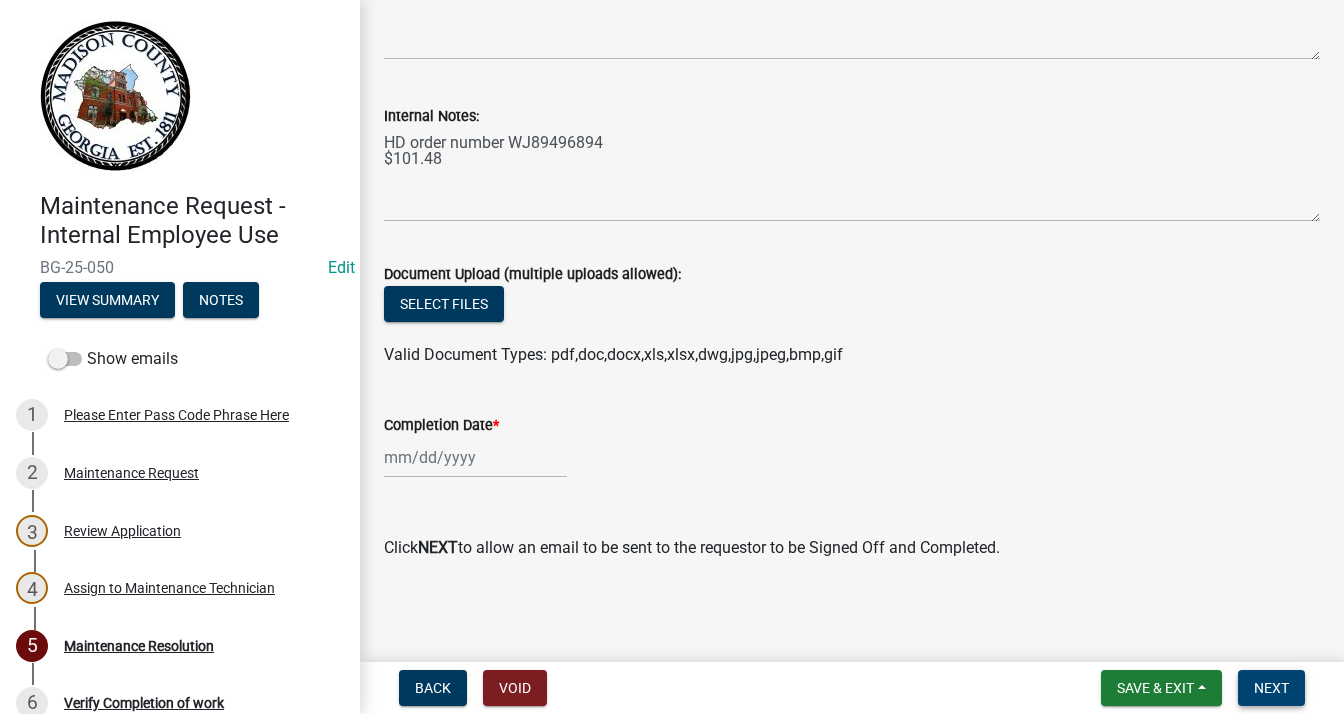 drag, startPoint x: 778, startPoint y: 530, endPoint x: 1249, endPoint y: 689, distance: 497.11368 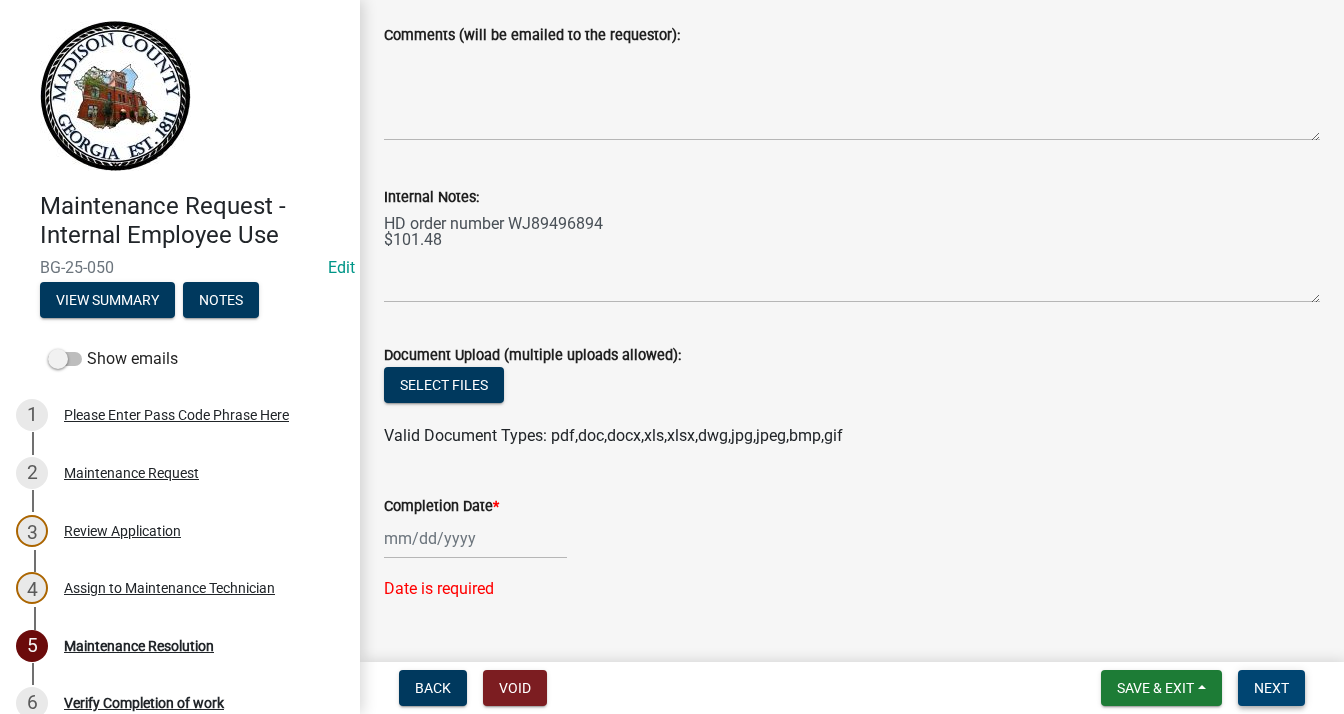 scroll, scrollTop: 300, scrollLeft: 0, axis: vertical 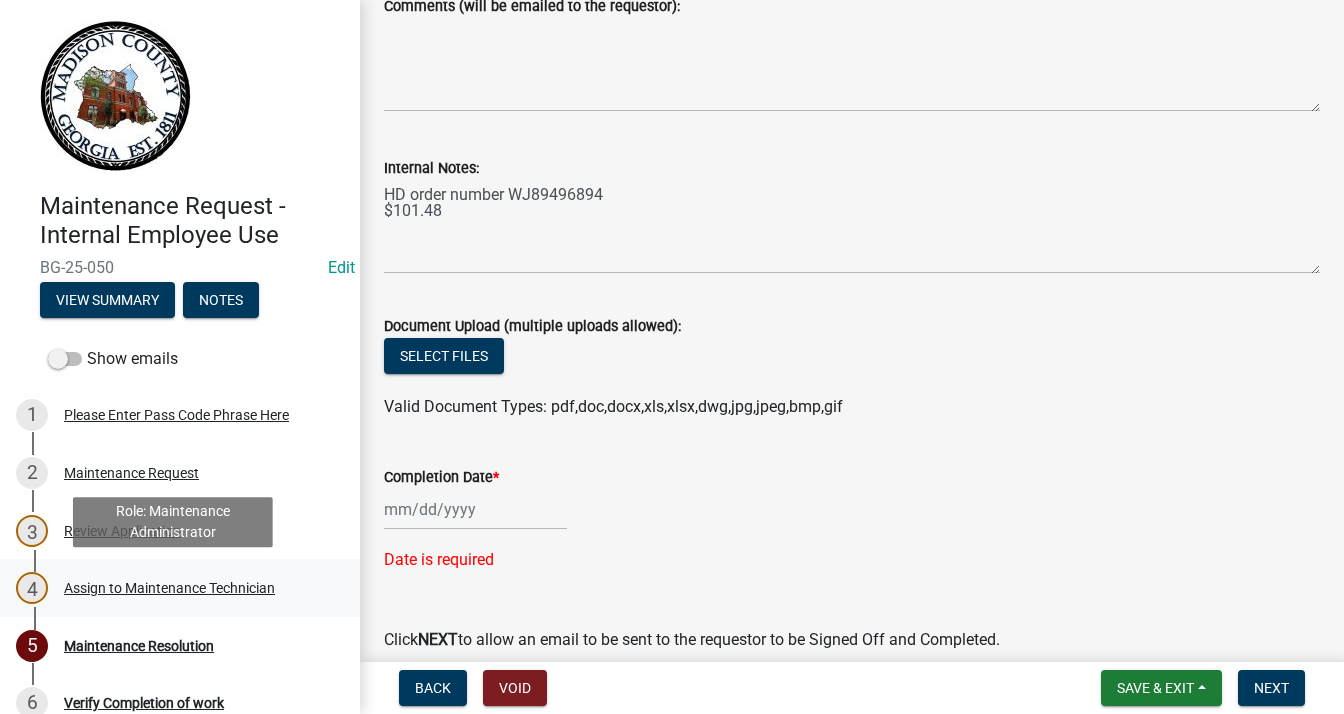 click on "Assign to Maintenance Technician" at bounding box center [169, 588] 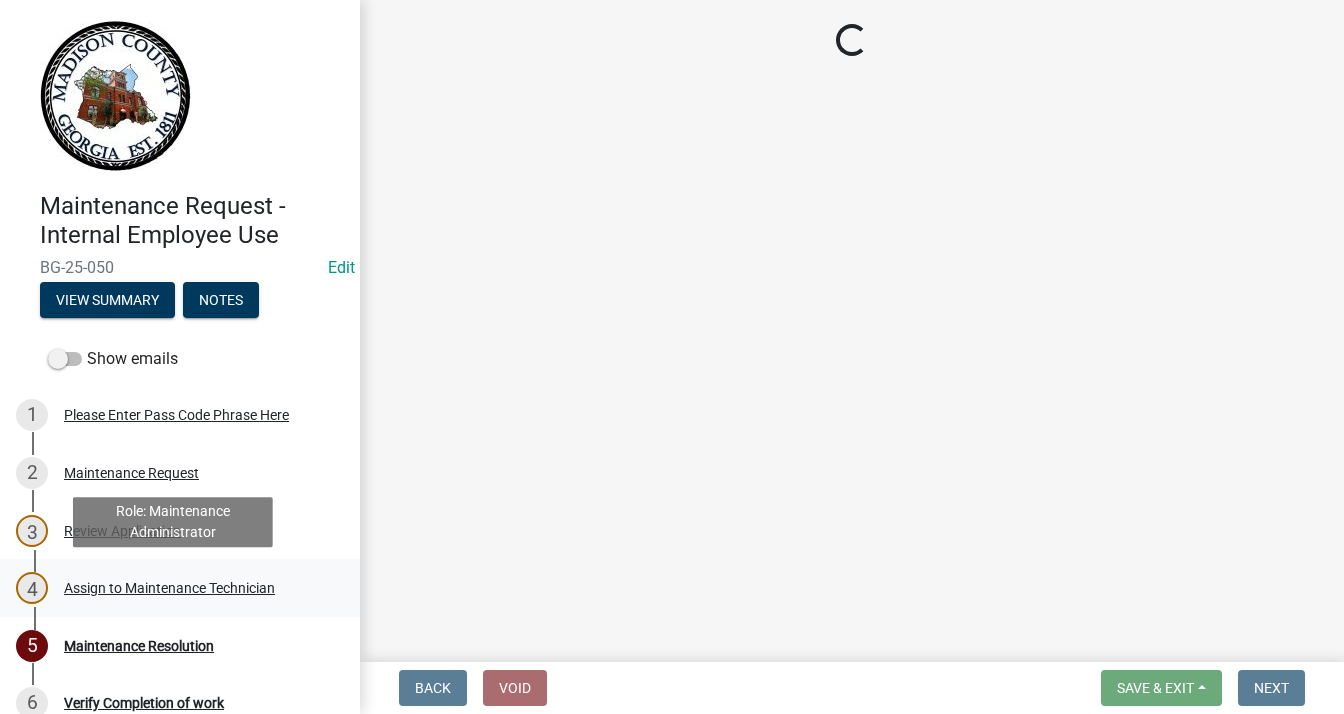 scroll, scrollTop: 0, scrollLeft: 0, axis: both 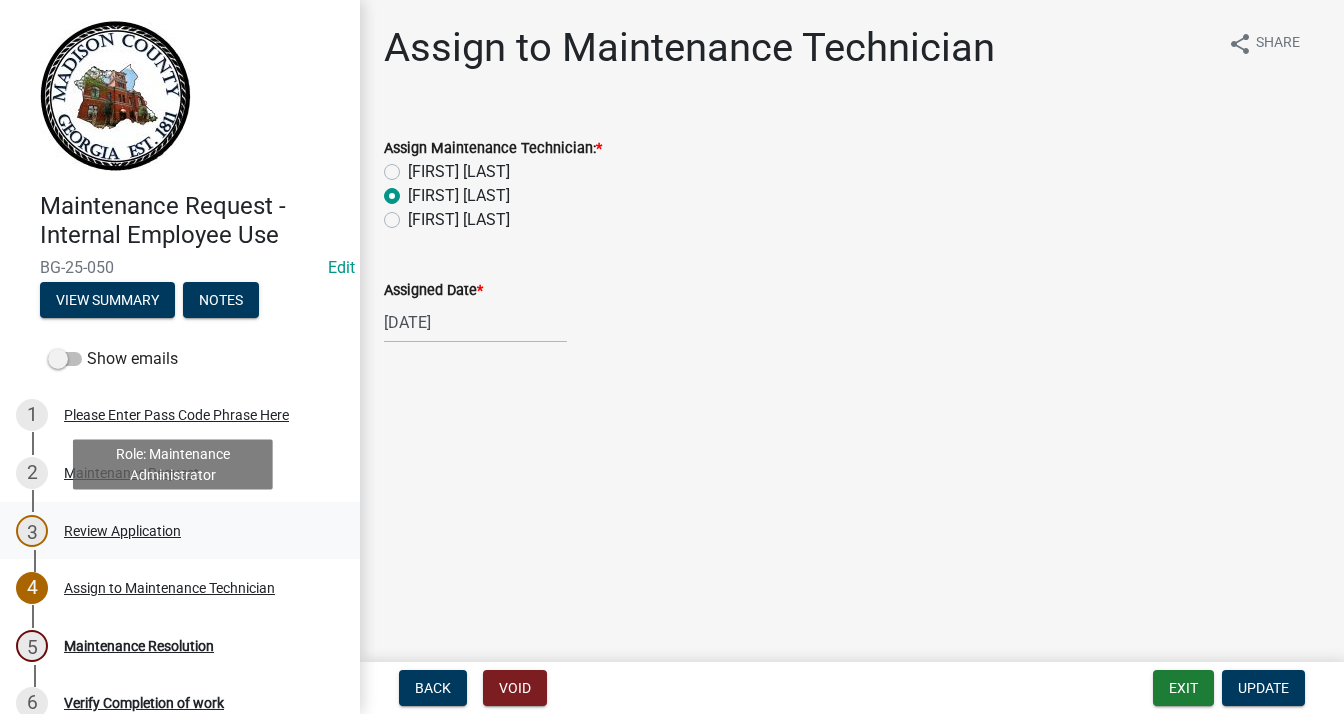 click on "3     Review Application" at bounding box center [172, 531] 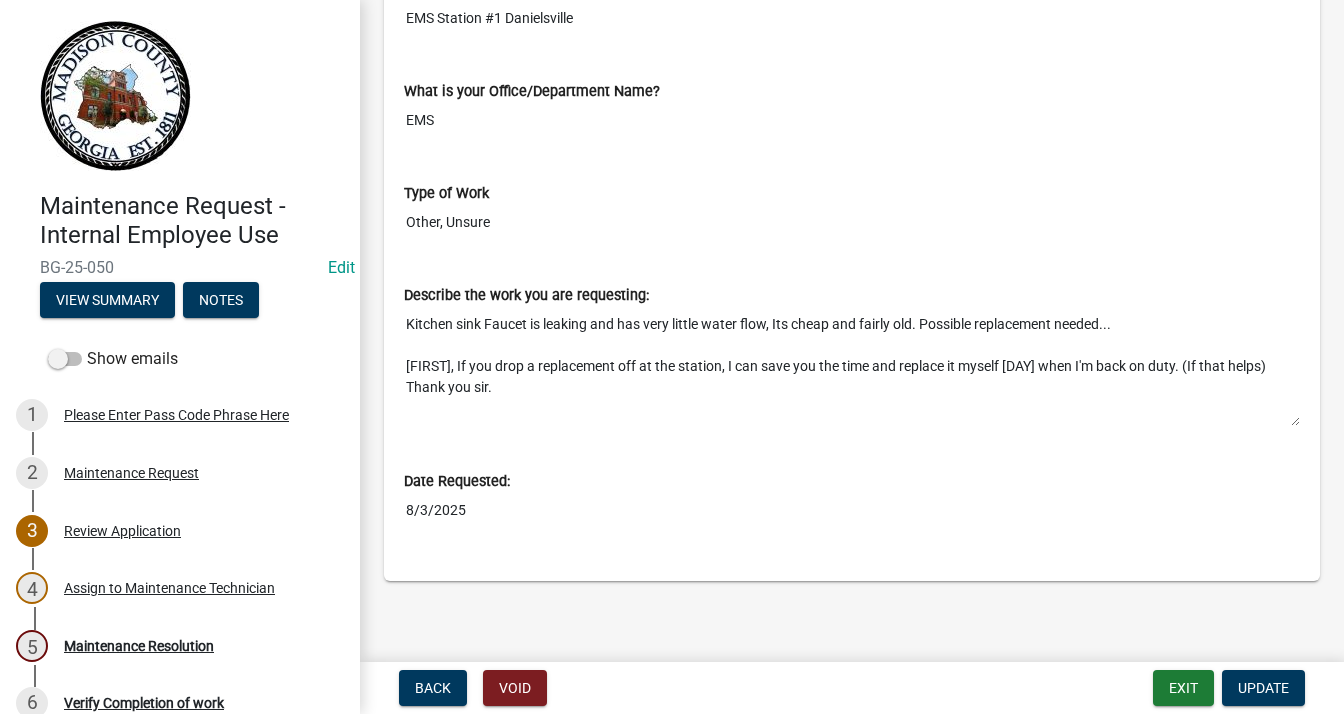 scroll, scrollTop: 810, scrollLeft: 0, axis: vertical 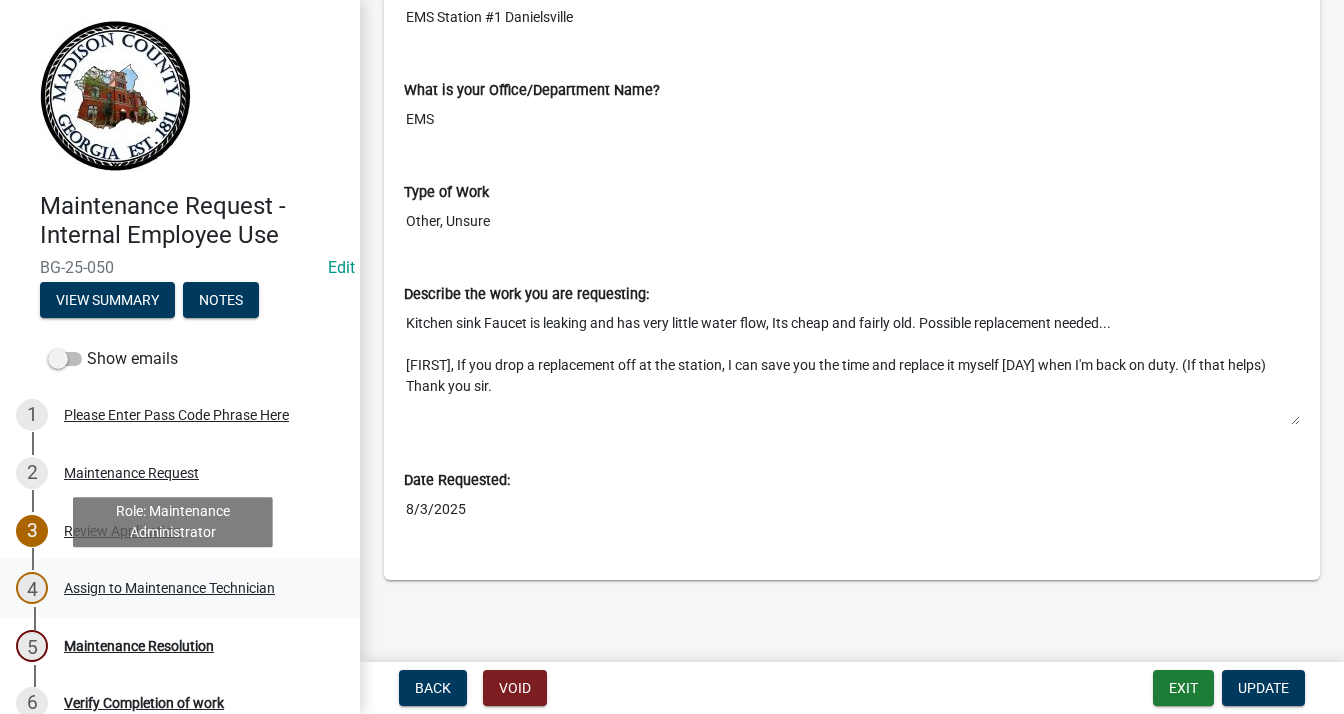 click on "Assign to Maintenance Technician" at bounding box center [169, 588] 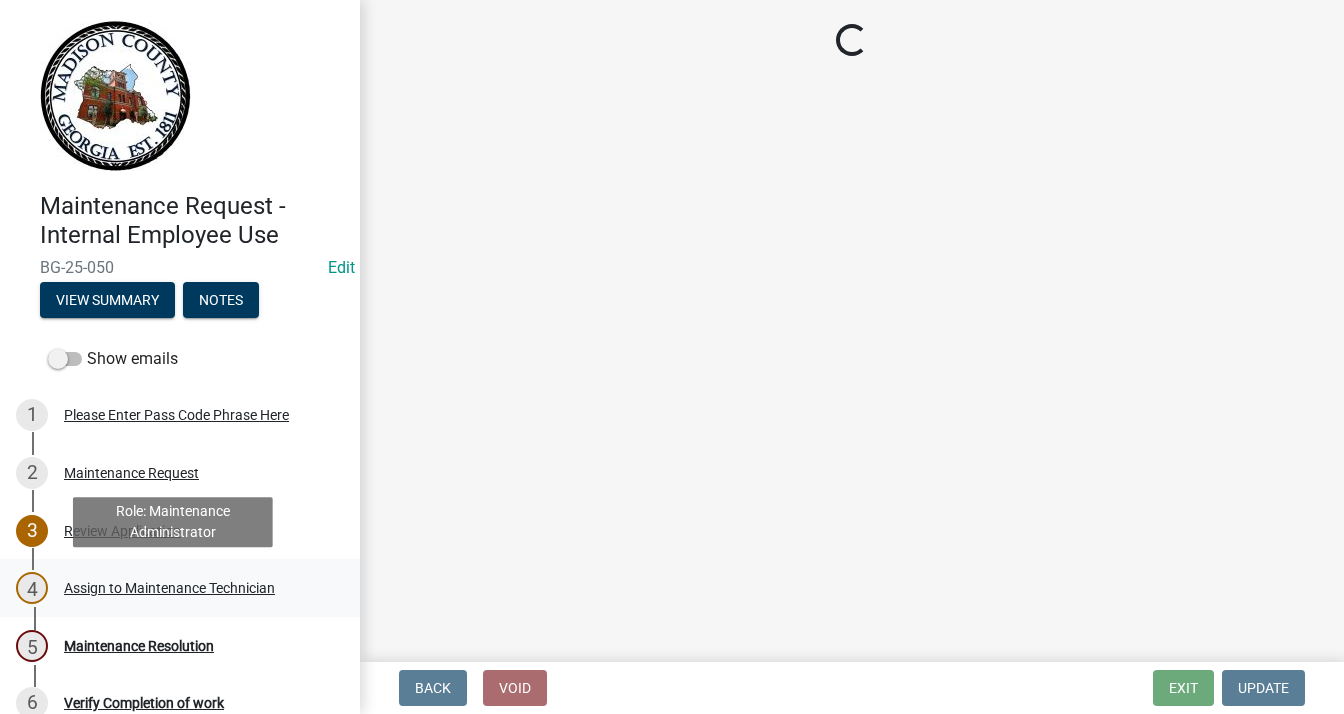 scroll, scrollTop: 0, scrollLeft: 0, axis: both 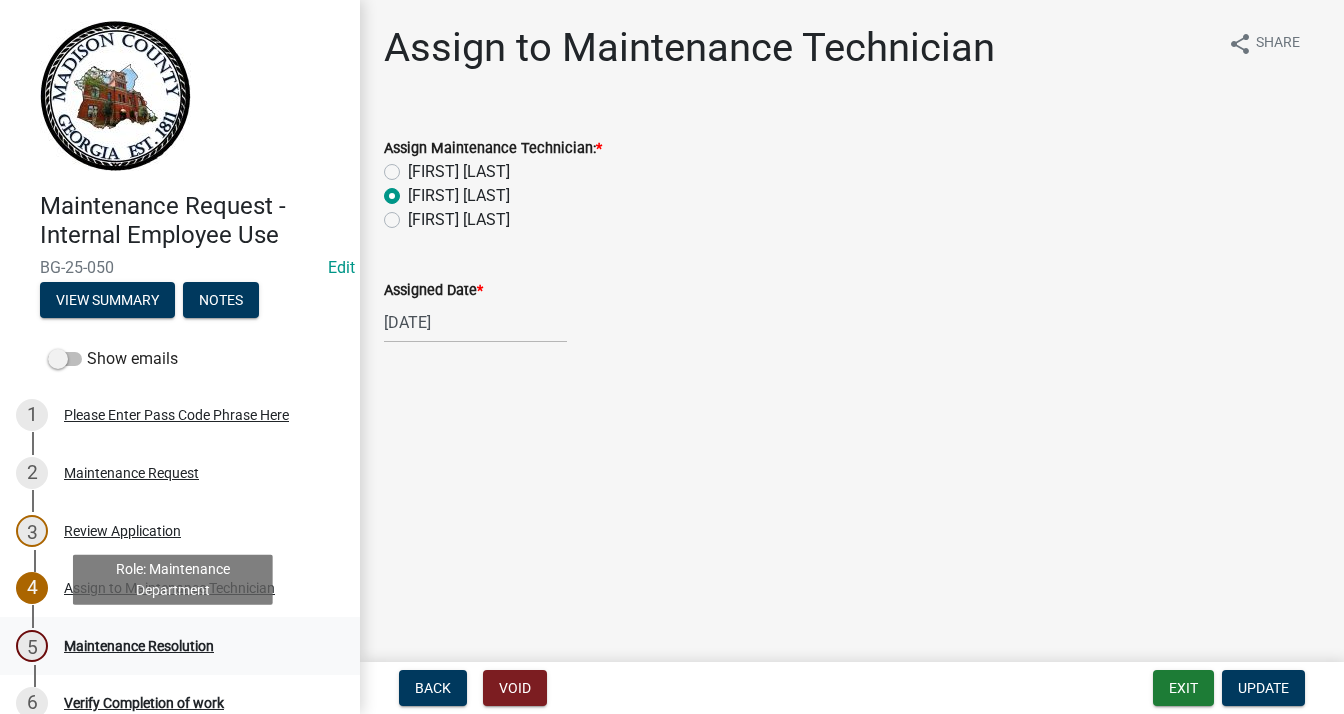 click on "Maintenance Resolution" at bounding box center (139, 646) 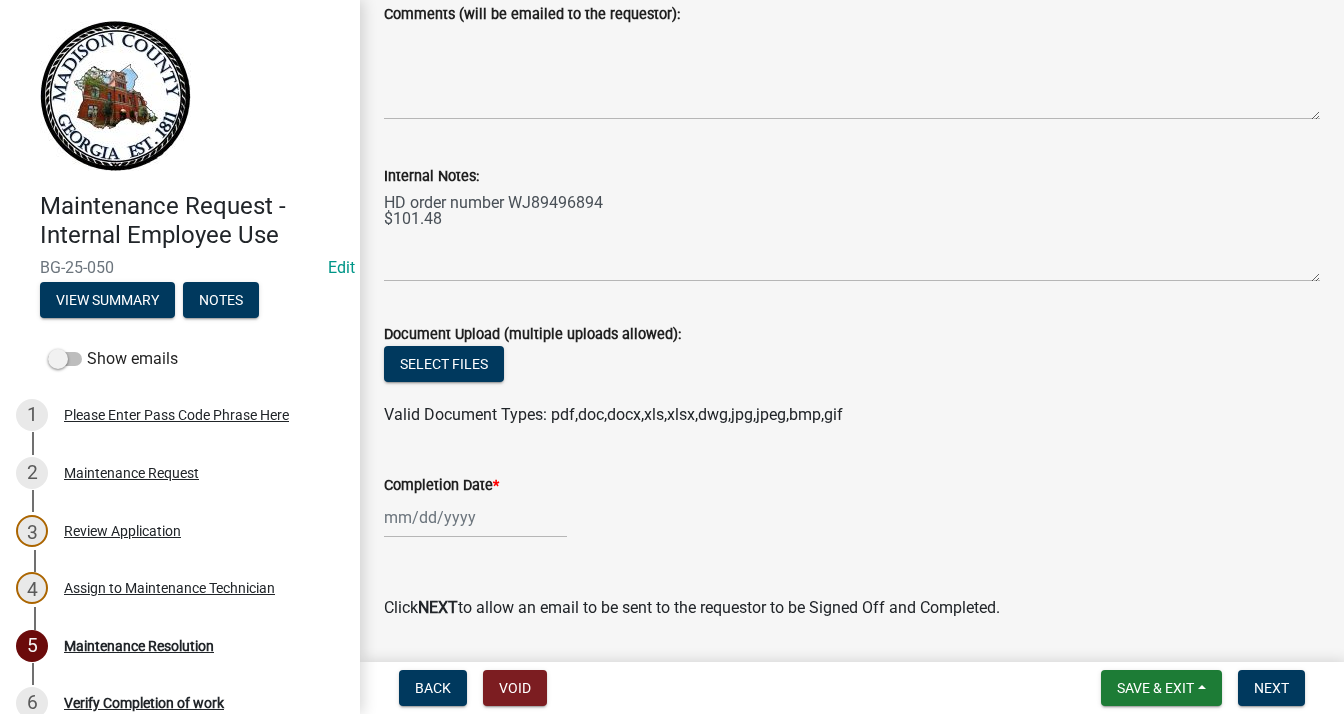 scroll, scrollTop: 312, scrollLeft: 0, axis: vertical 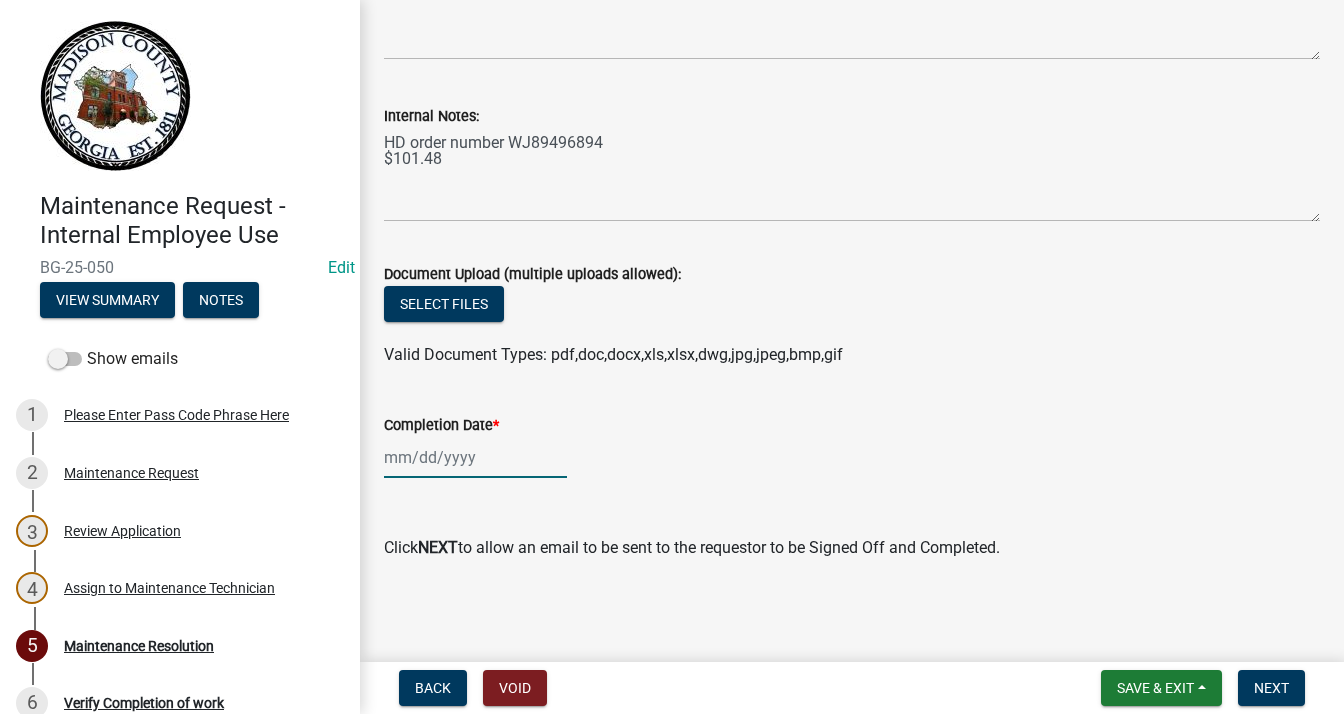 click 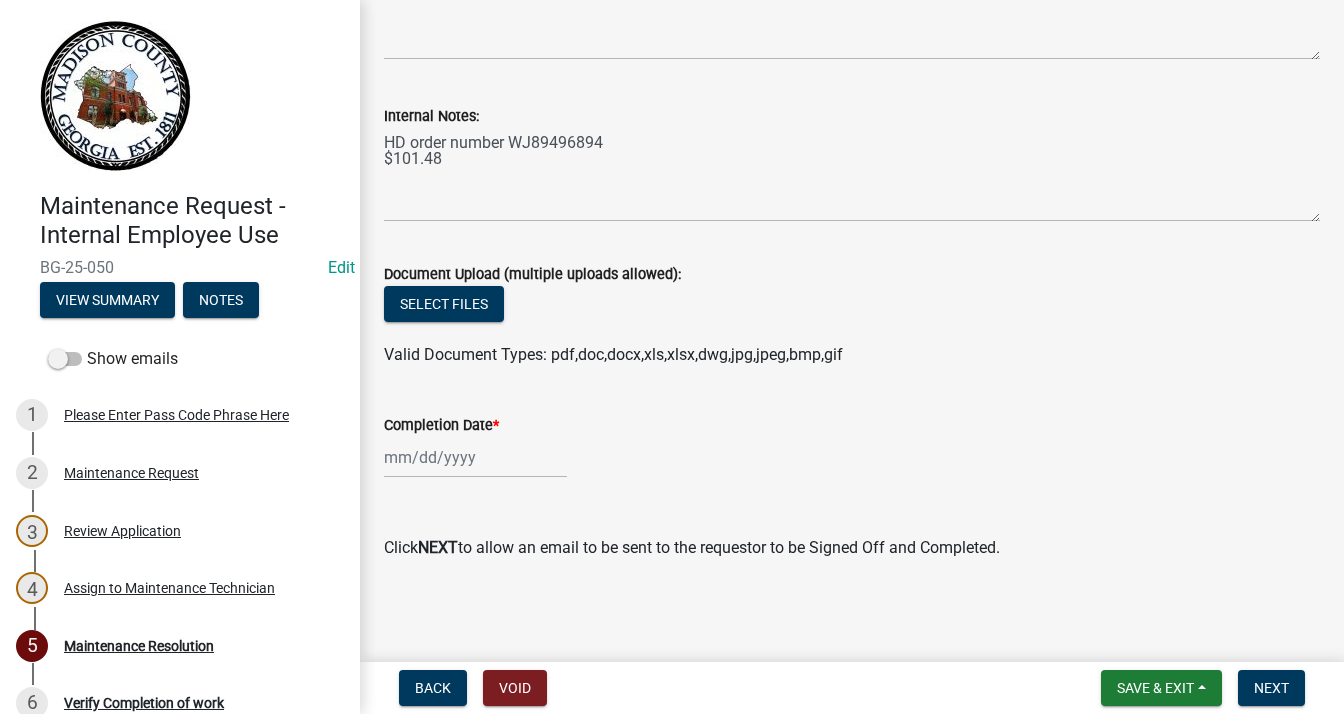 select on "8" 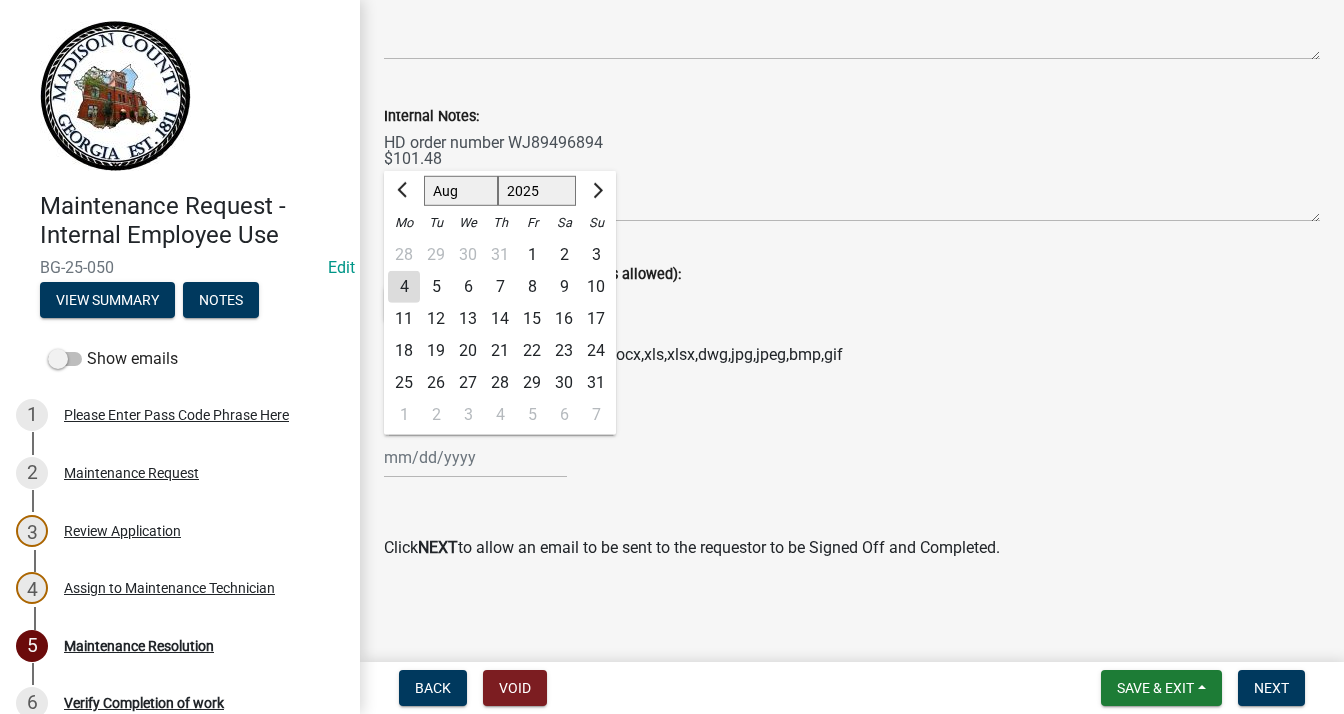click on "4" 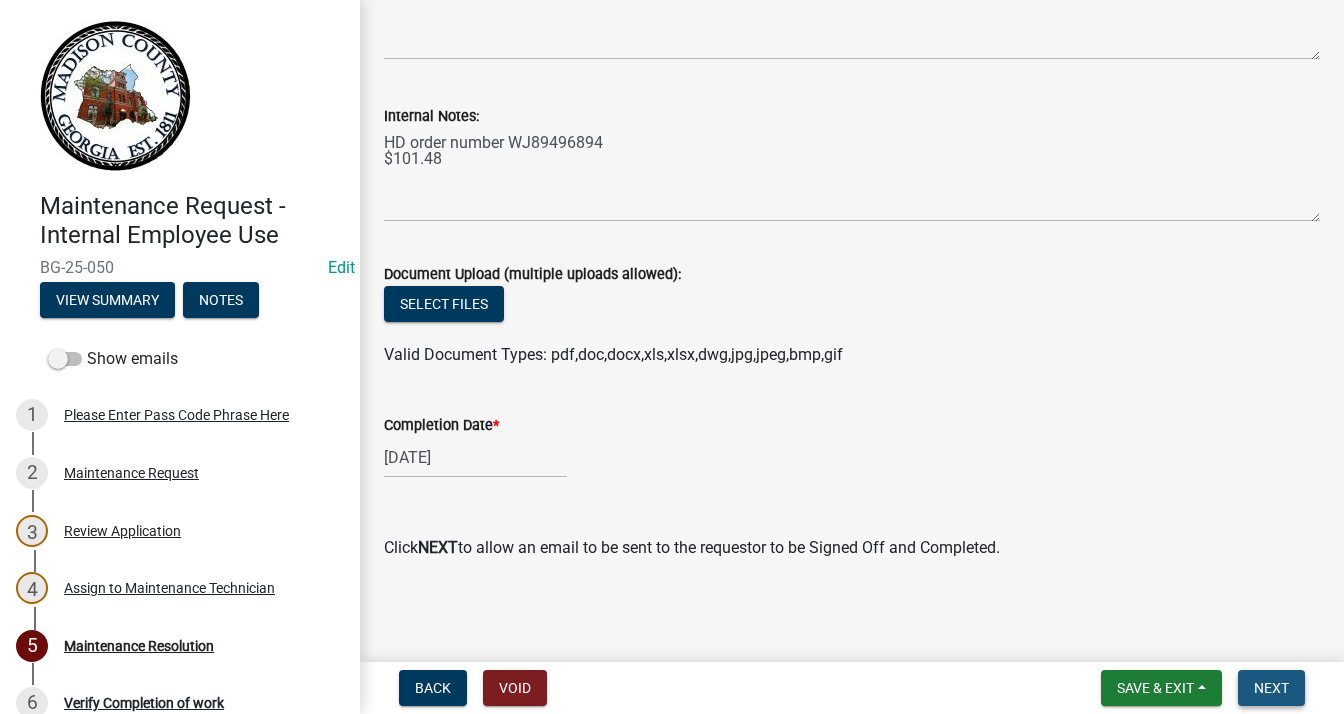 click on "Next" at bounding box center [1271, 688] 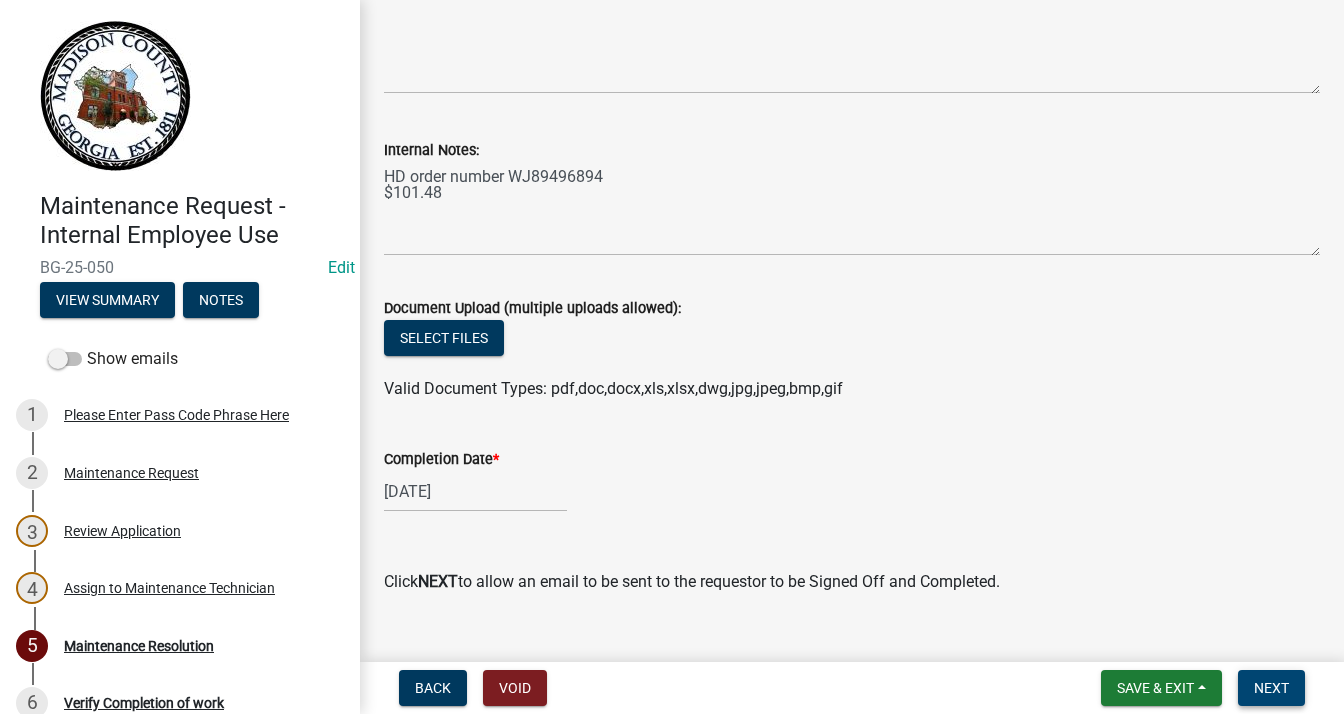 scroll, scrollTop: 352, scrollLeft: 0, axis: vertical 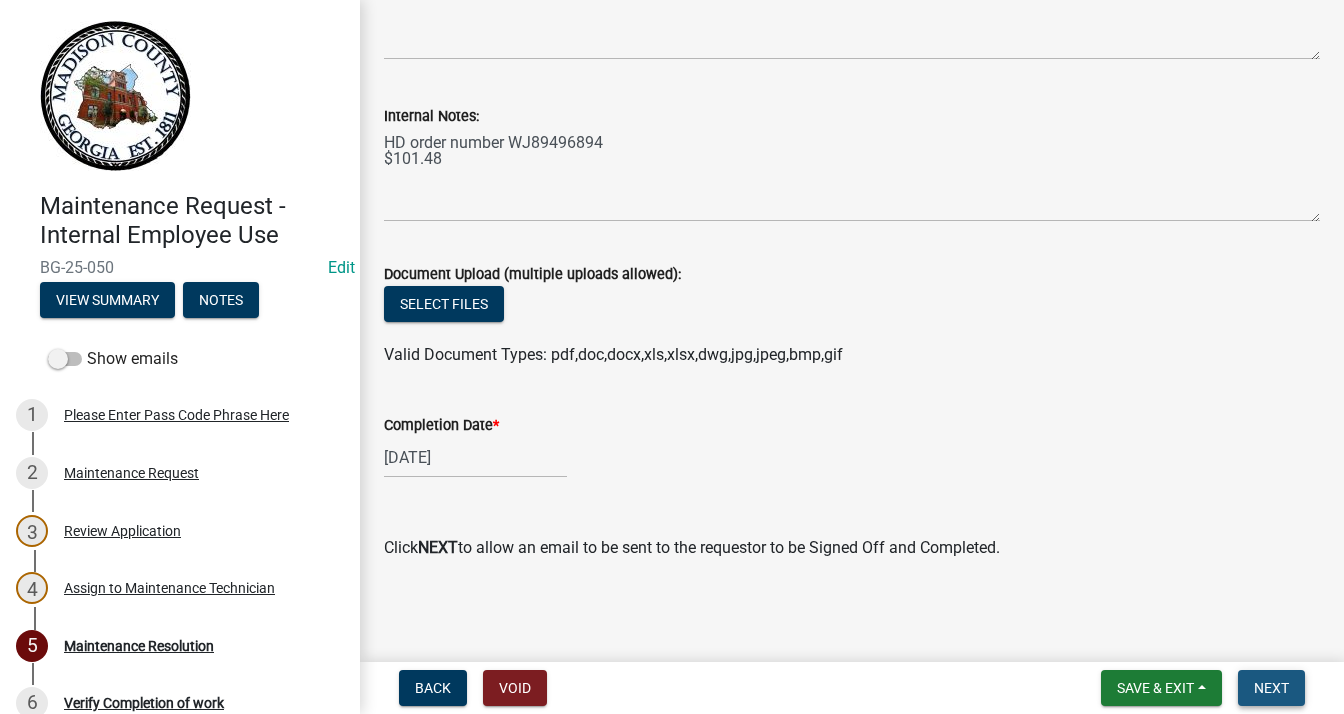 click on "Next" at bounding box center (1271, 688) 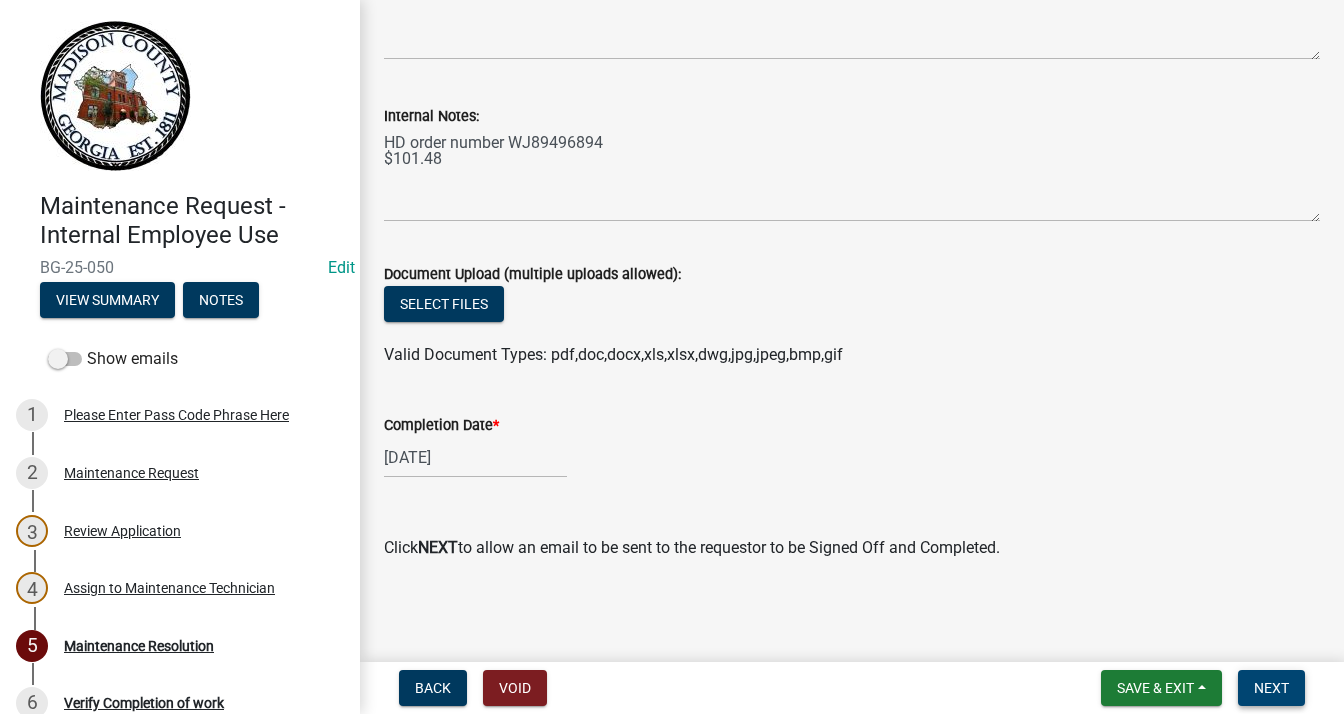 click on "Next" at bounding box center (1271, 688) 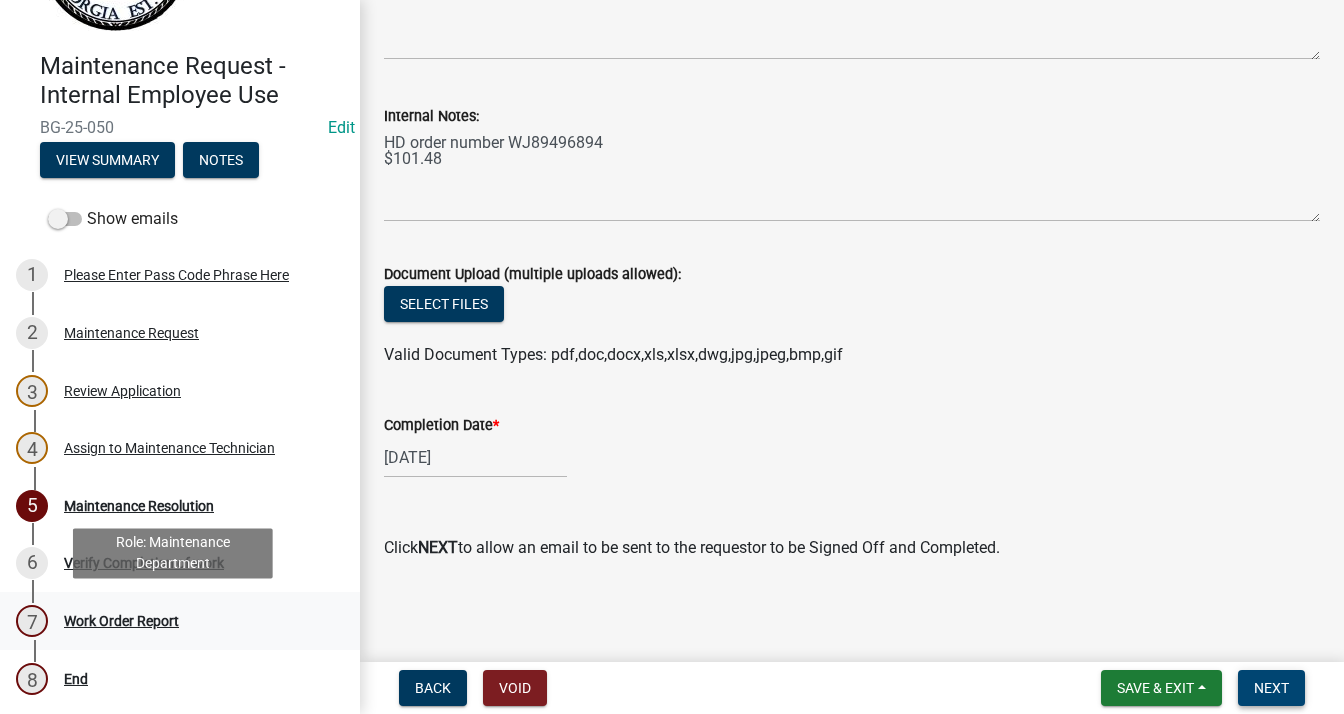 scroll, scrollTop: 141, scrollLeft: 0, axis: vertical 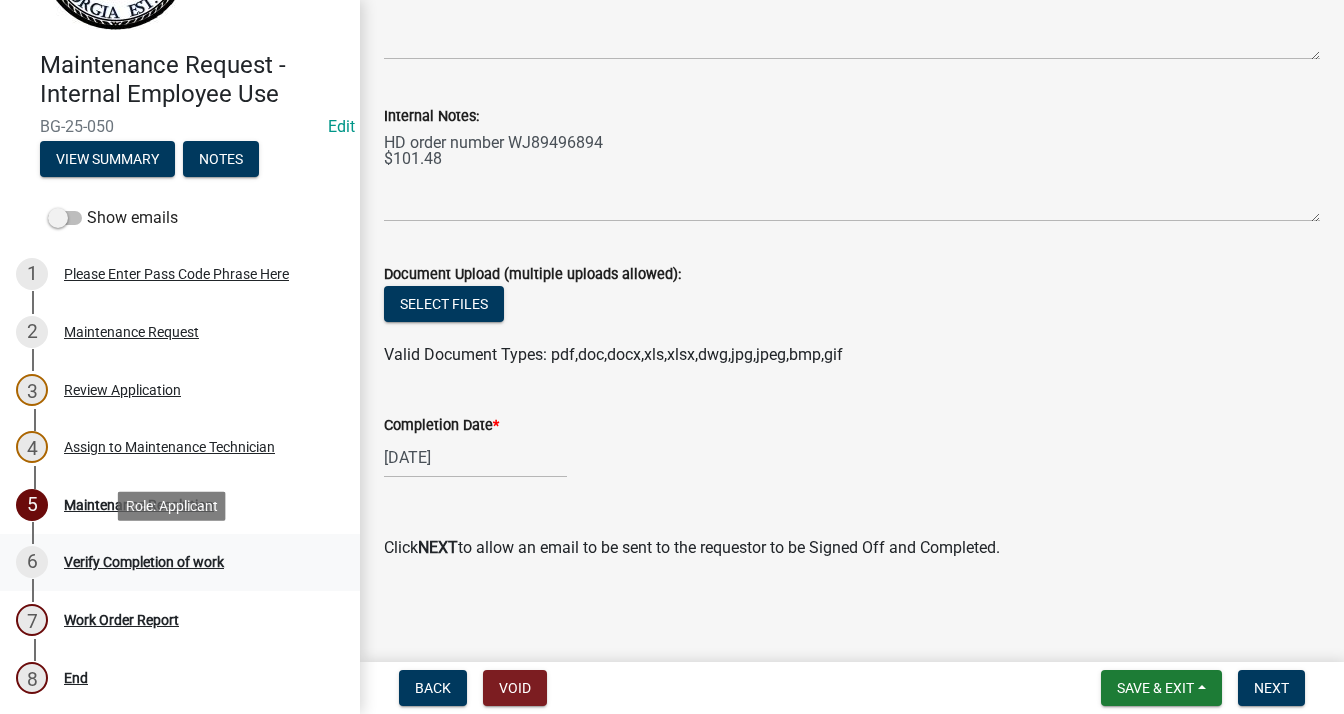click on "Verify Completion of work" at bounding box center [144, 562] 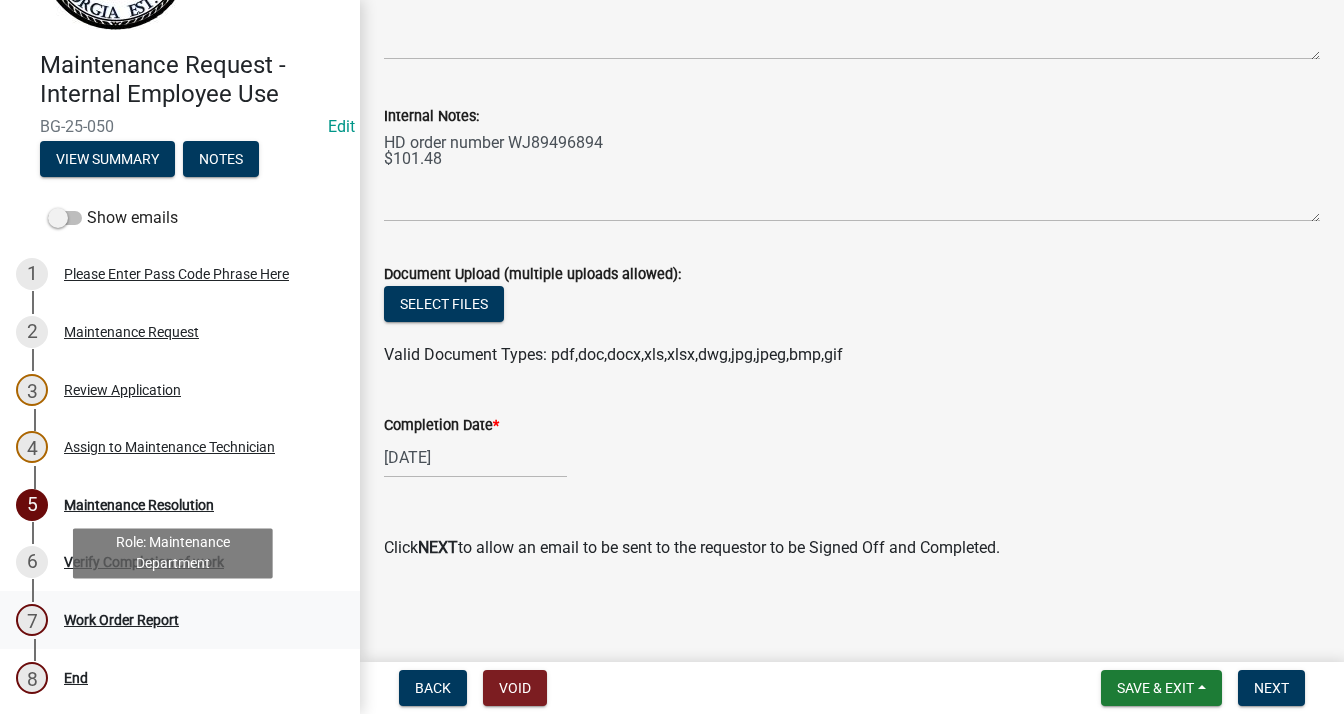click on "7     Work Order Report" at bounding box center [172, 620] 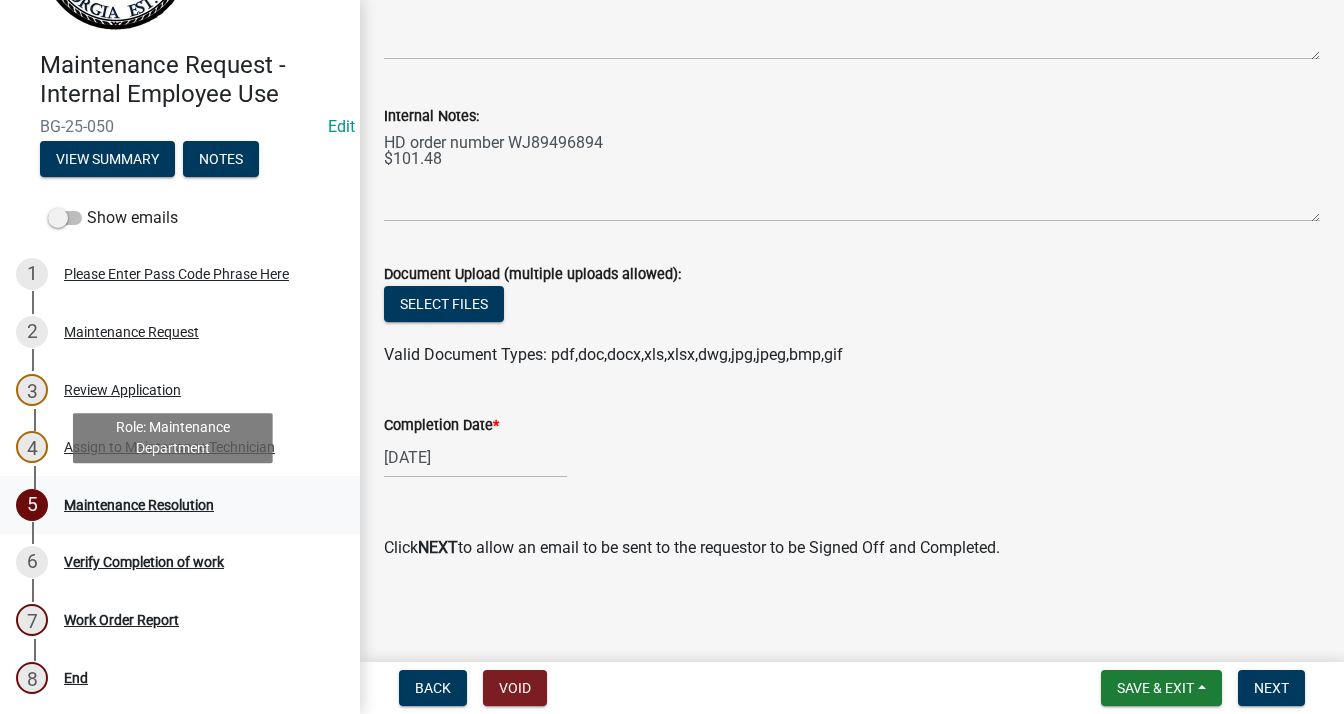 click on "Maintenance Resolution" at bounding box center (139, 505) 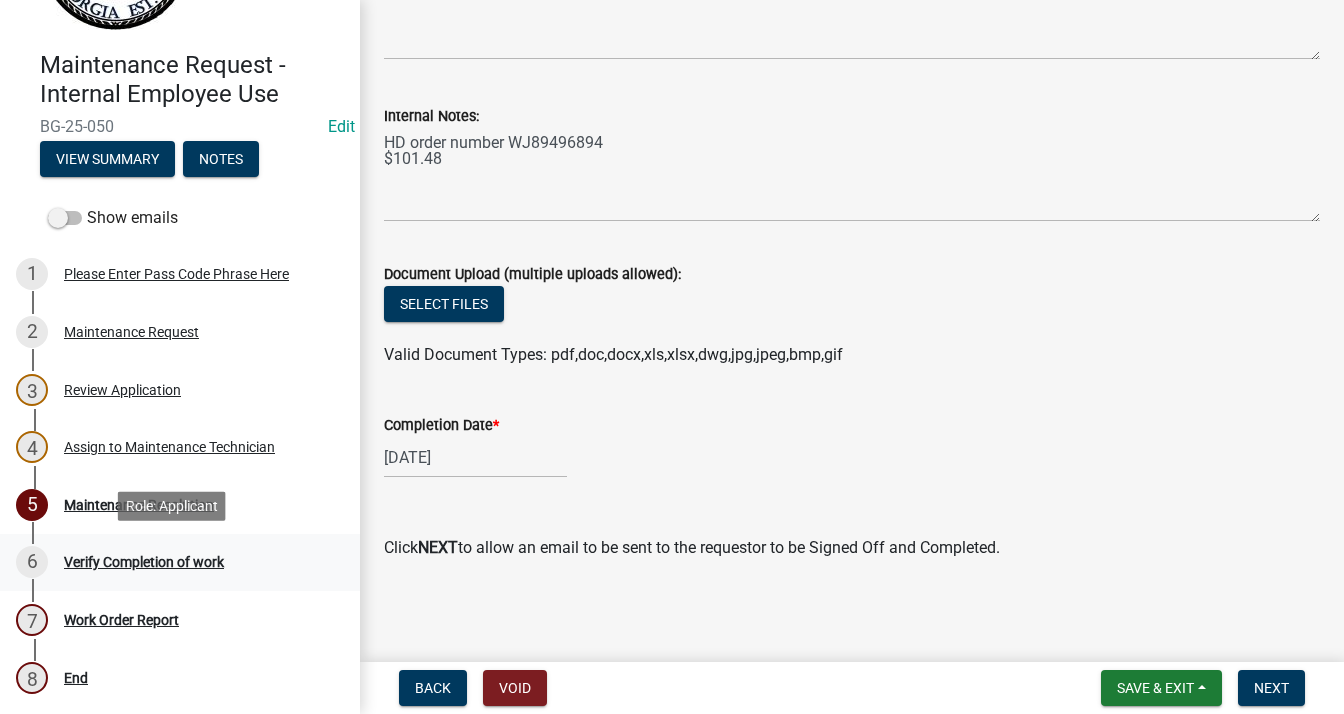 click on "6     Verify Completion of work" at bounding box center (172, 562) 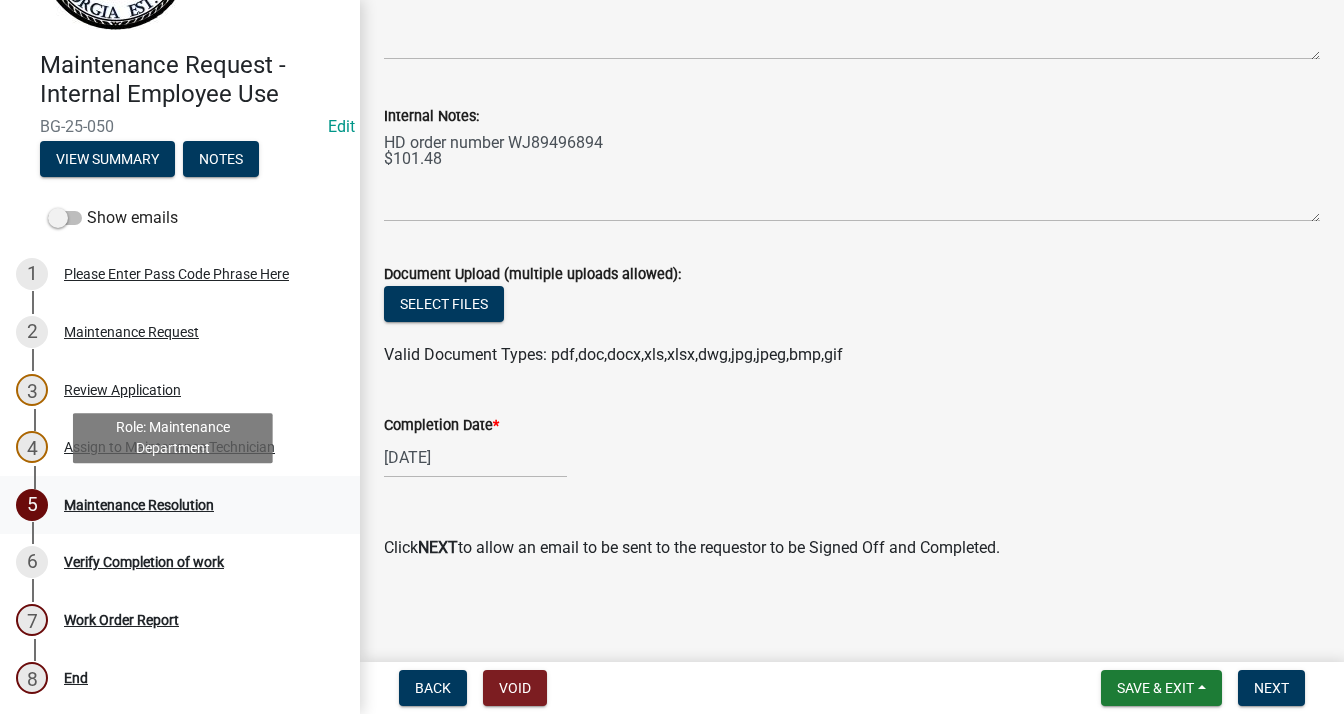 click on "Maintenance Resolution" at bounding box center [139, 505] 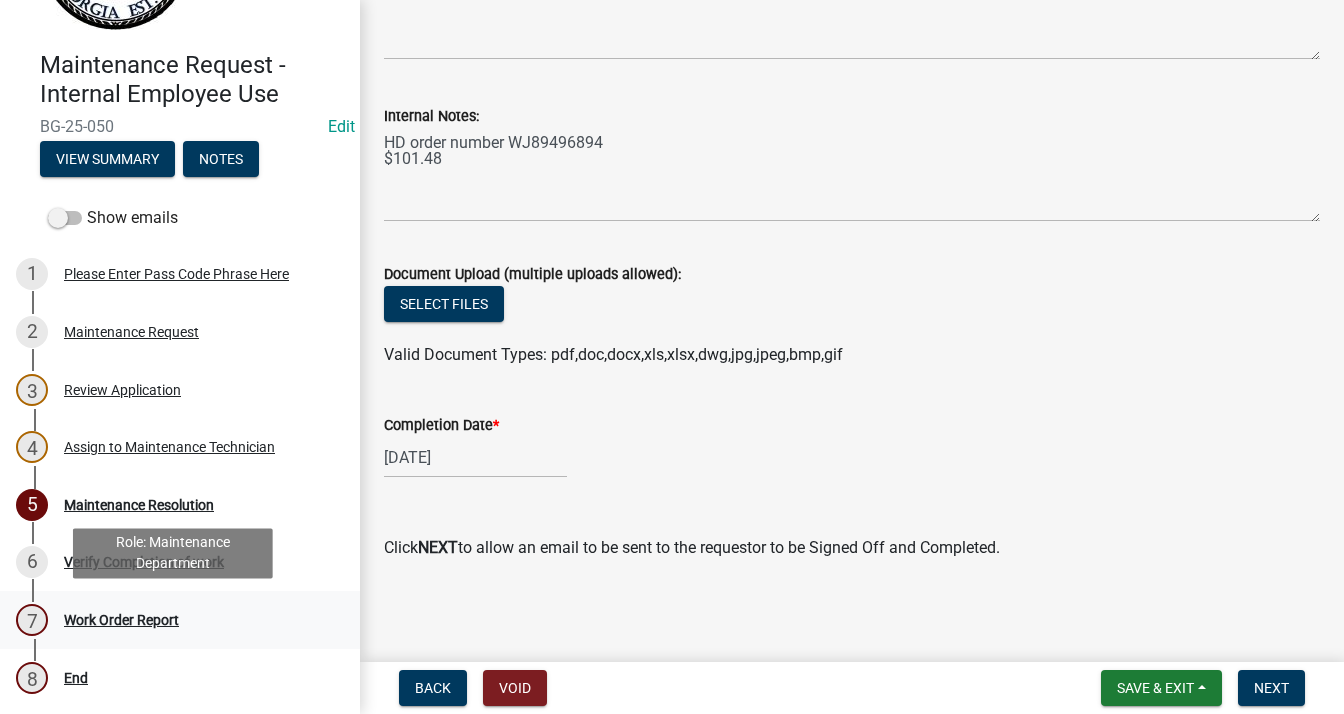 click on "7     Work Order Report" at bounding box center (172, 620) 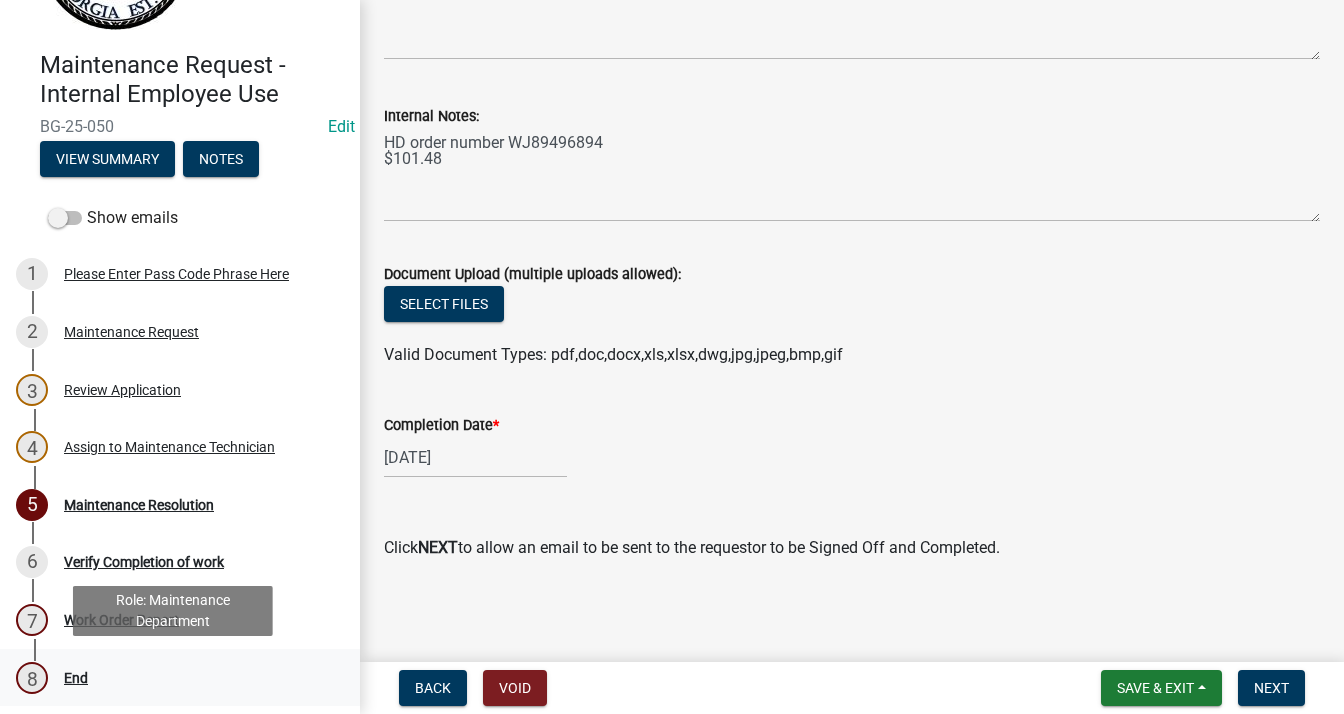 click on "End" at bounding box center [76, 678] 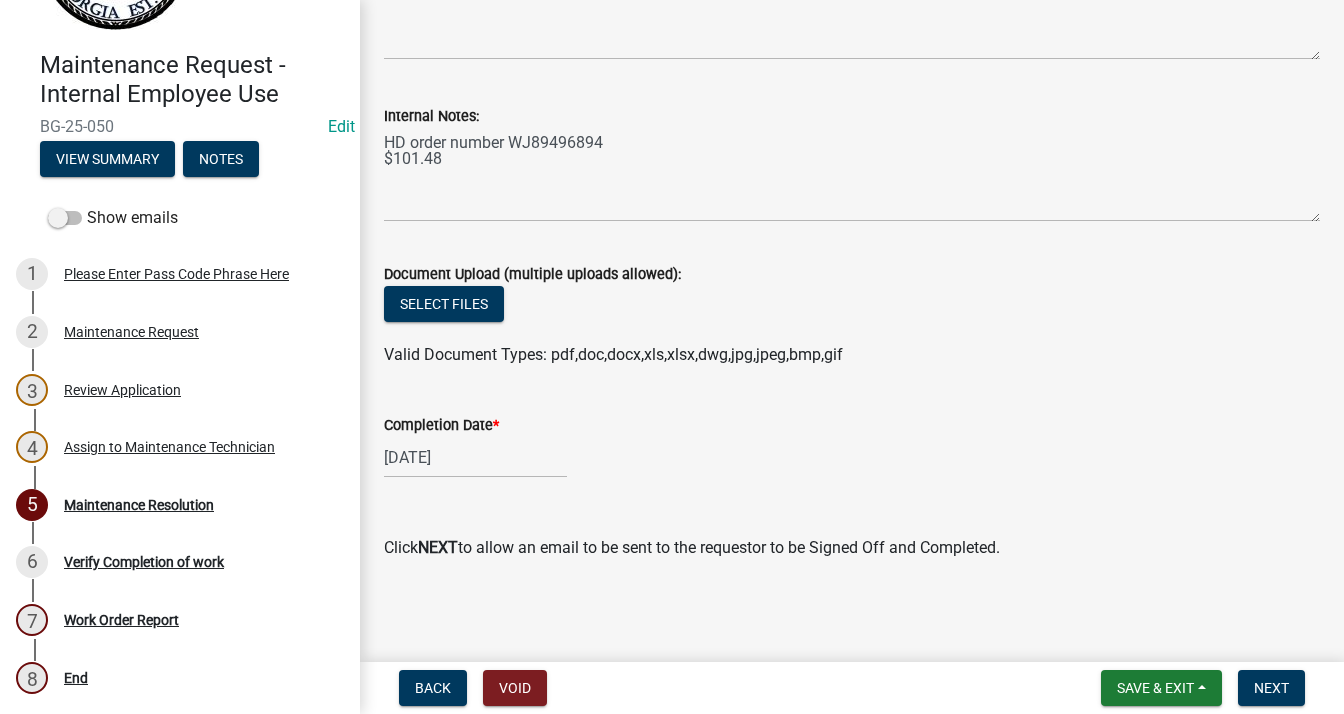 scroll, scrollTop: 0, scrollLeft: 0, axis: both 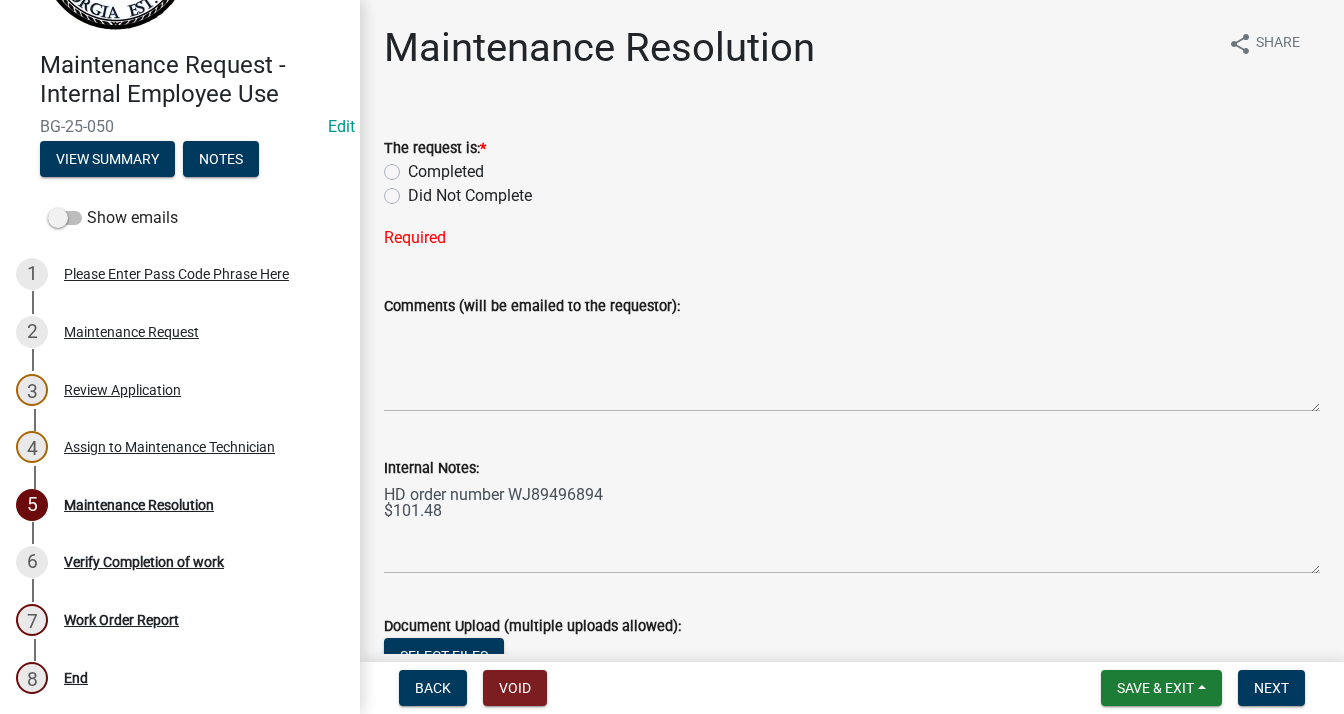 click on "Completed" 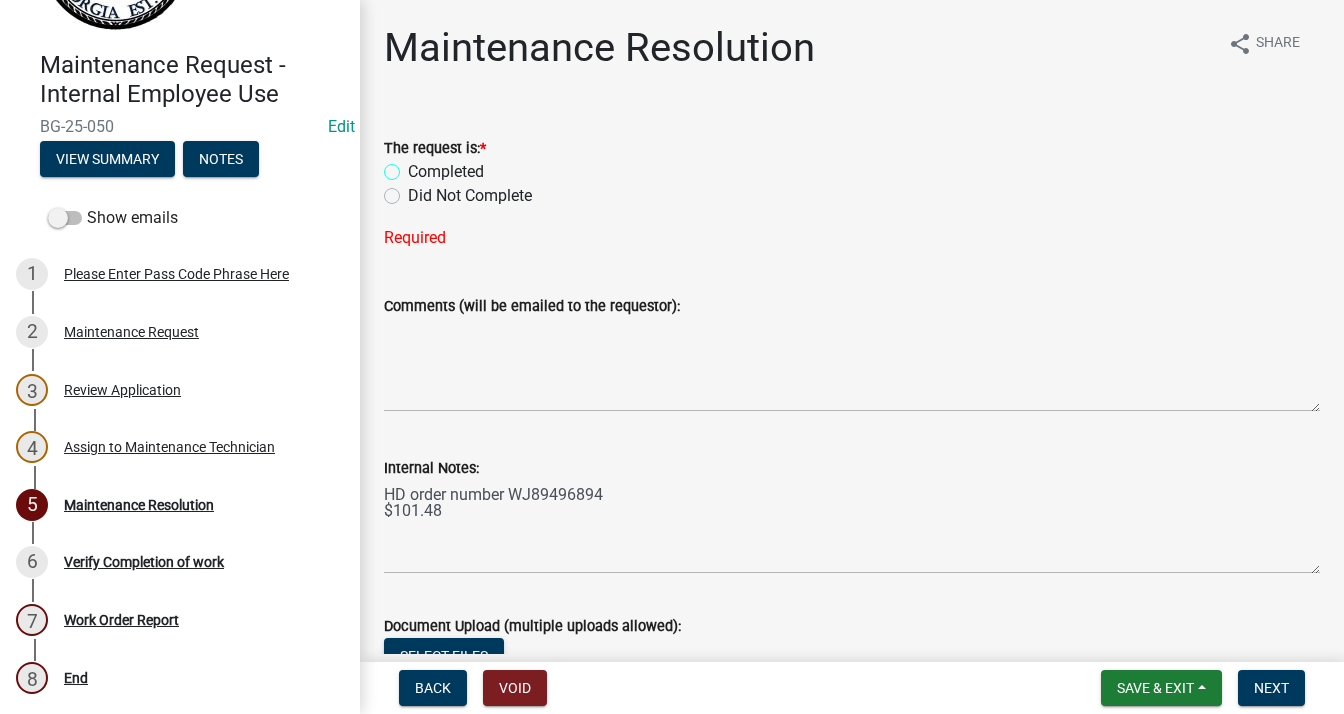 click on "Completed" at bounding box center [414, 166] 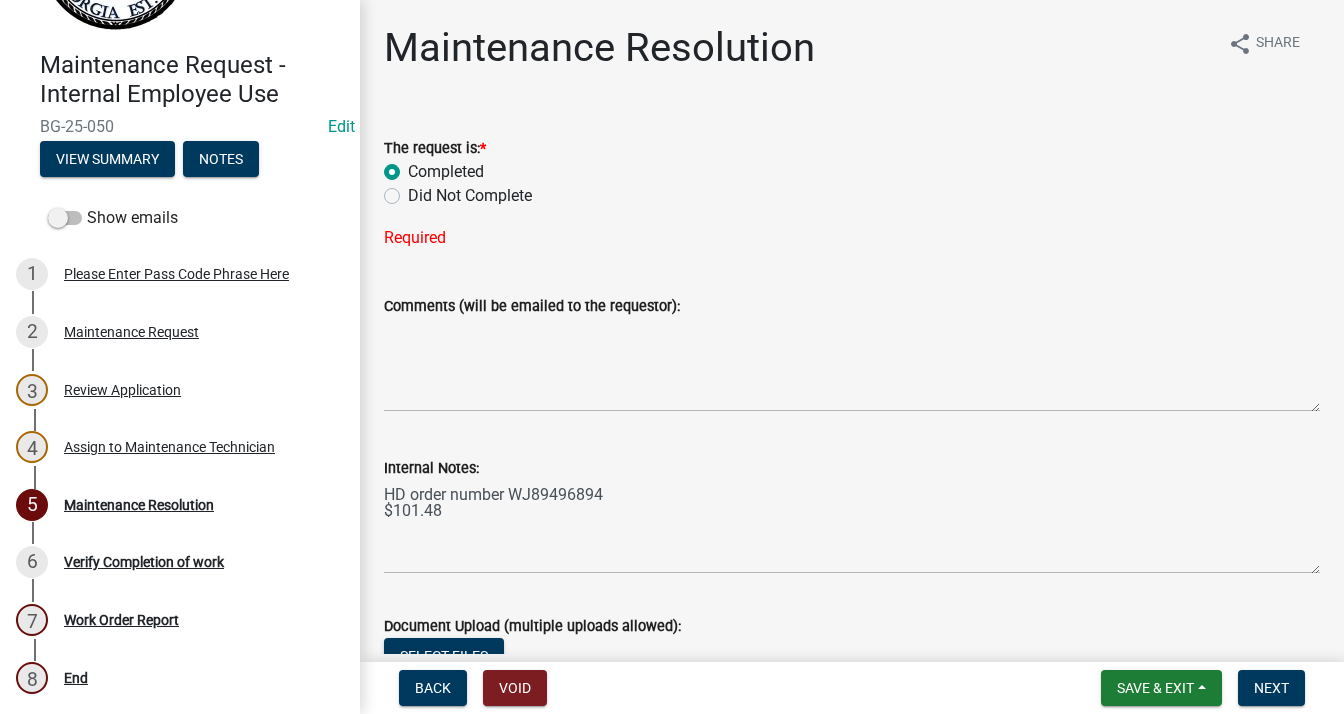 radio on "true" 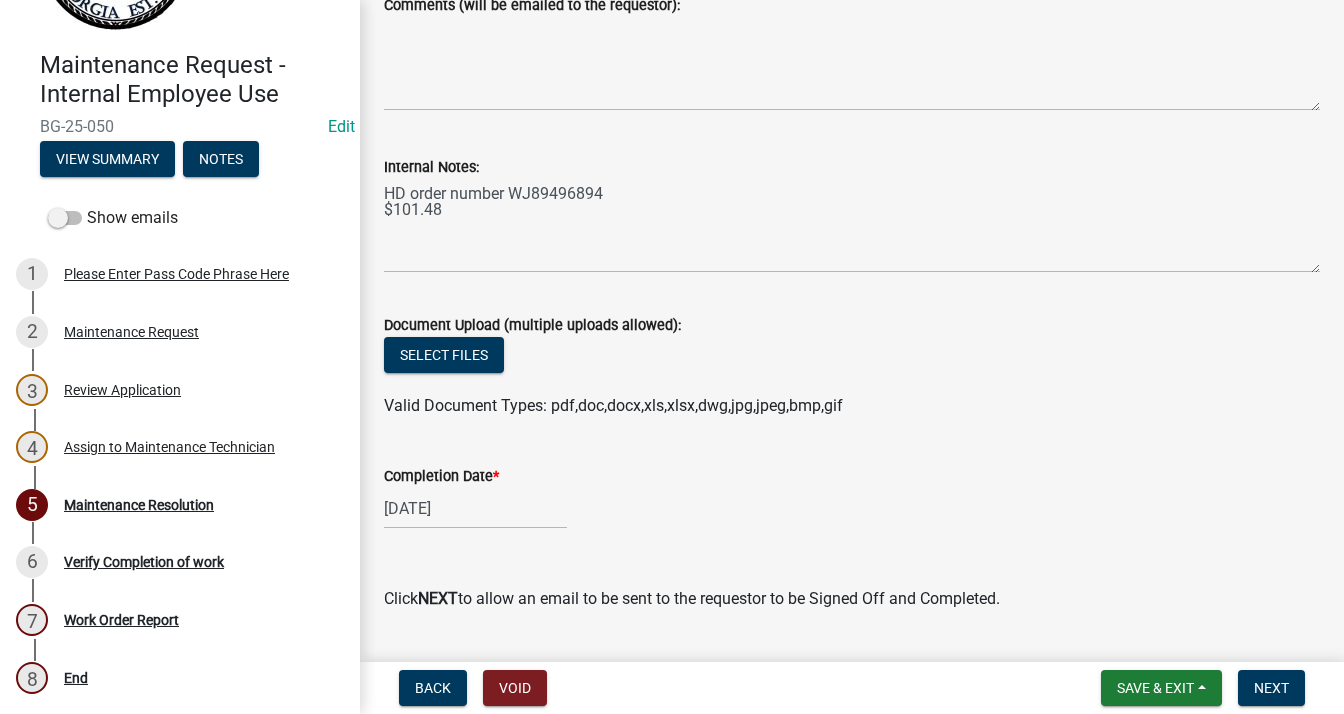 scroll, scrollTop: 312, scrollLeft: 0, axis: vertical 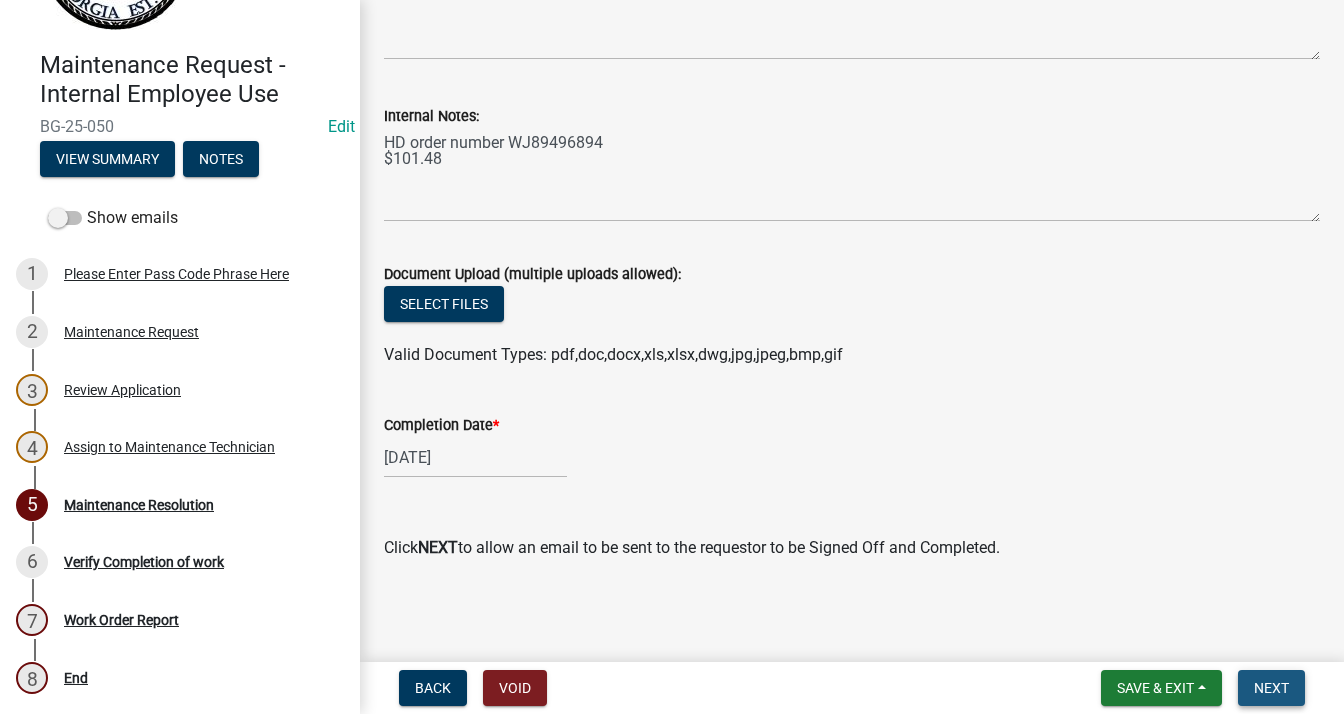 click on "Next" at bounding box center [1271, 688] 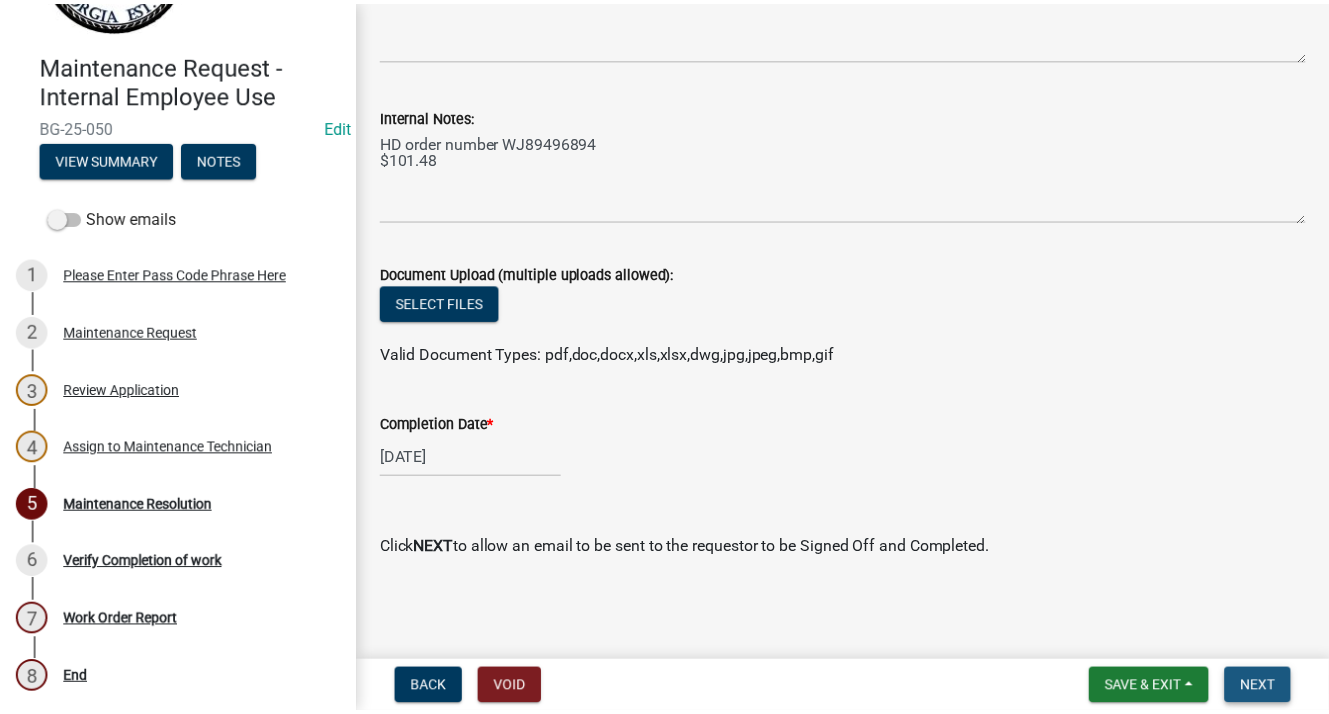 scroll, scrollTop: 0, scrollLeft: 0, axis: both 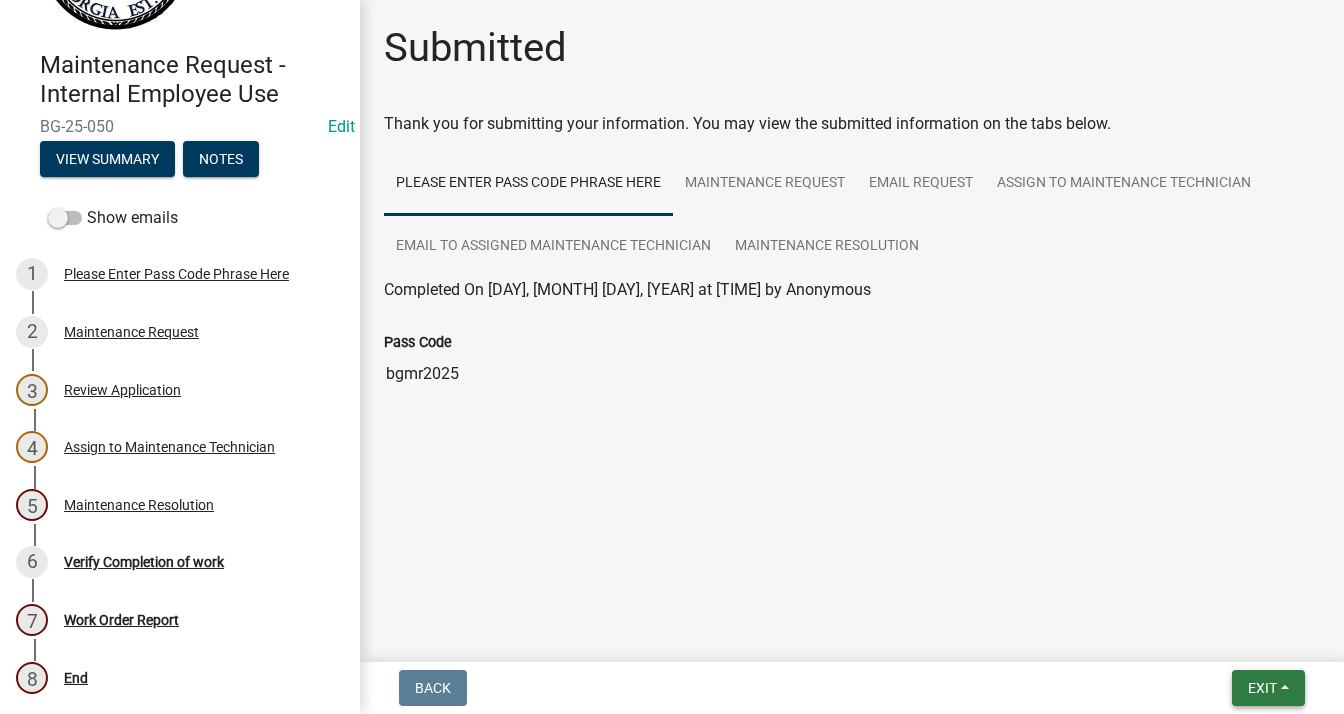 click on "Exit" at bounding box center (1262, 688) 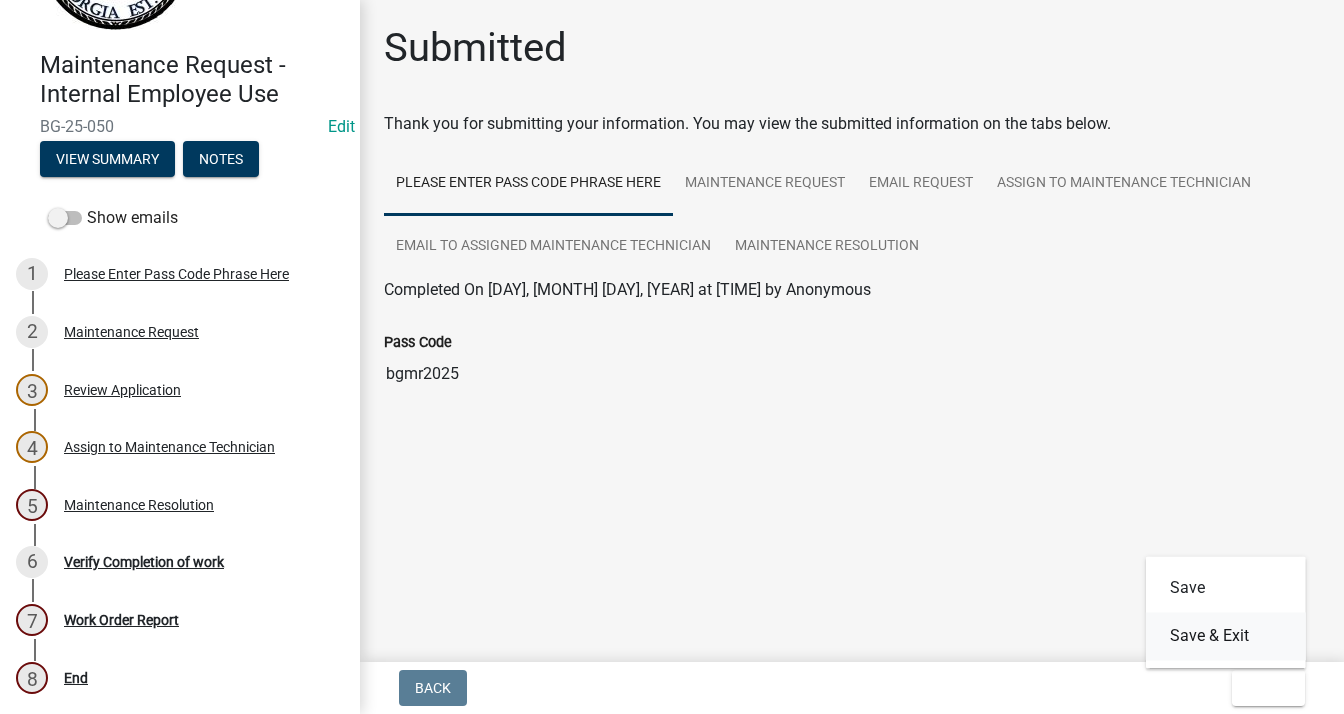 click on "Save & Exit" at bounding box center [1226, 636] 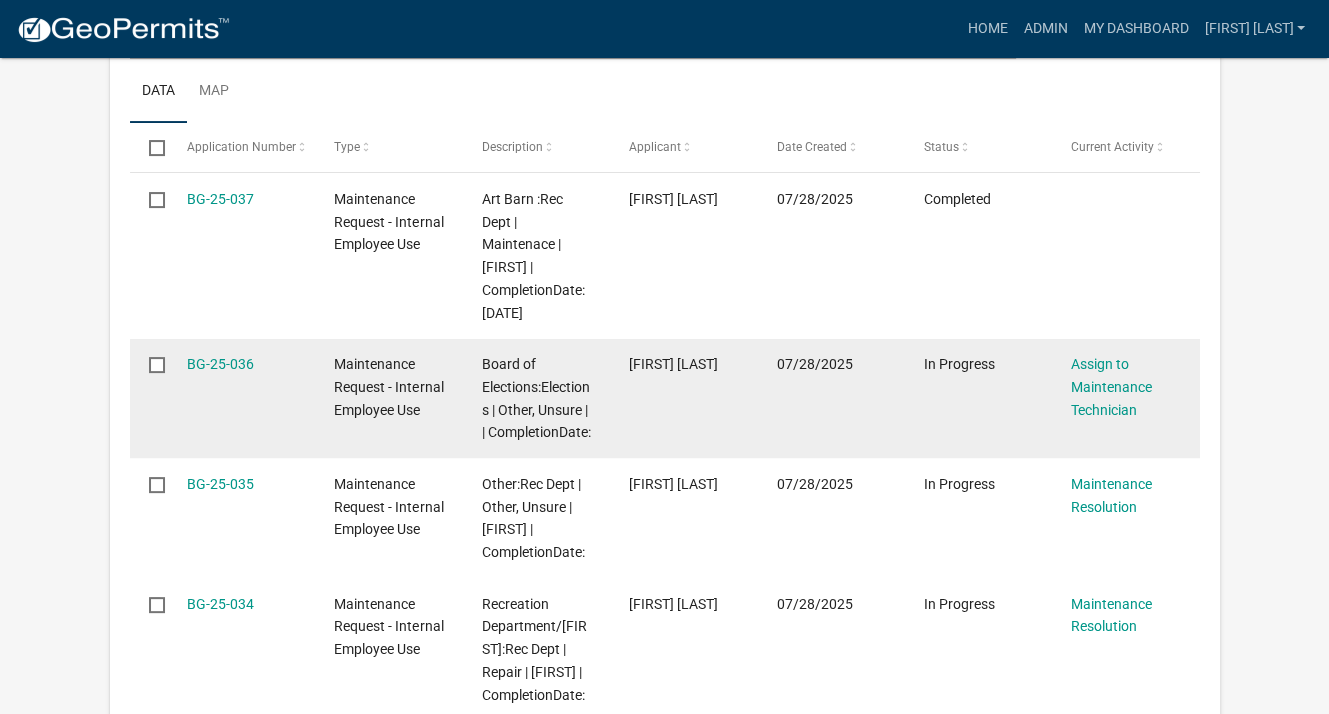 scroll, scrollTop: 400, scrollLeft: 0, axis: vertical 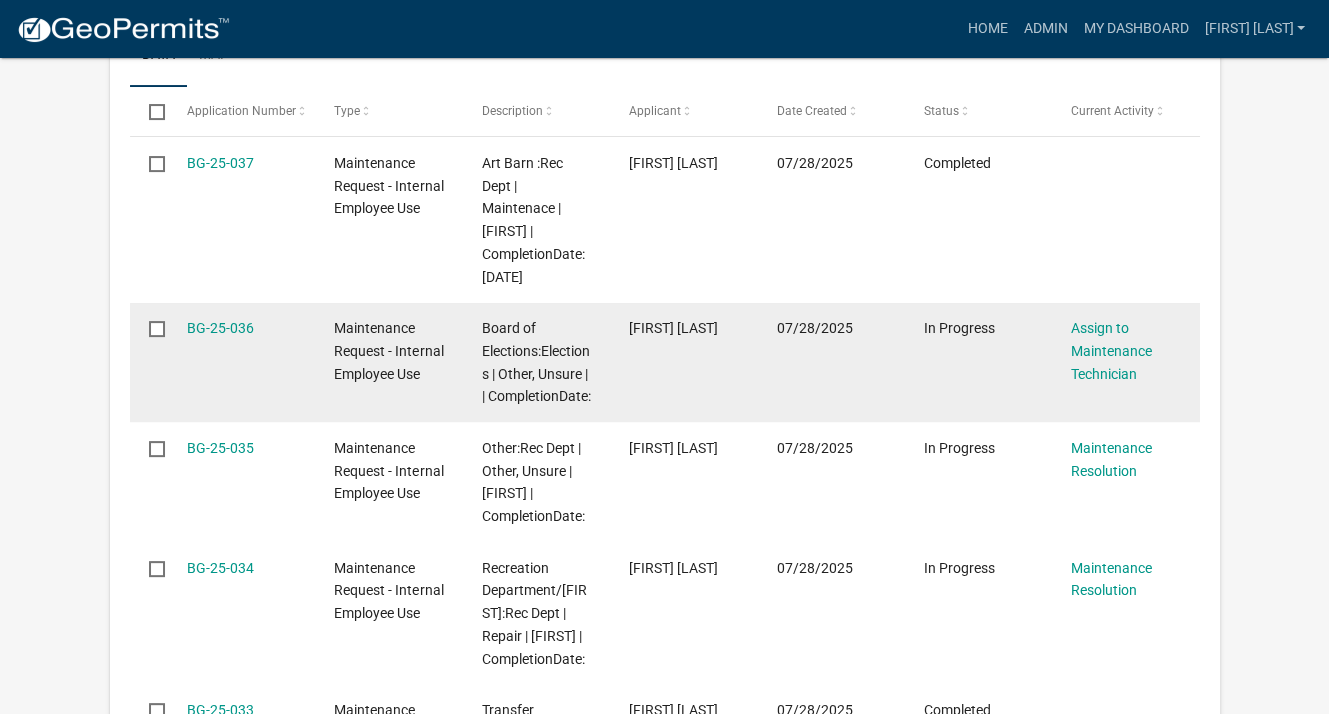 click on "BG-25-036" 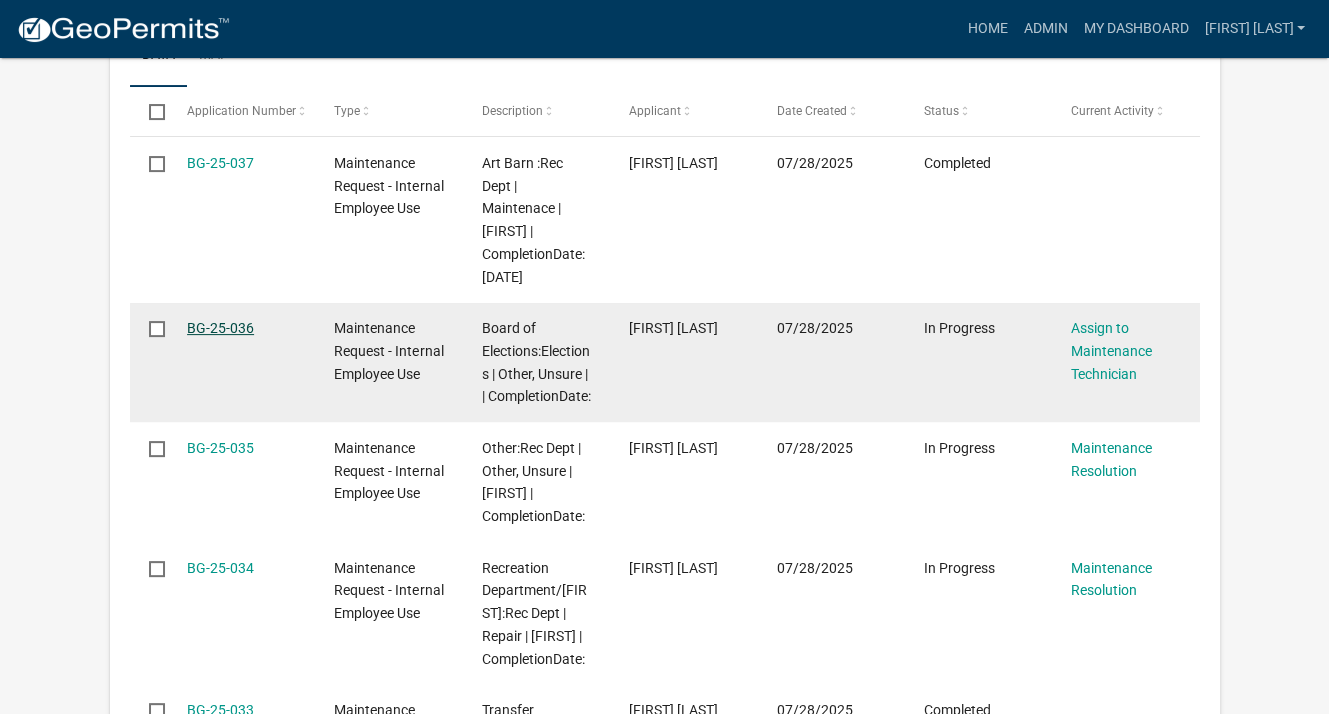 click on "BG-25-036" 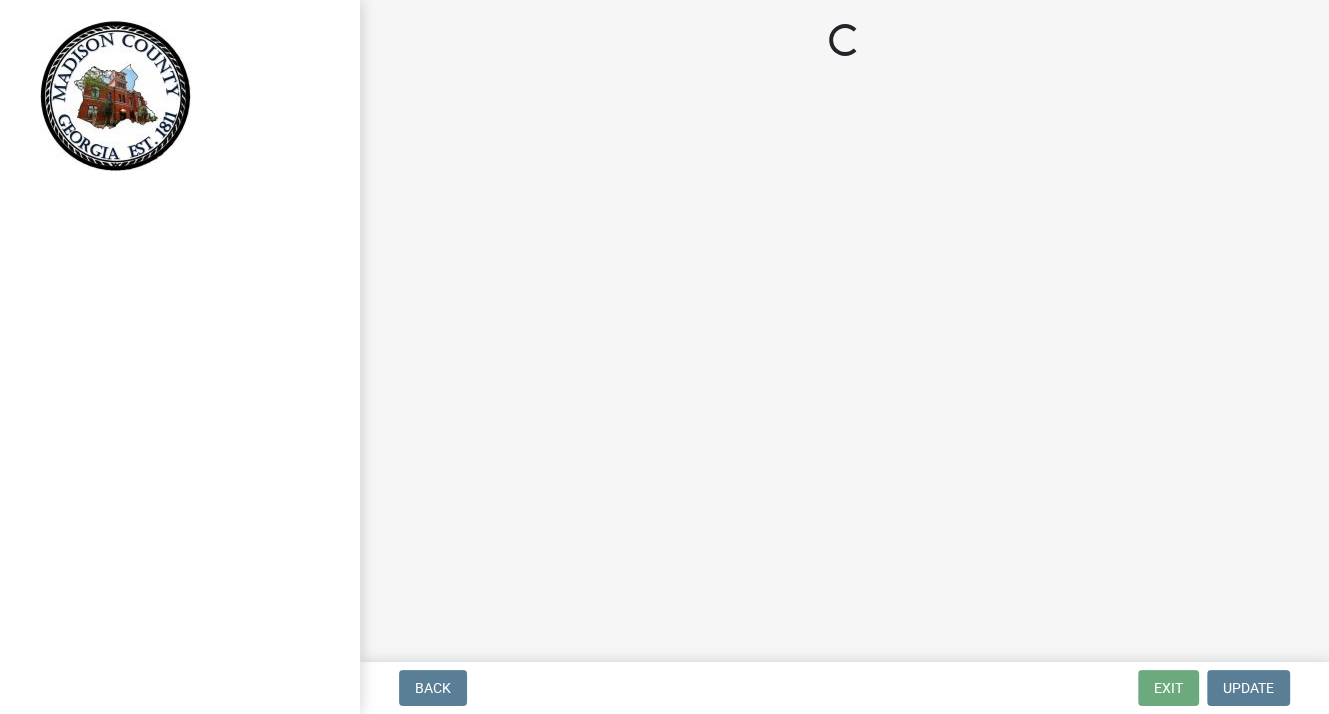 scroll, scrollTop: 0, scrollLeft: 0, axis: both 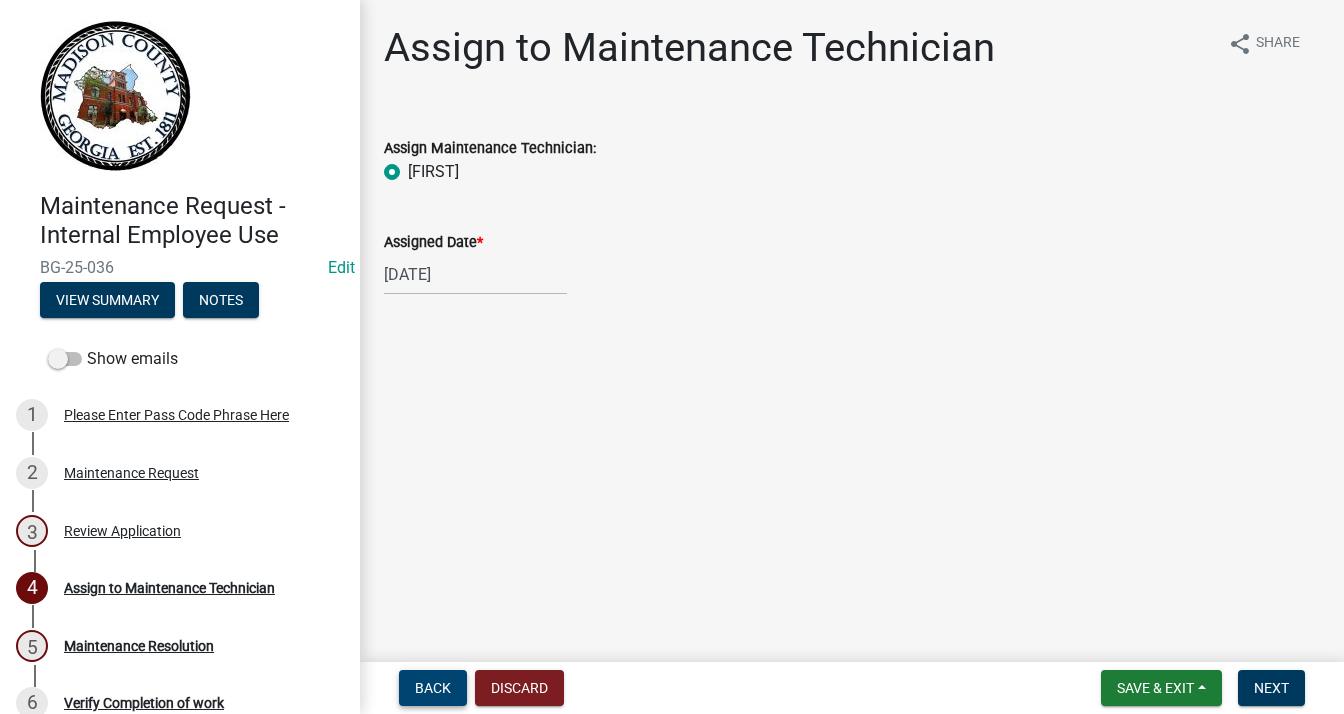 click on "Back" at bounding box center [433, 688] 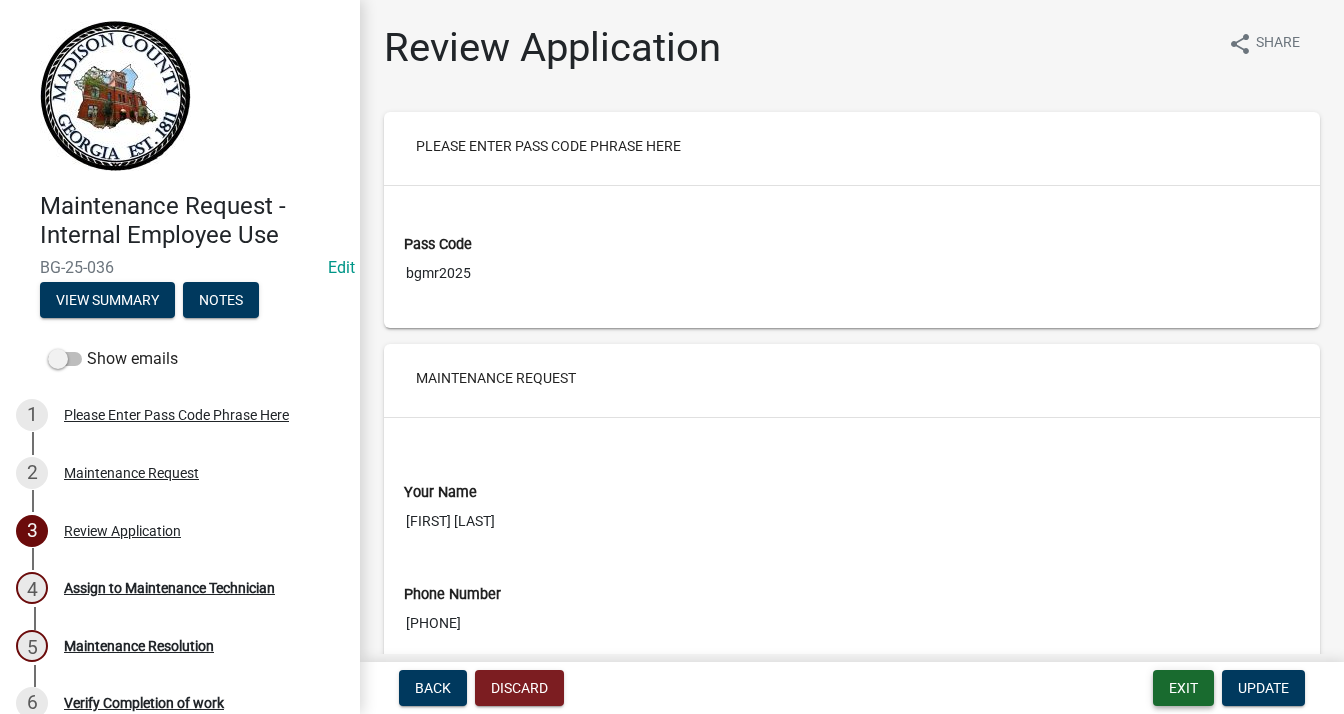 click on "Exit" at bounding box center [1183, 688] 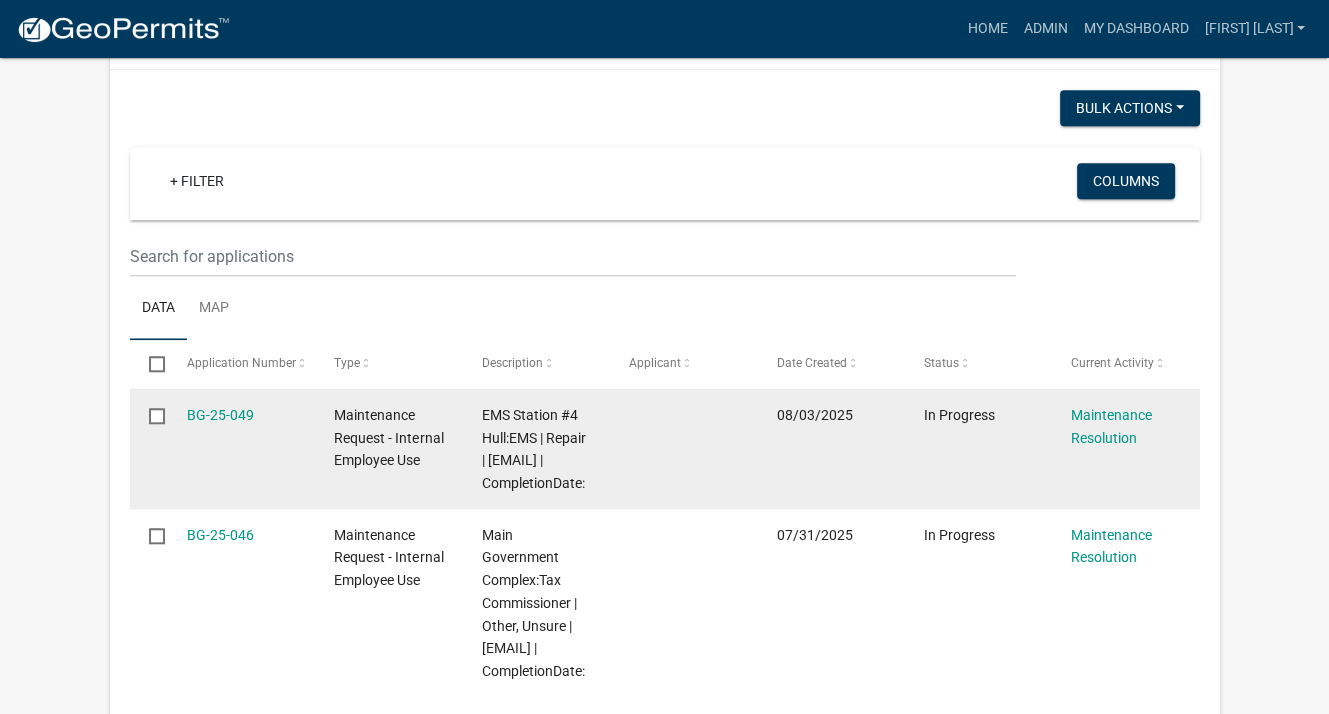 scroll, scrollTop: 1605, scrollLeft: 0, axis: vertical 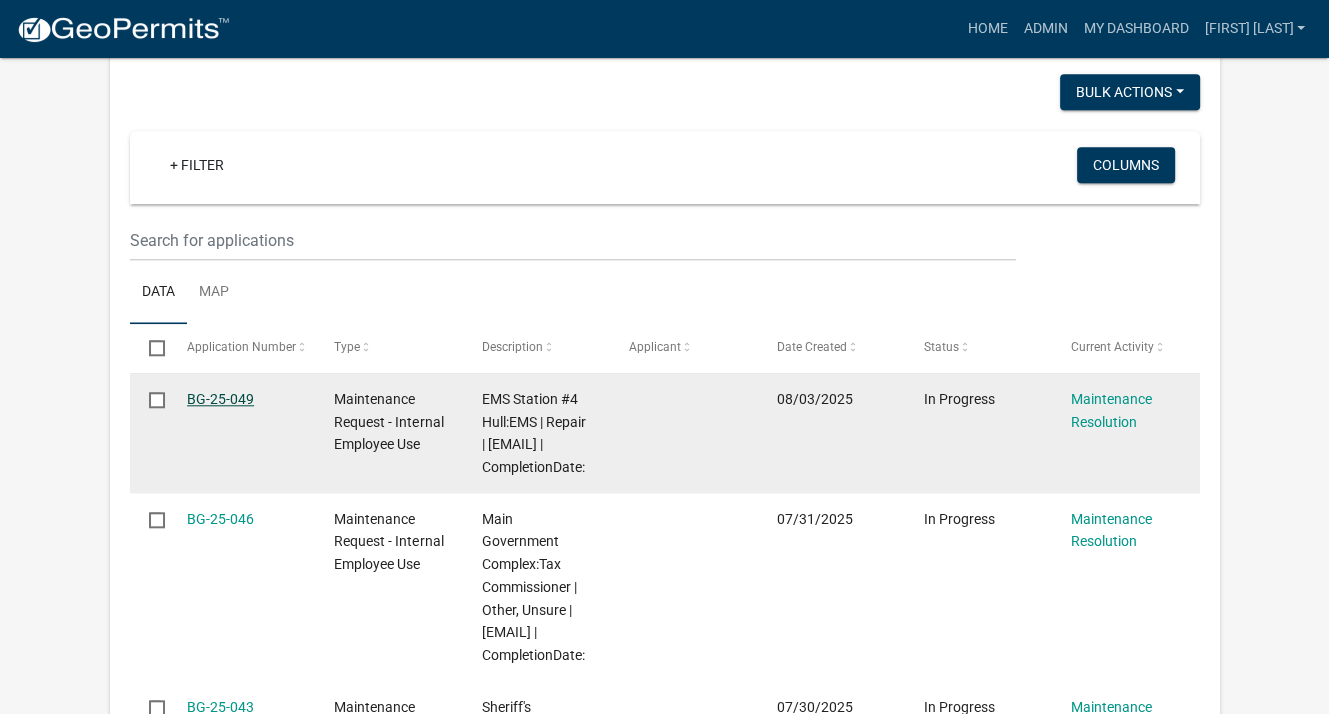 click on "BG-25-049" 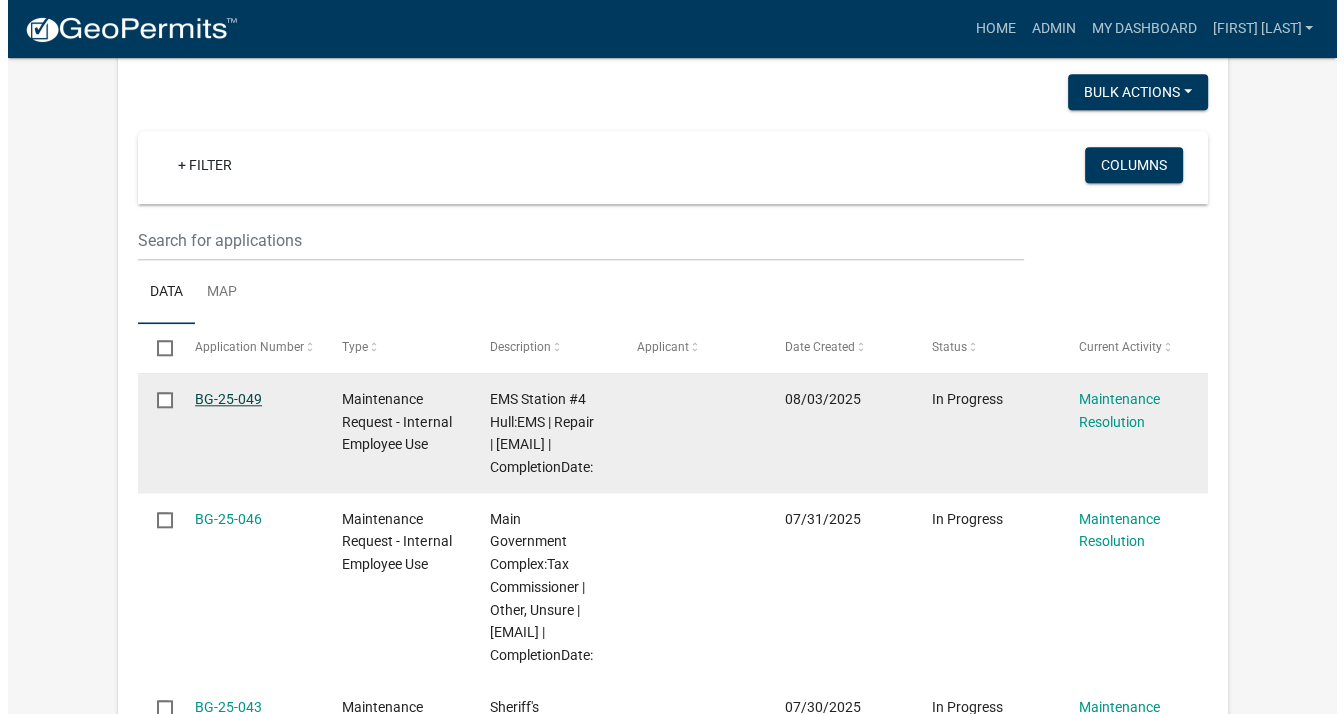 scroll, scrollTop: 0, scrollLeft: 0, axis: both 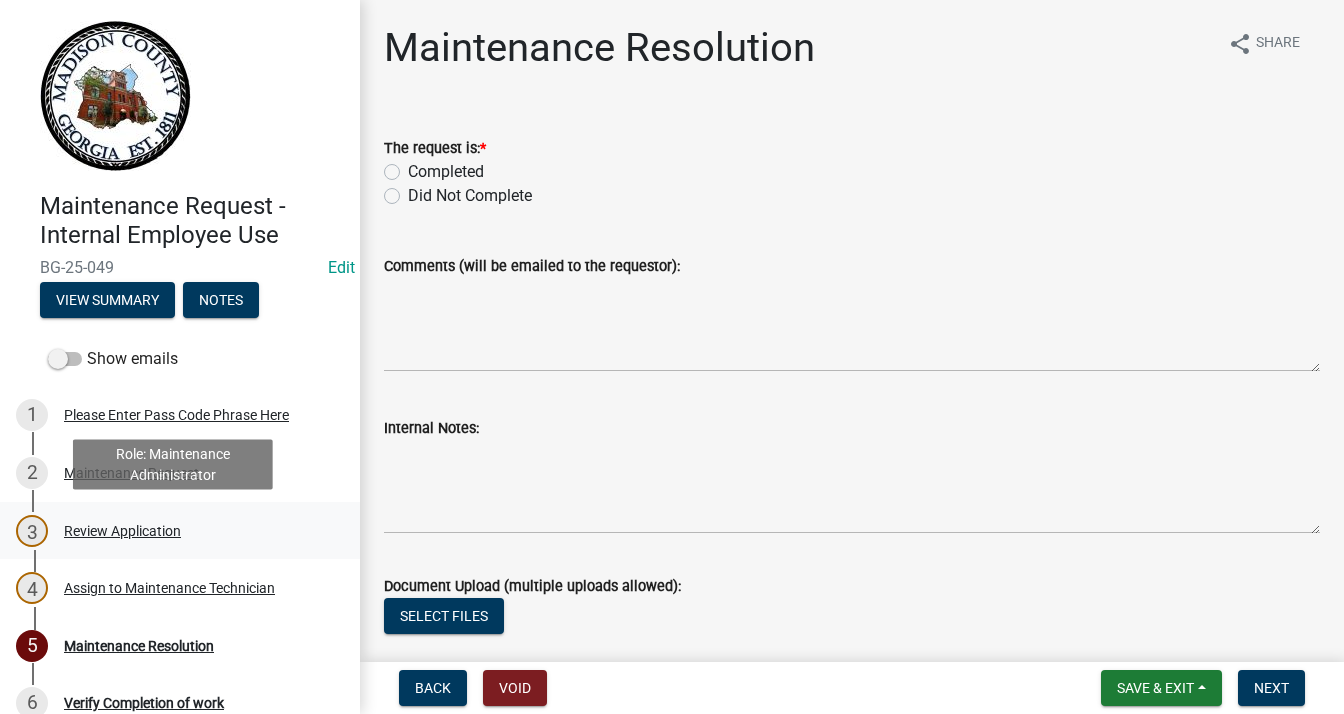 click on "Review Application" at bounding box center [122, 531] 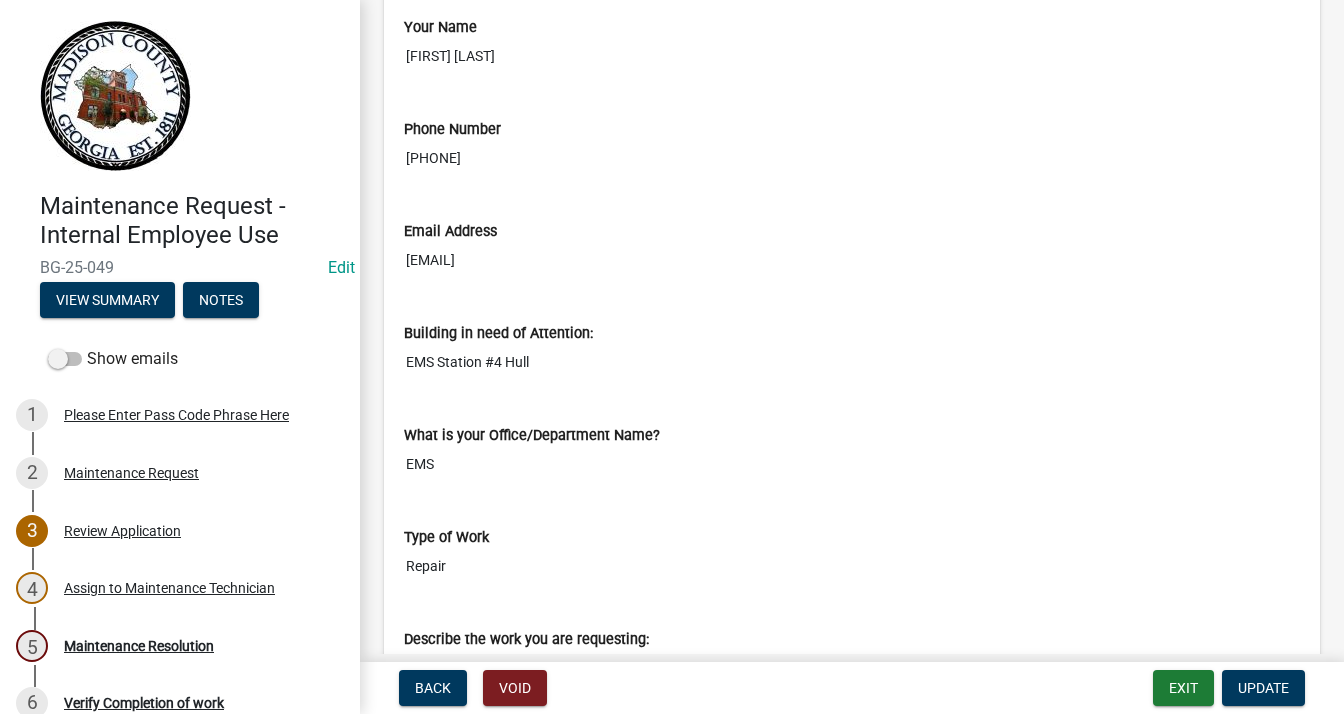 scroll, scrollTop: 610, scrollLeft: 0, axis: vertical 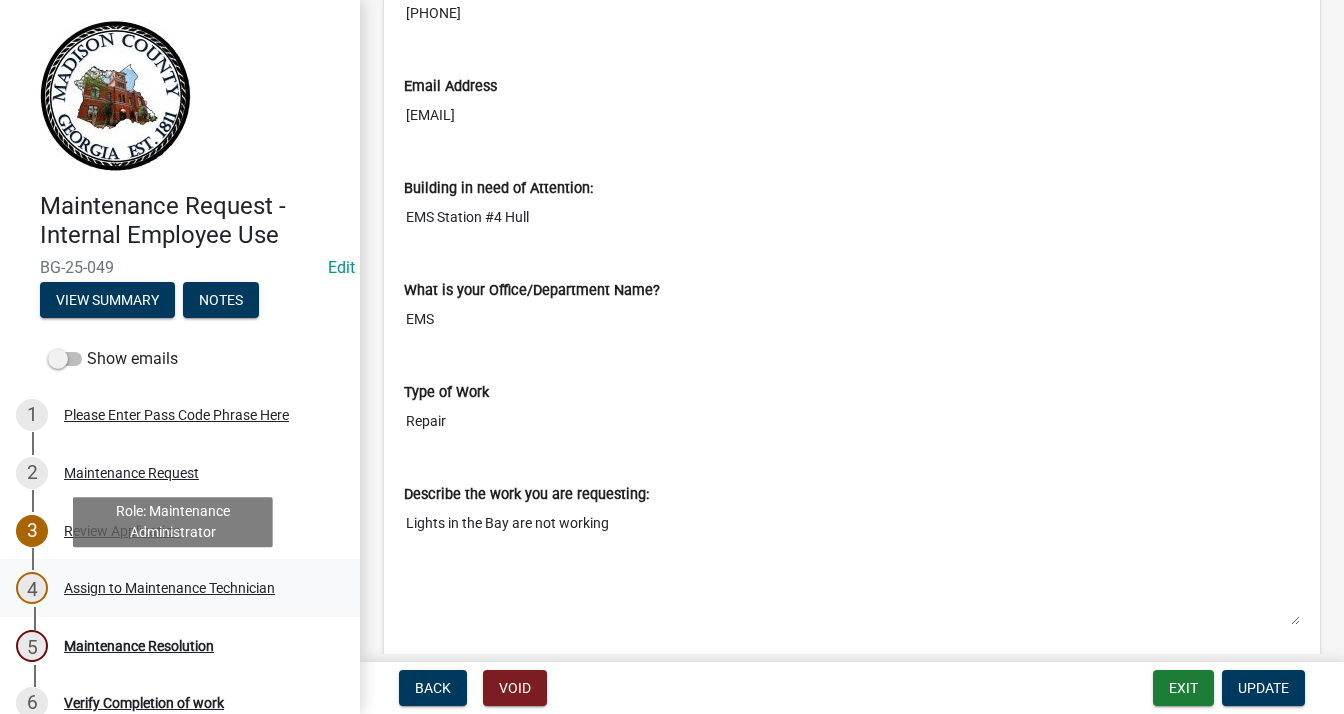 click on "Assign to Maintenance Technician" at bounding box center [169, 588] 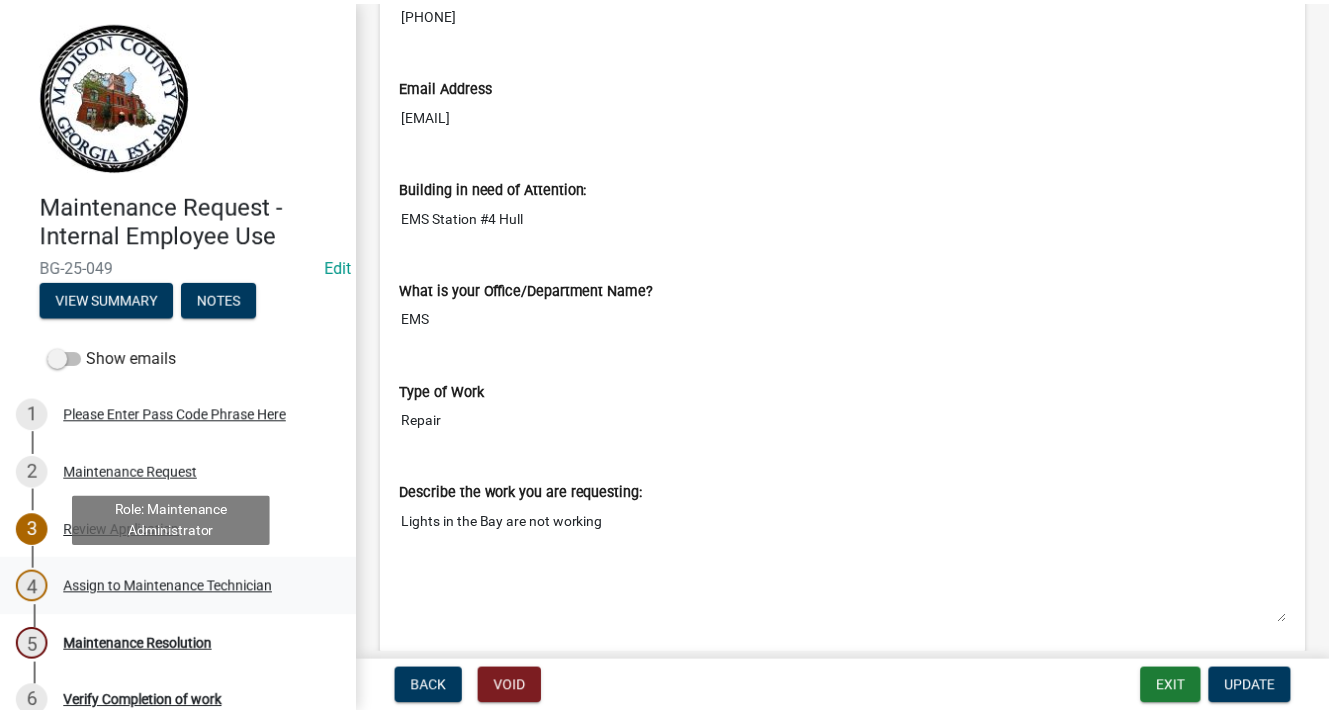 scroll, scrollTop: 0, scrollLeft: 0, axis: both 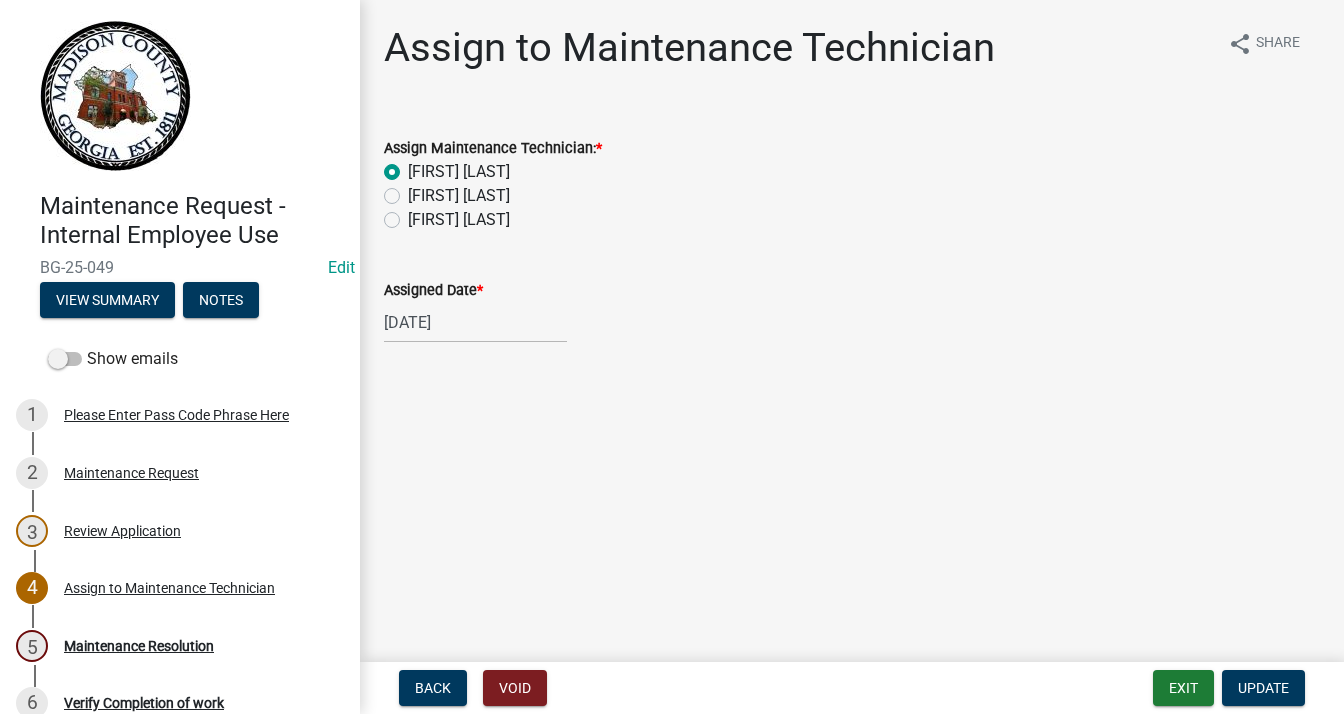 click on "[FIRST] [LAST]" 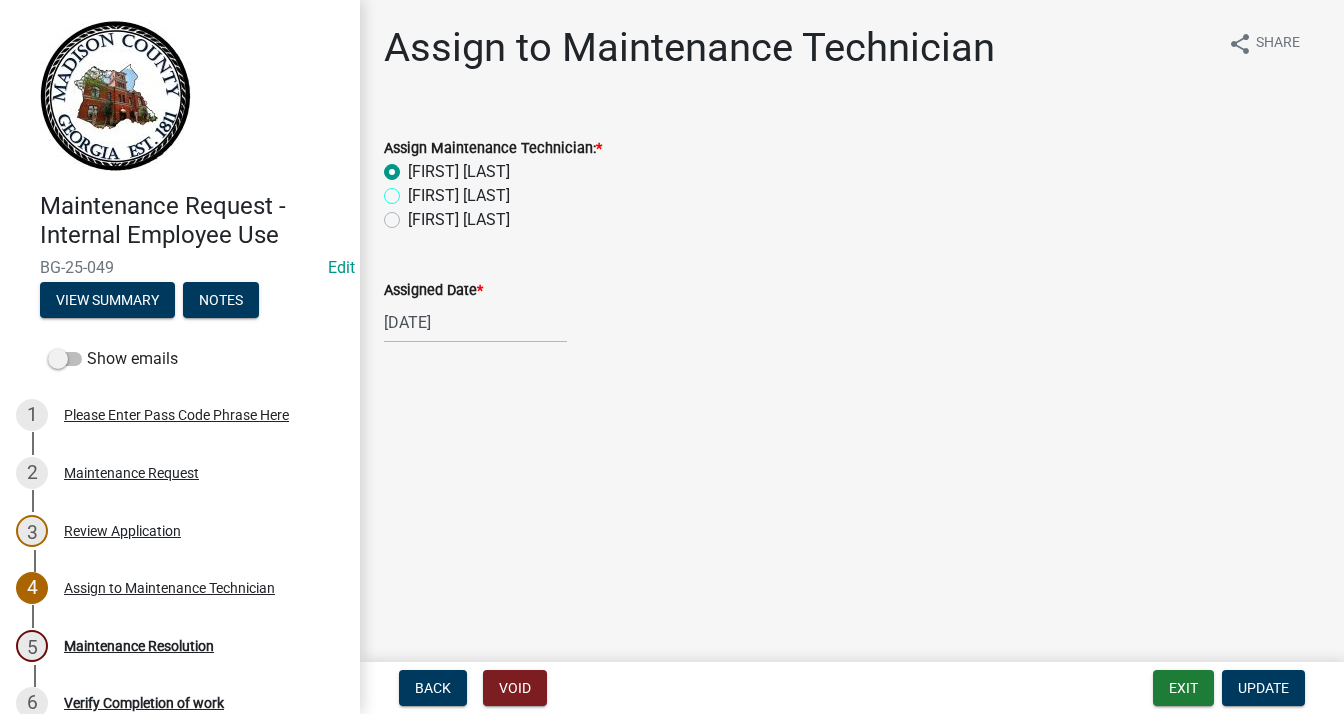 click on "[FIRST] [LAST]" at bounding box center [414, 190] 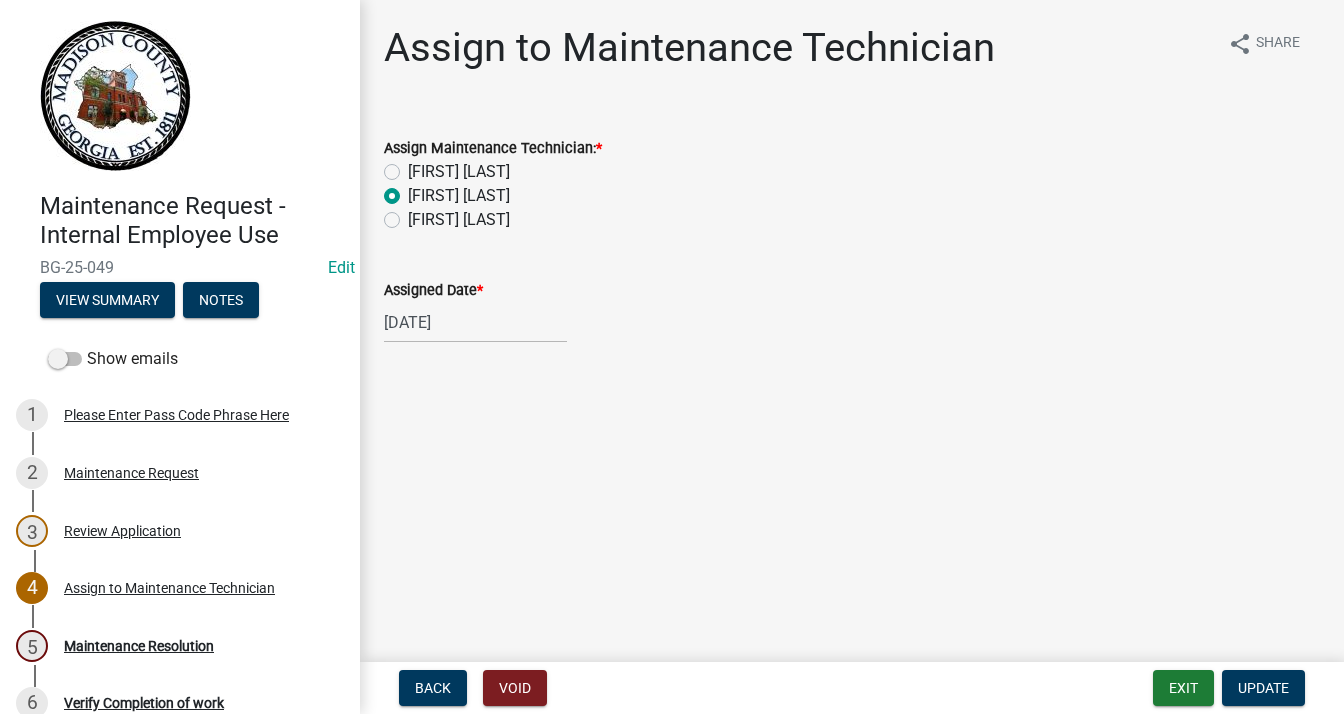 radio on "true" 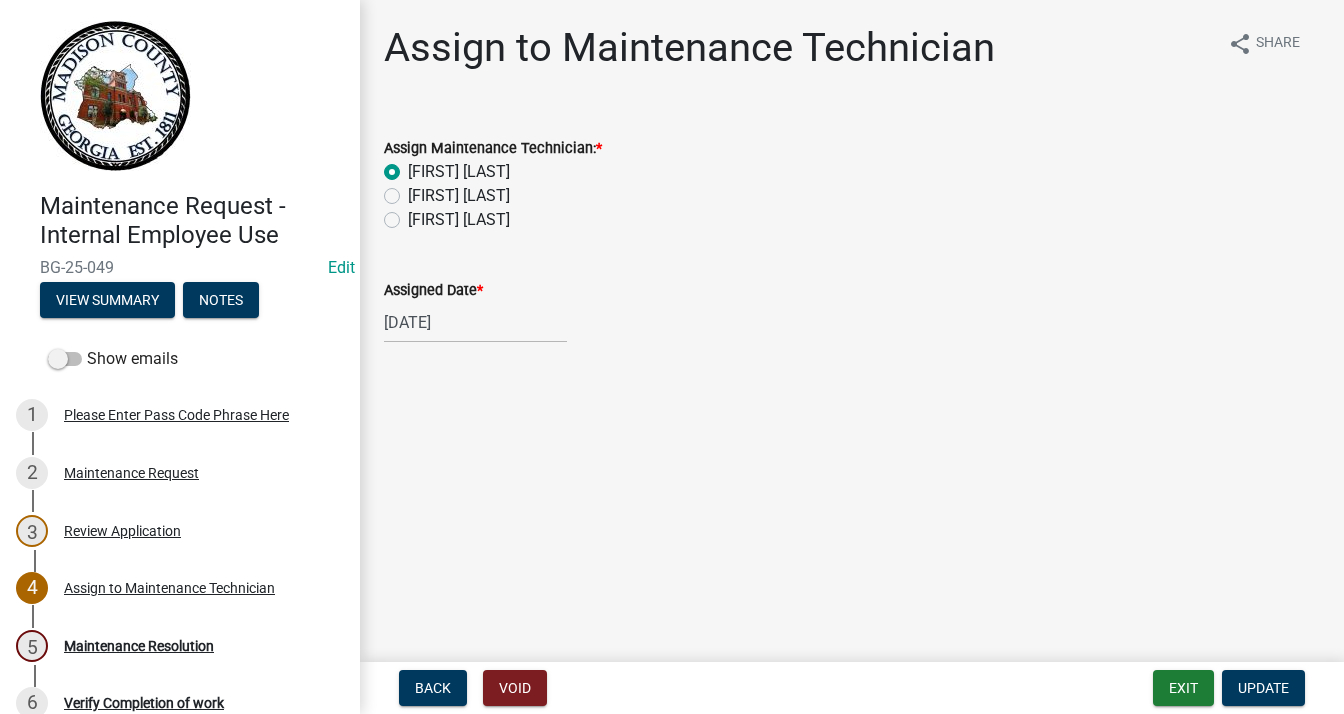 radio on "true" 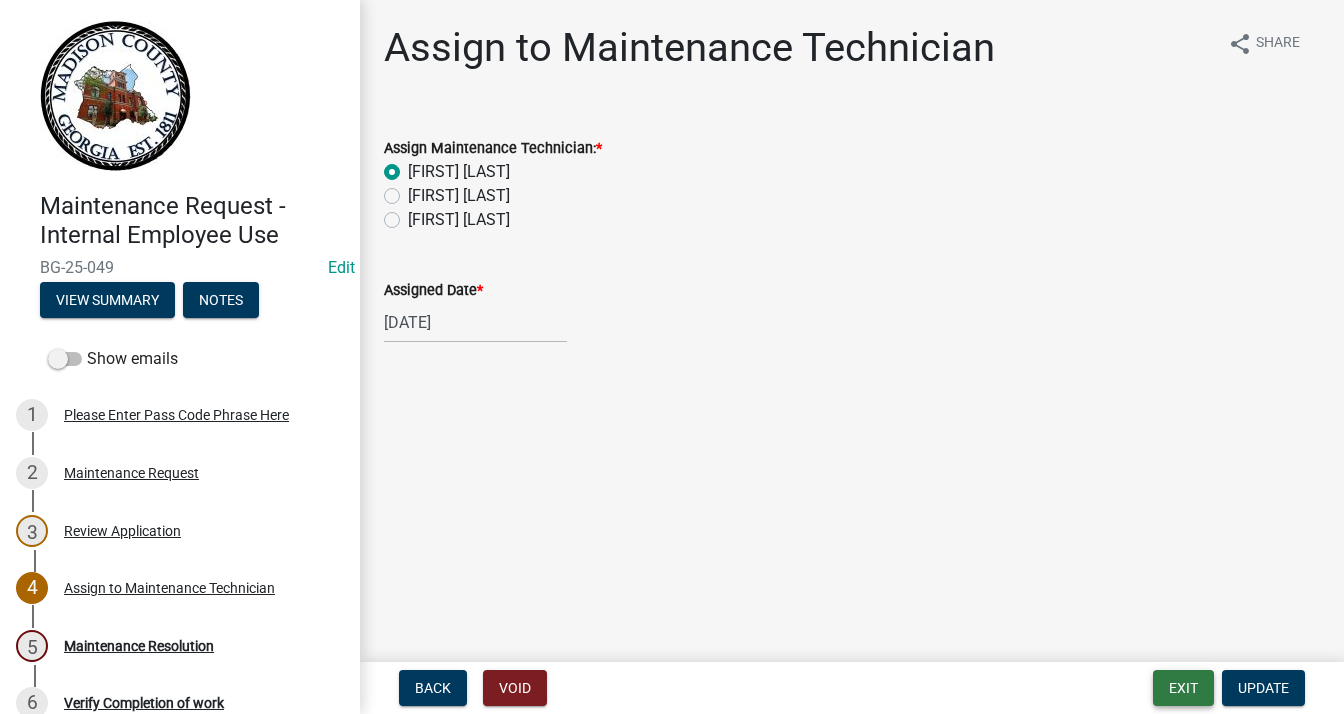 click on "Exit" at bounding box center [1183, 688] 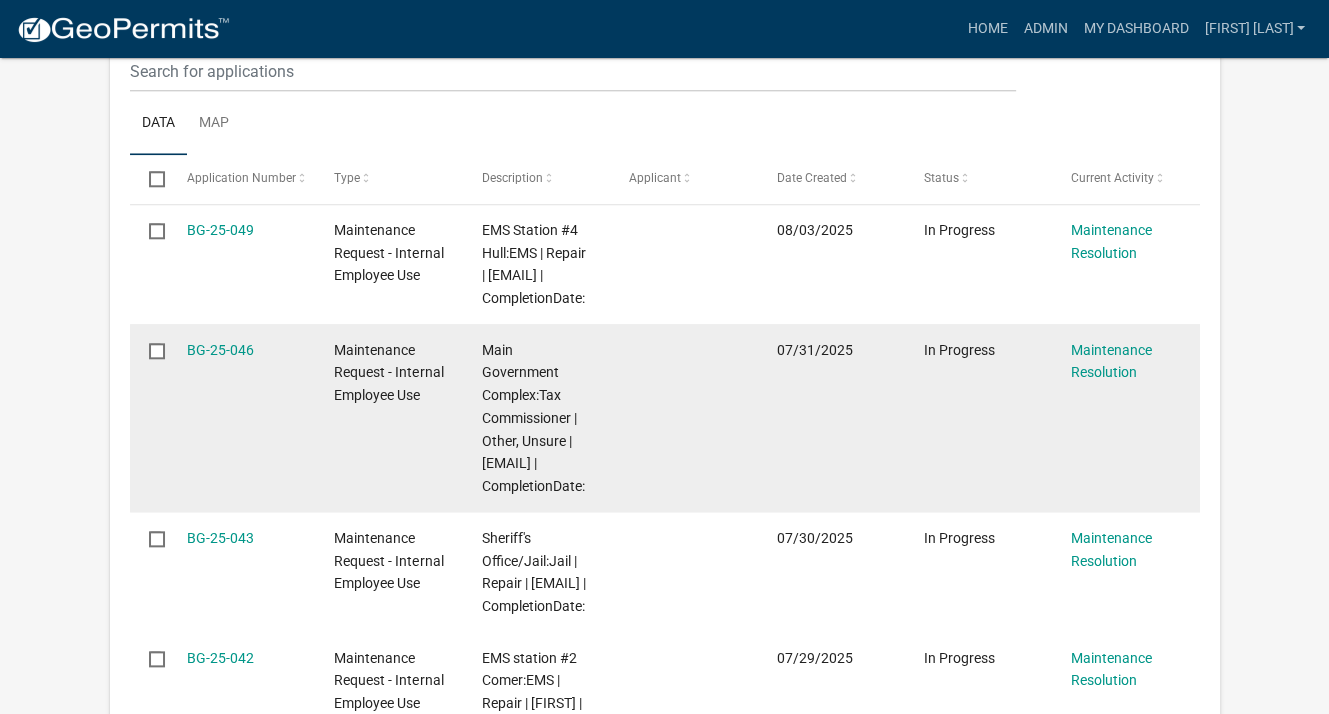 scroll, scrollTop: 2000, scrollLeft: 0, axis: vertical 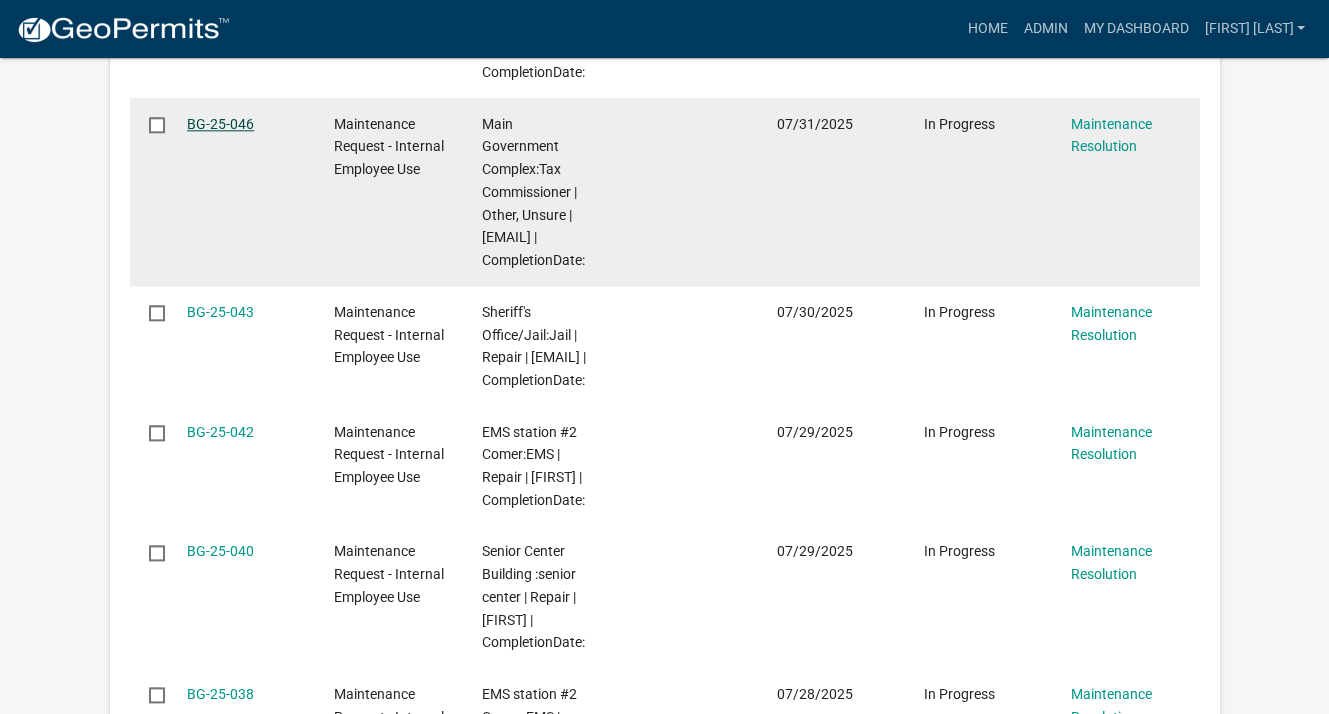 click on "BG-25-046" 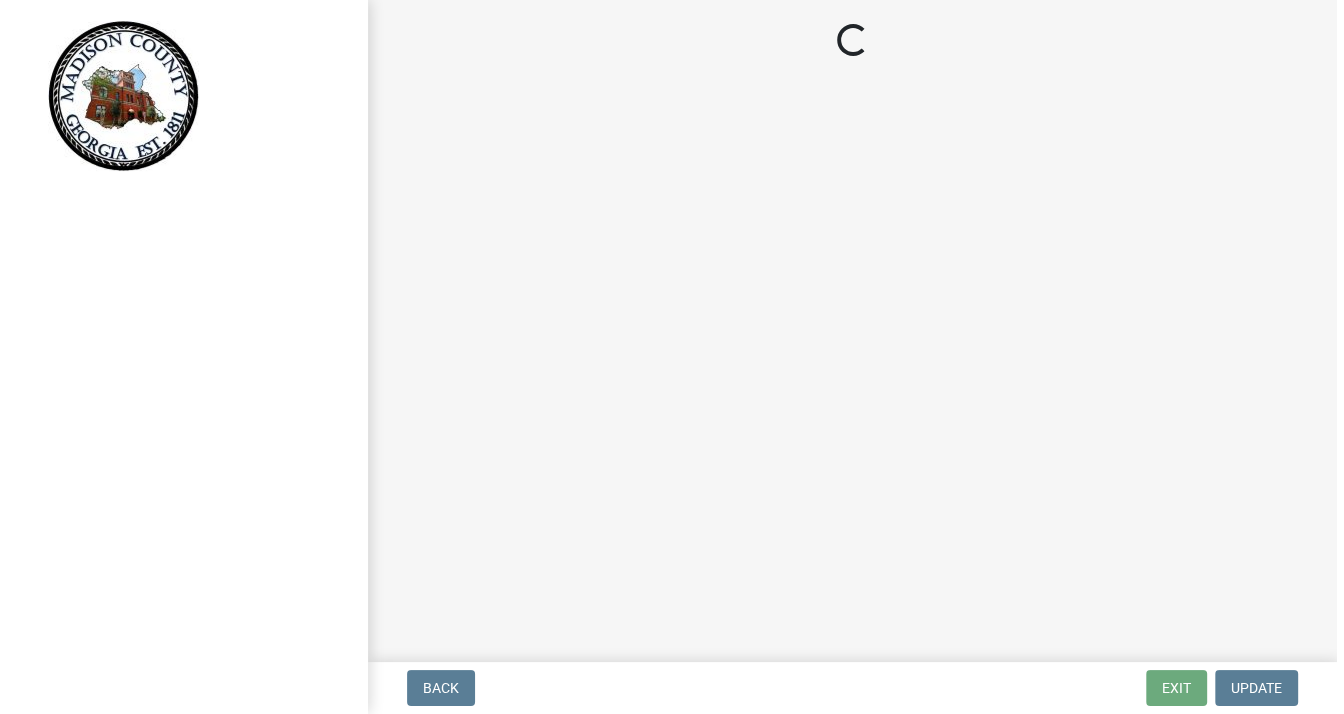 scroll, scrollTop: 0, scrollLeft: 0, axis: both 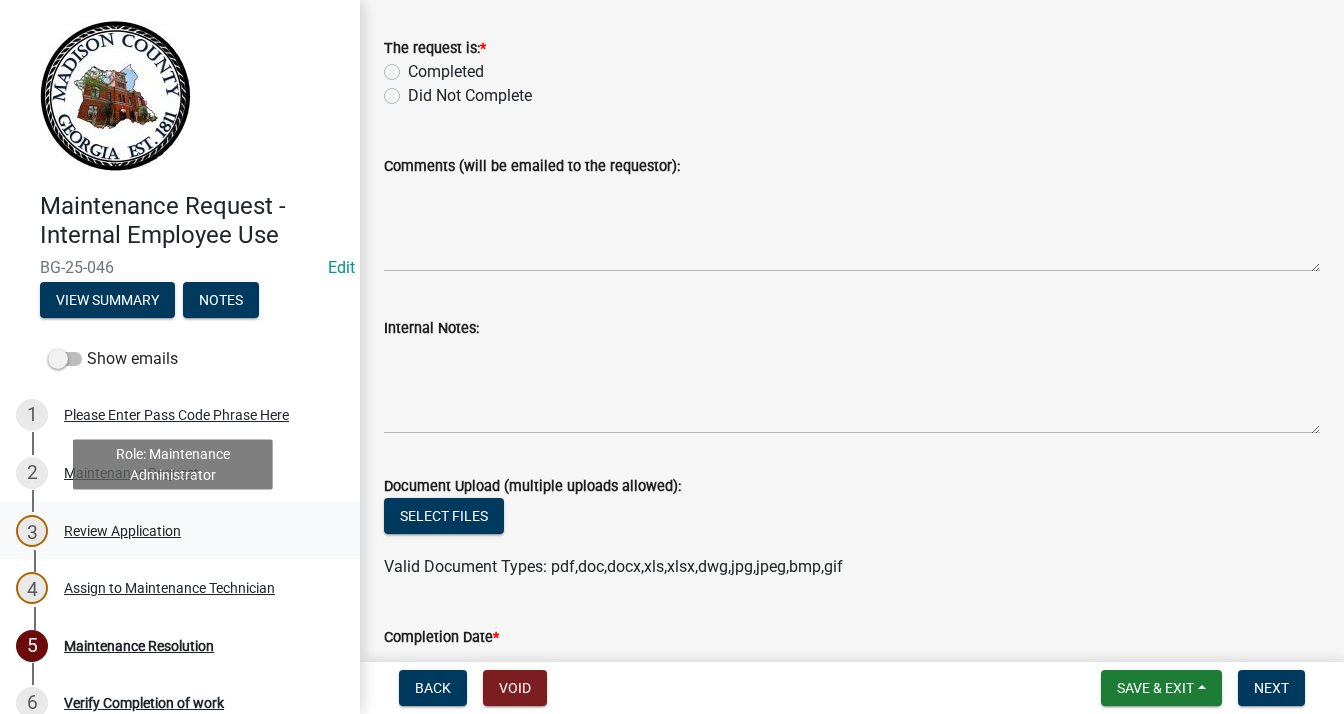 click on "Review Application" at bounding box center [122, 531] 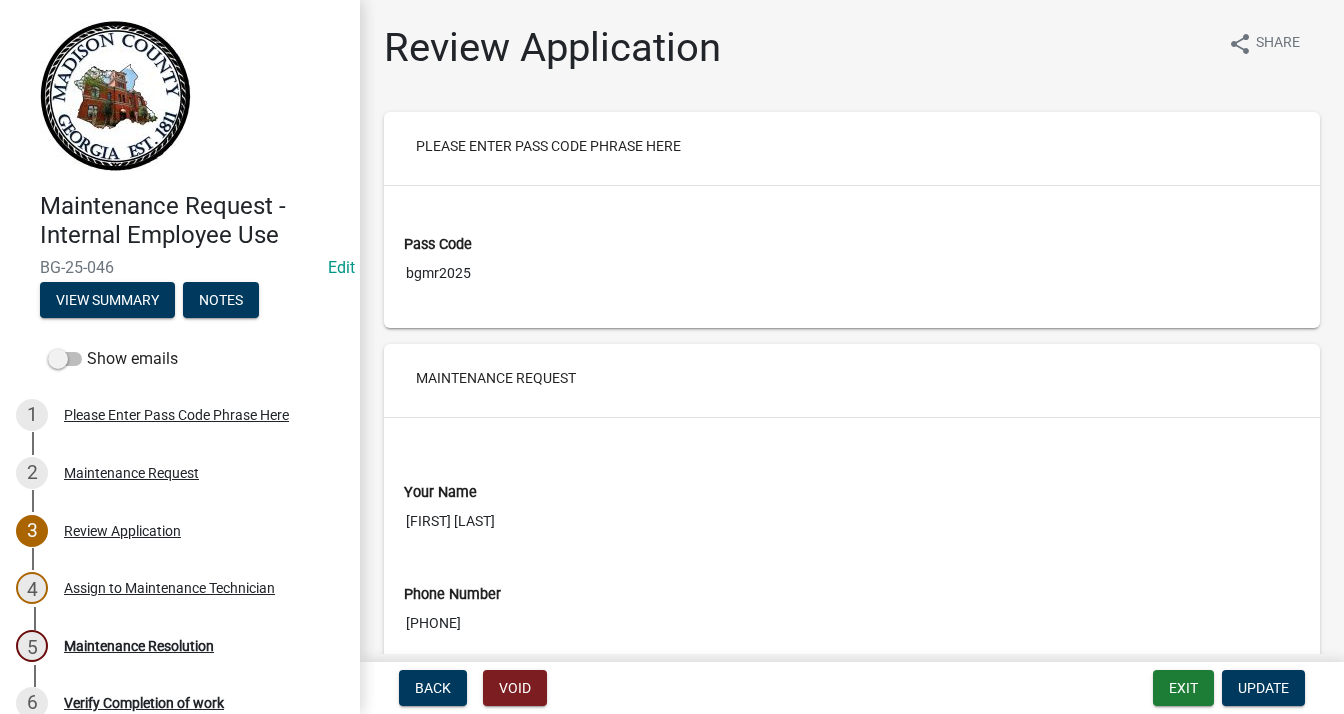 scroll, scrollTop: 0, scrollLeft: 0, axis: both 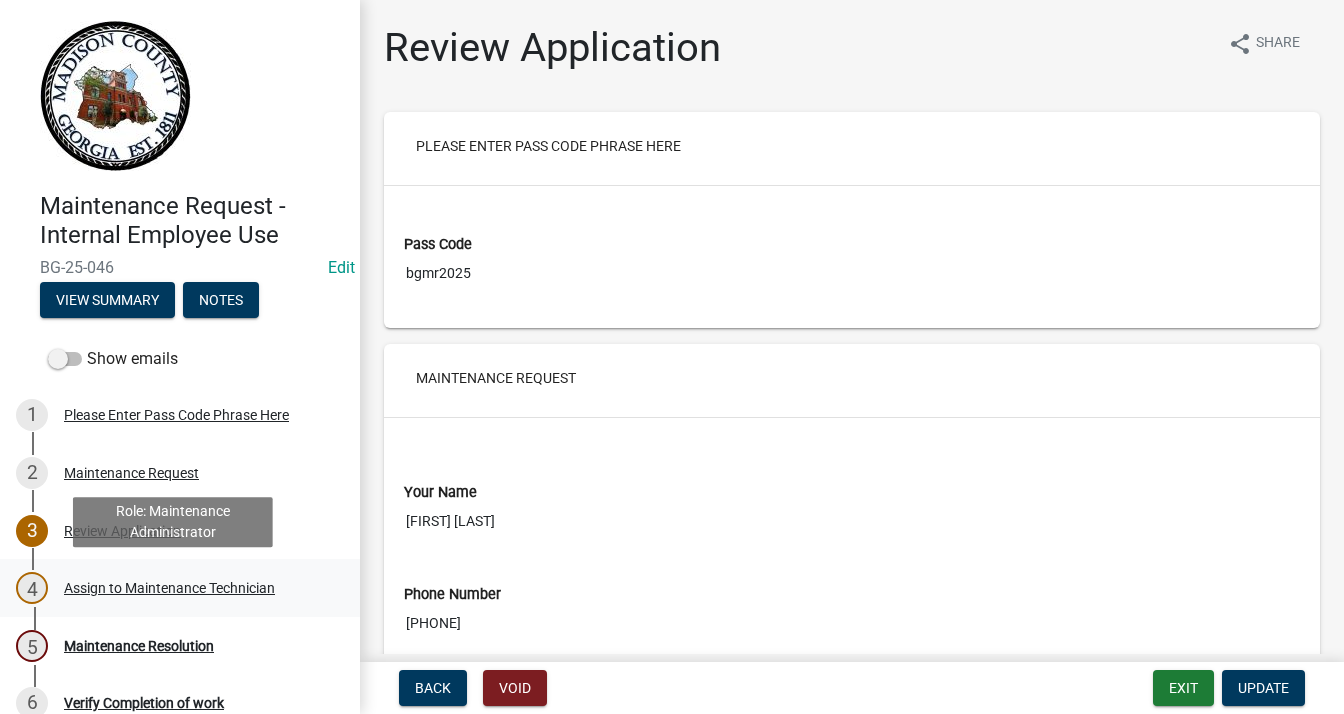 click on "Assign to Maintenance Technician" at bounding box center (169, 588) 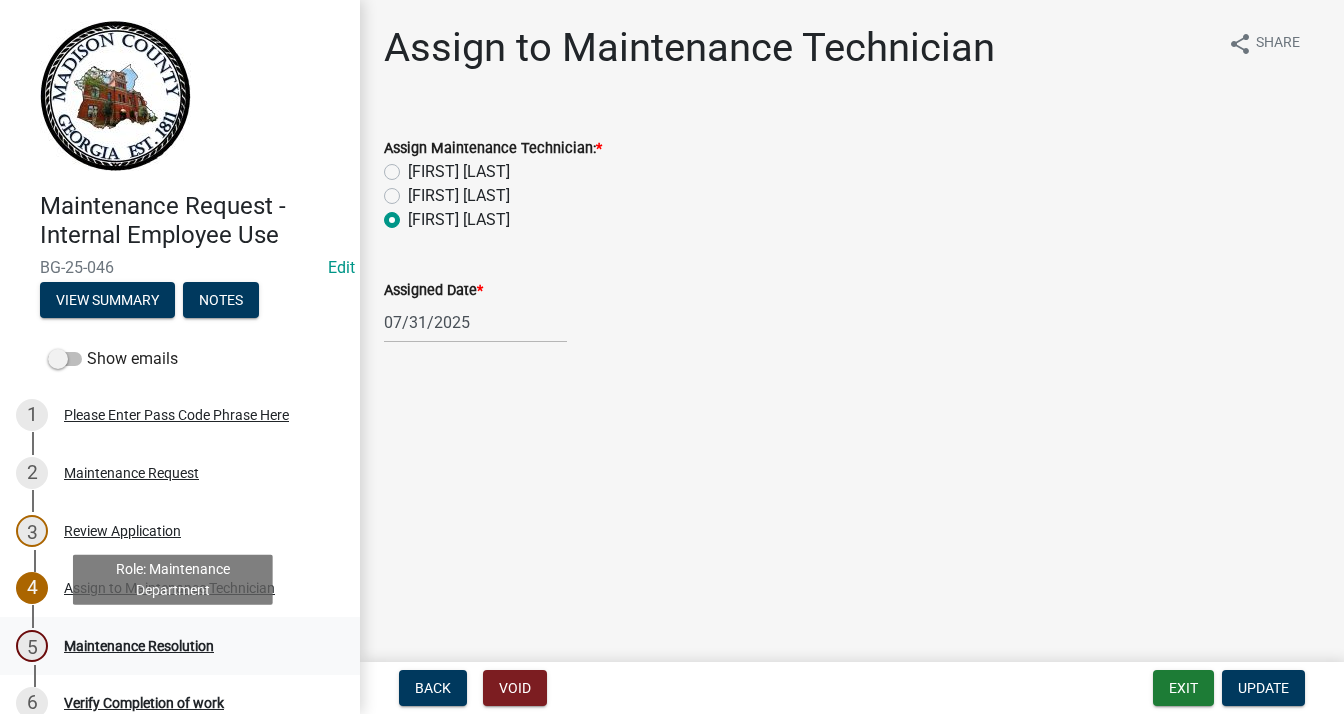 click on "Maintenance Resolution" at bounding box center [139, 646] 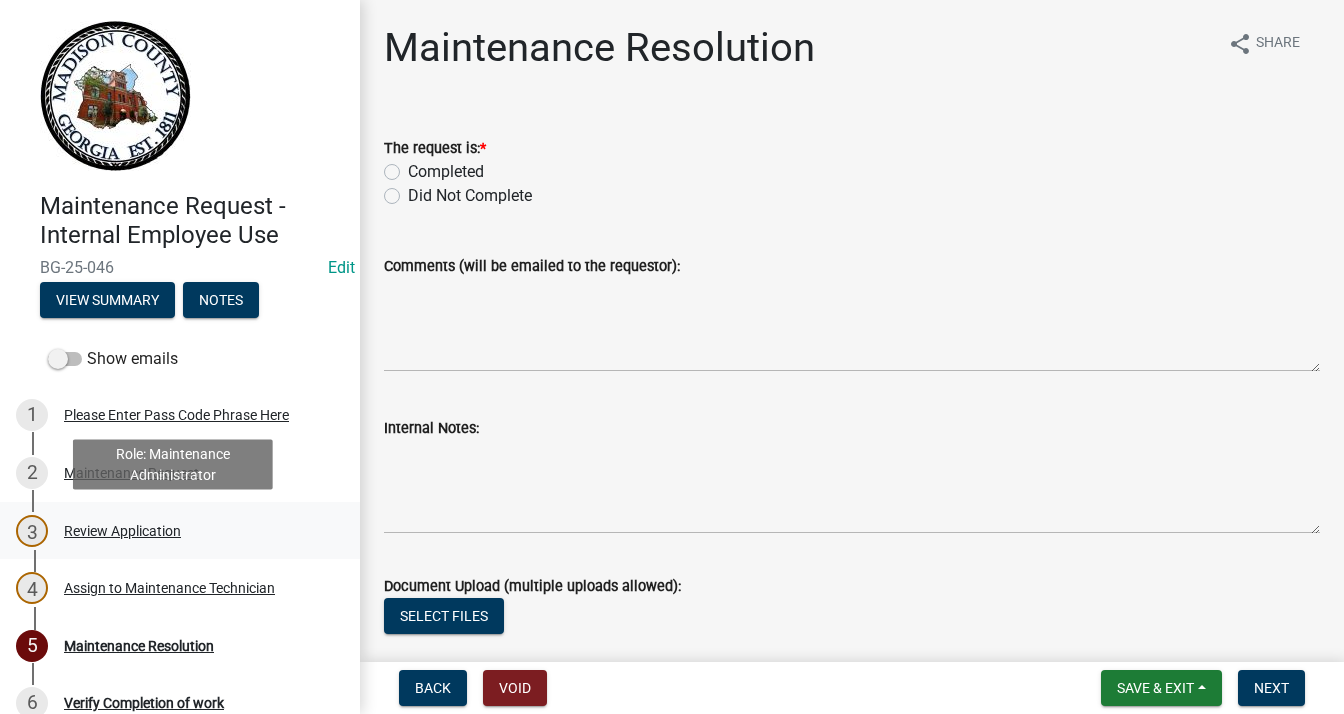 click on "Review Application" at bounding box center (122, 531) 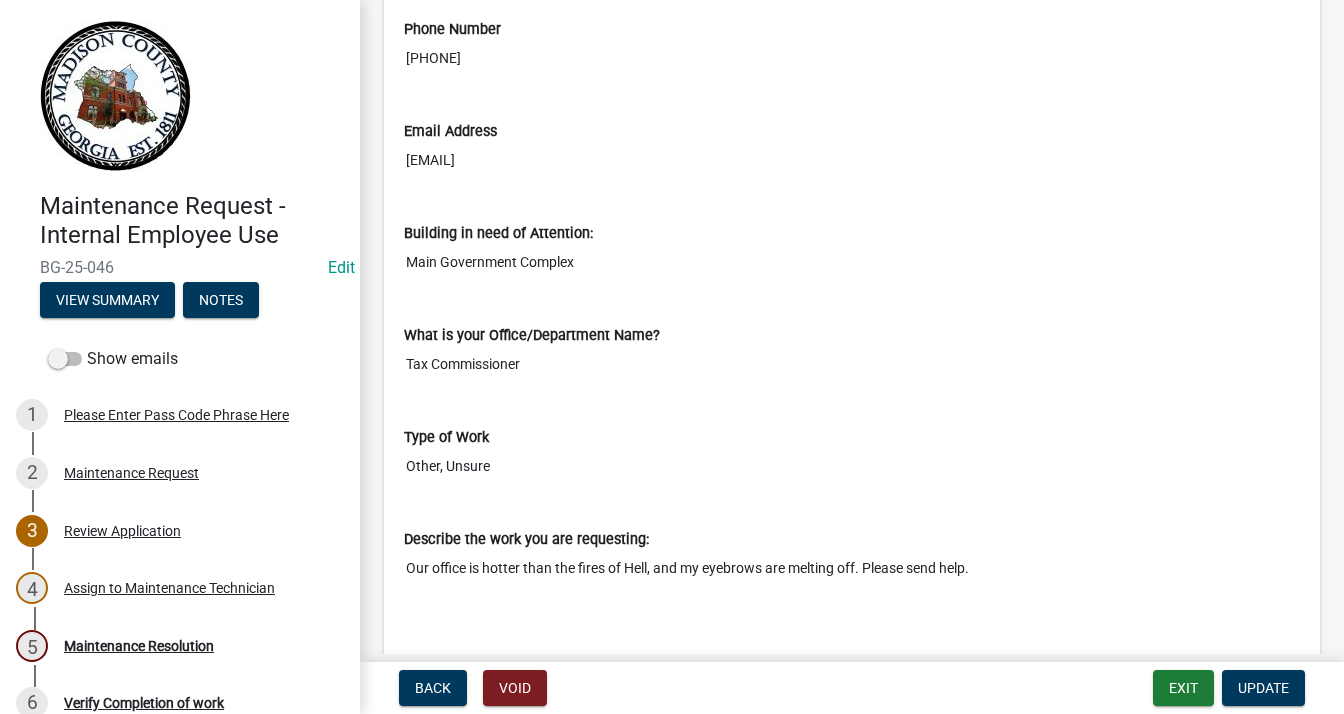 scroll, scrollTop: 600, scrollLeft: 0, axis: vertical 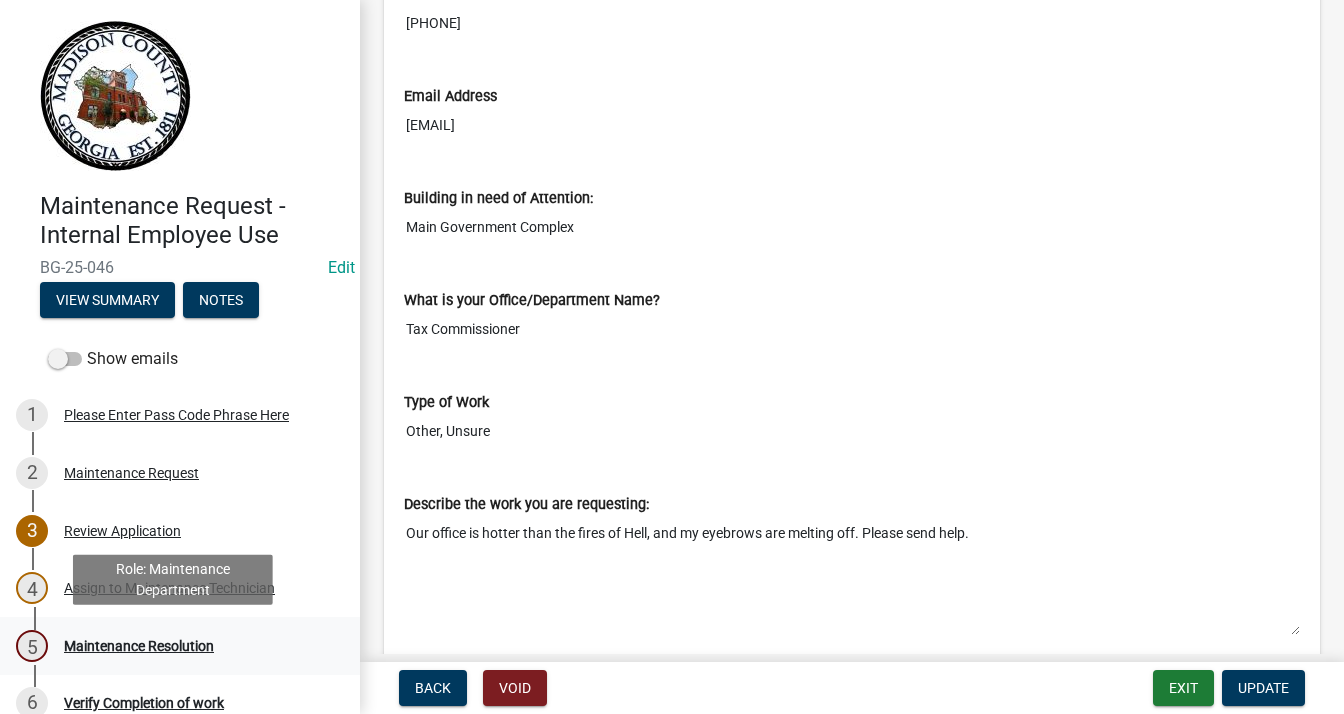 click on "5     Maintenance Resolution" at bounding box center [172, 646] 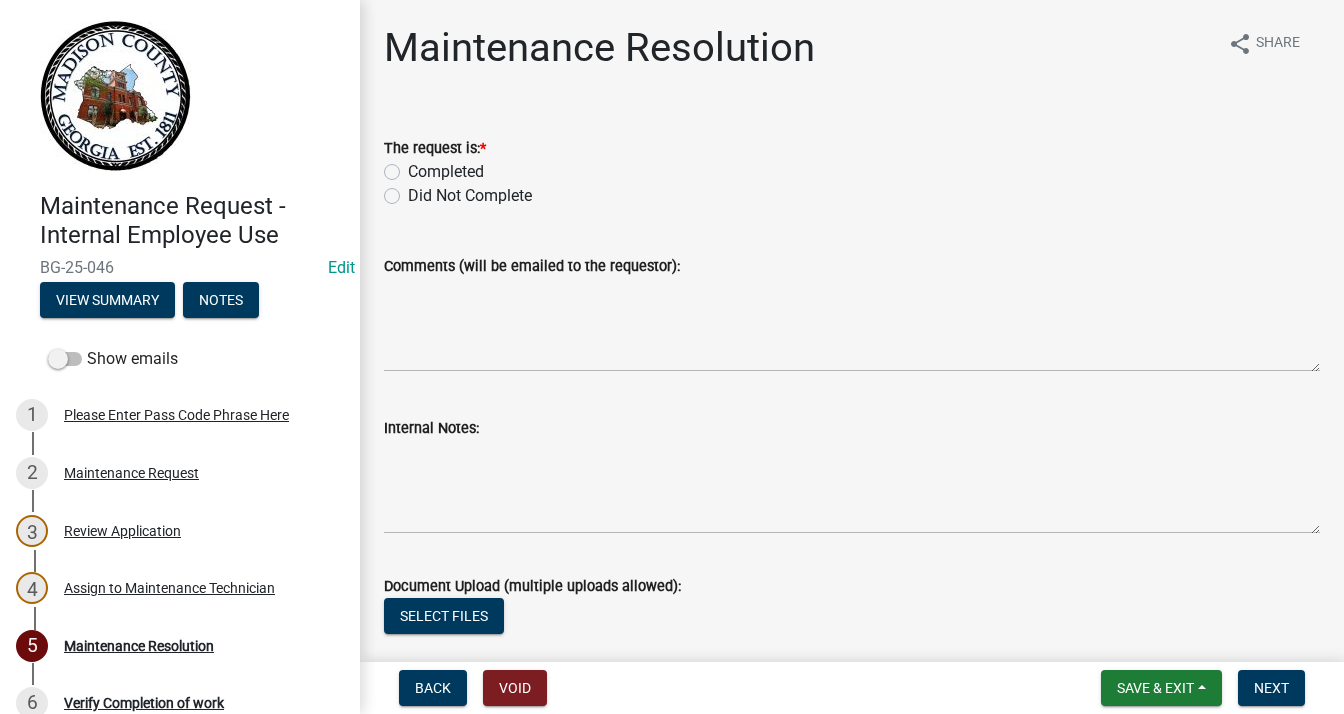 click on "Completed" 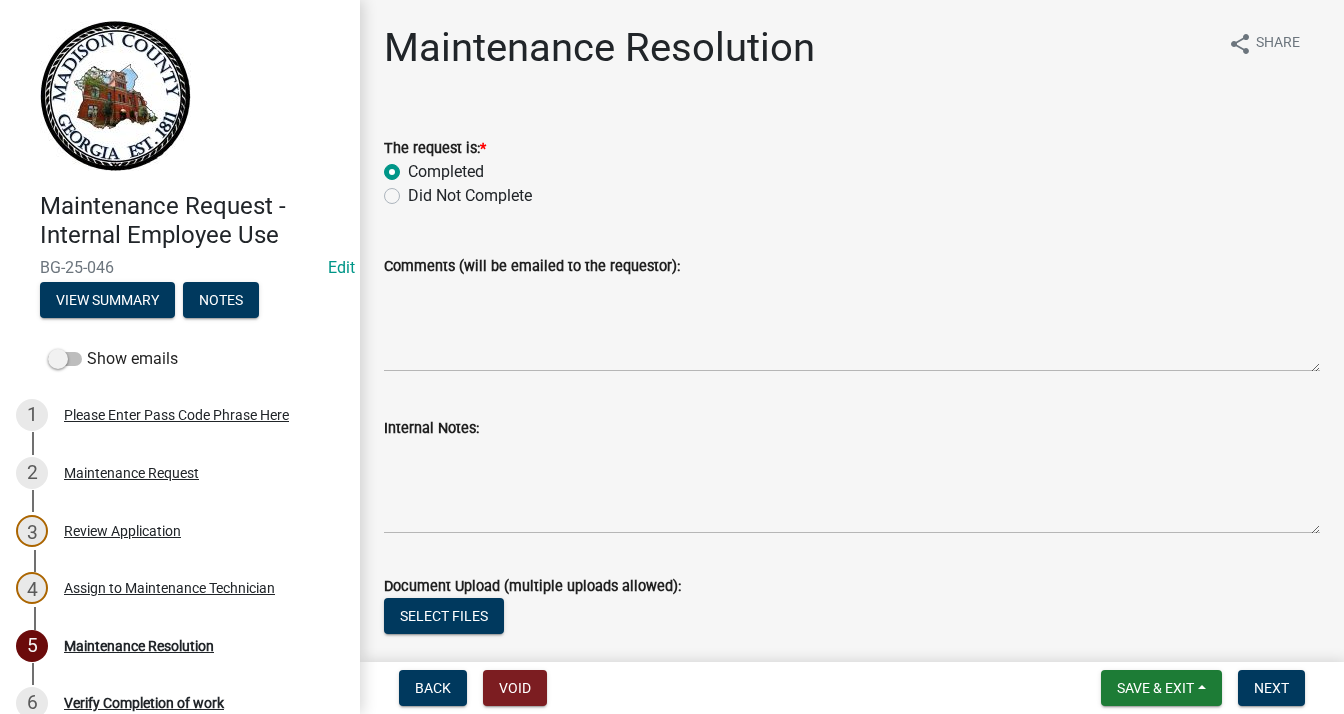 radio on "true" 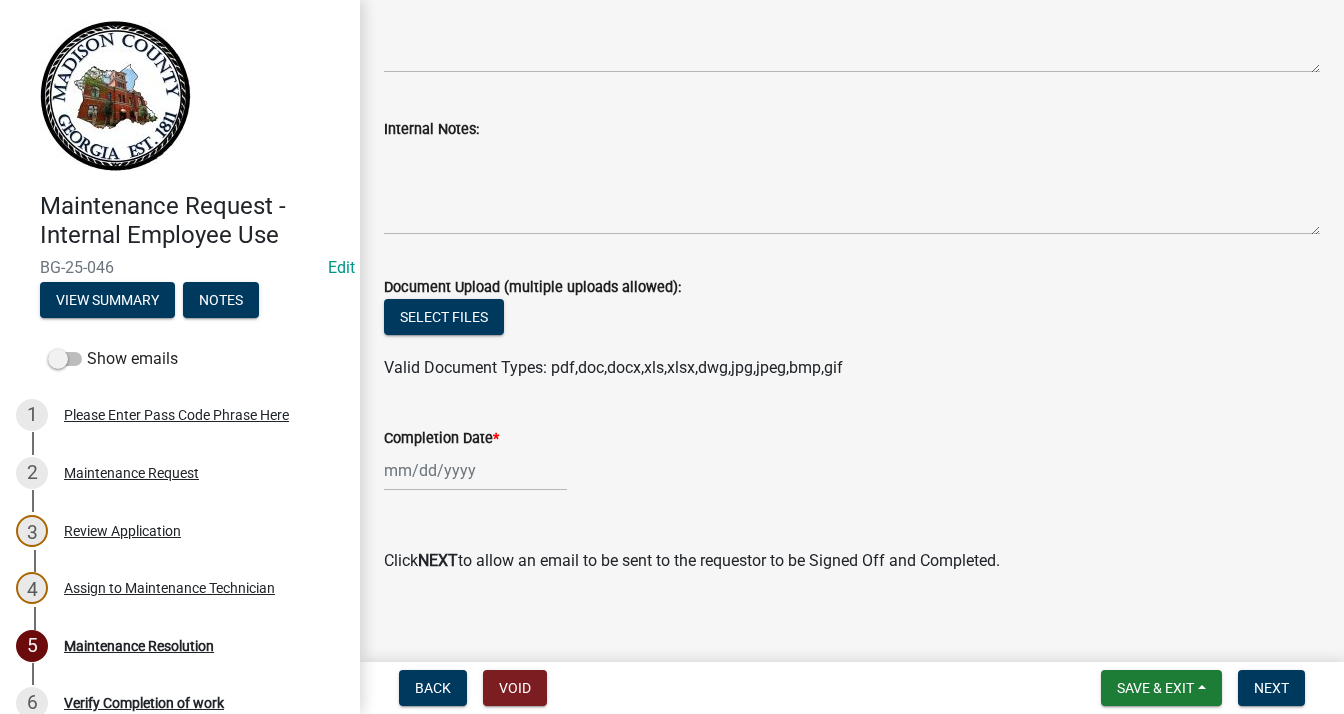 scroll, scrollTop: 300, scrollLeft: 0, axis: vertical 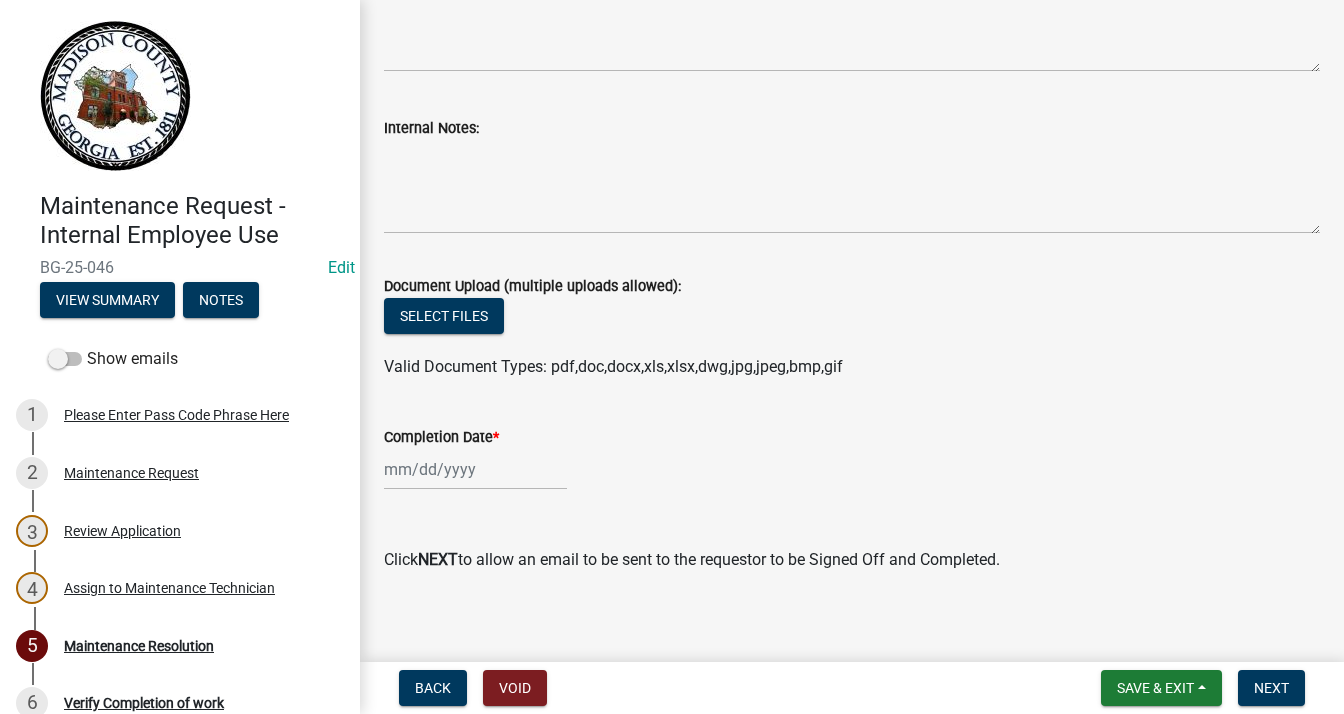select on "8" 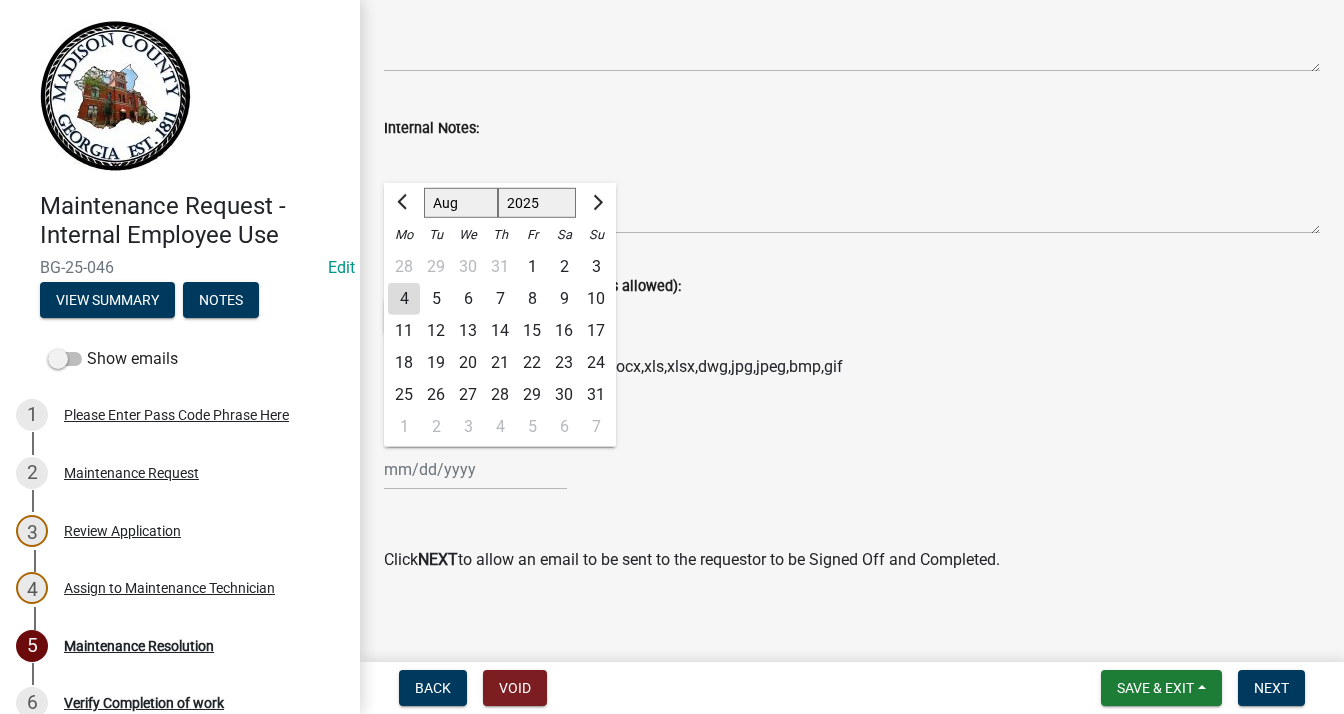 click on "Jan Feb Mar Apr May Jun Jul Aug Sep Oct Nov Dec 1525 1526 1527 1528 1529 1530 1531 1532 1533 1534 1535 1536 1537 1538 1539 1540 1541 1542 1543 1544 1545 1546 1547 1548 1549 1550 1551 1552 1553 1554 1555 1556 1557 1558 1559 1560 1561 1562 1563 1564 1565 1566 1567 1568 1569 1570 1571 1572 1573 1574 1575 1576 1577 1578 1579 1580 1581 1582 1583 1584 1585 1586 1587 1588 1589 1590 1591 1592 1593 1594 1595 1596 1597 1598 1599 1600 1601 1602 1603 1604 1605 1606 1607 1608 1609 1610 1611 1612 1613 1614 1615 1616 1617 1618 1619 1620 1621 1622 1623 1624 1625 1626 1627 1628 1629 1630 1631 1632 1633 1634 1635 1636 1637 1638 1639 1640 1641 1642 1643 1644 1645 1646 1647 1648 1649 1650 1651 1652 1653 1654 1655 1656 1657 1658 1659 1660 1661 1662 1663 1664 1665 1666 1667 1668 1669 1670 1671 1672 1673 1674 1675 1676 1677 1678 1679 1680 1681 1682 1683 1684 1685 1686 1687 1688 1689 1690 1691 1692 1693 1694 1695 1696 1697 1698 1699 1700 1701 1702 1703 1704 1705 1706 1707 1708 1709 1710 1711 1712 1713 1714 1715 1716 1717 1718 1719 1" 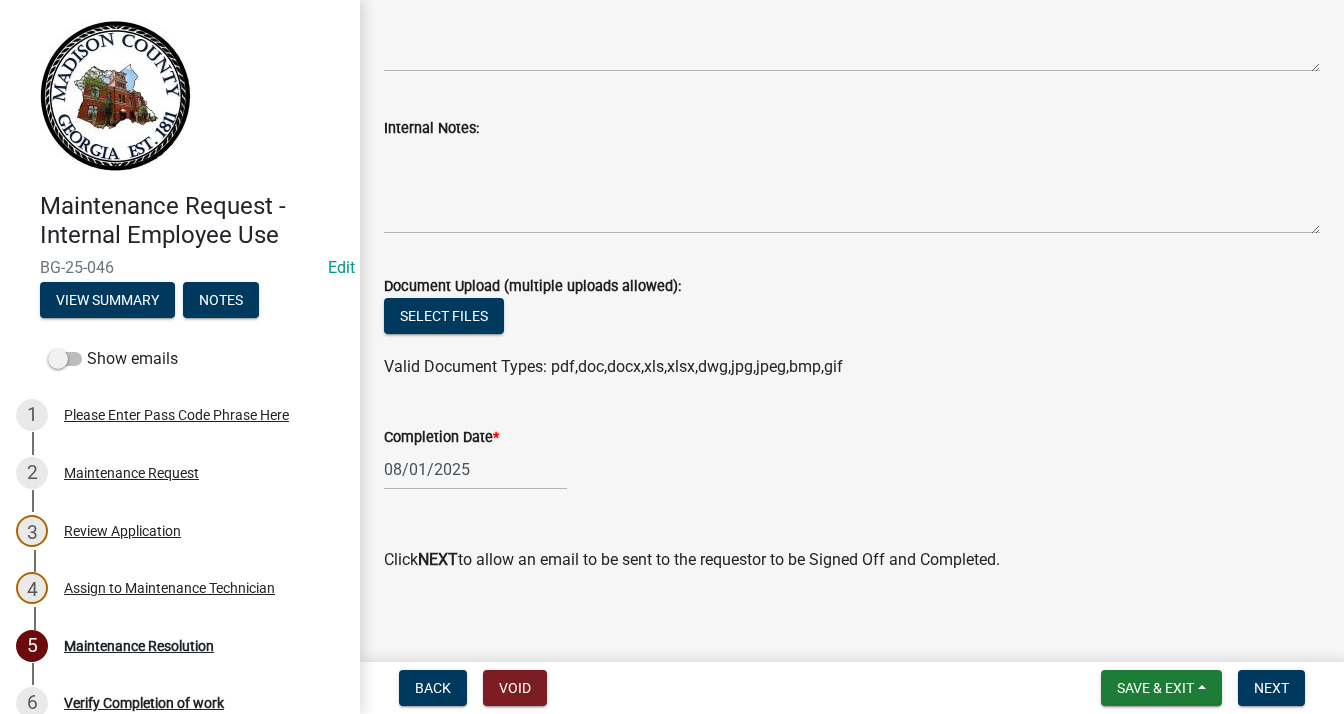 scroll, scrollTop: 312, scrollLeft: 0, axis: vertical 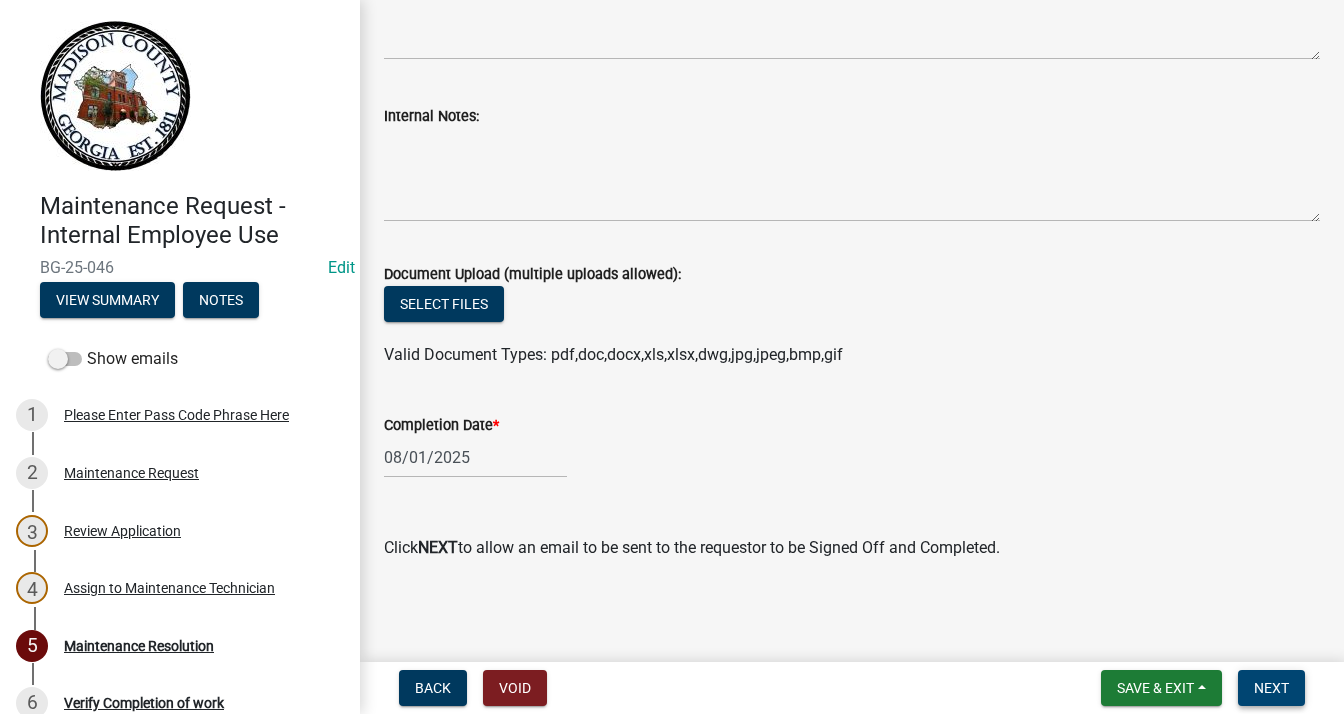 click on "Next" at bounding box center [1271, 688] 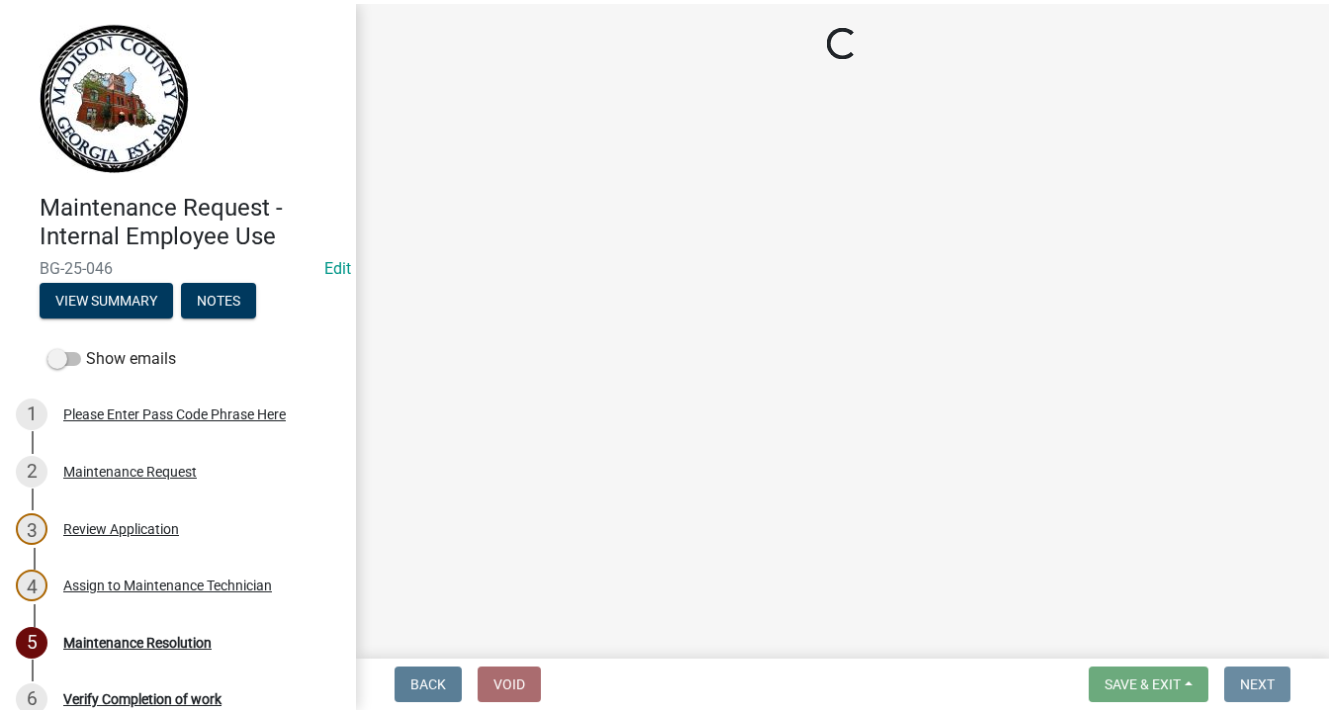 scroll, scrollTop: 0, scrollLeft: 0, axis: both 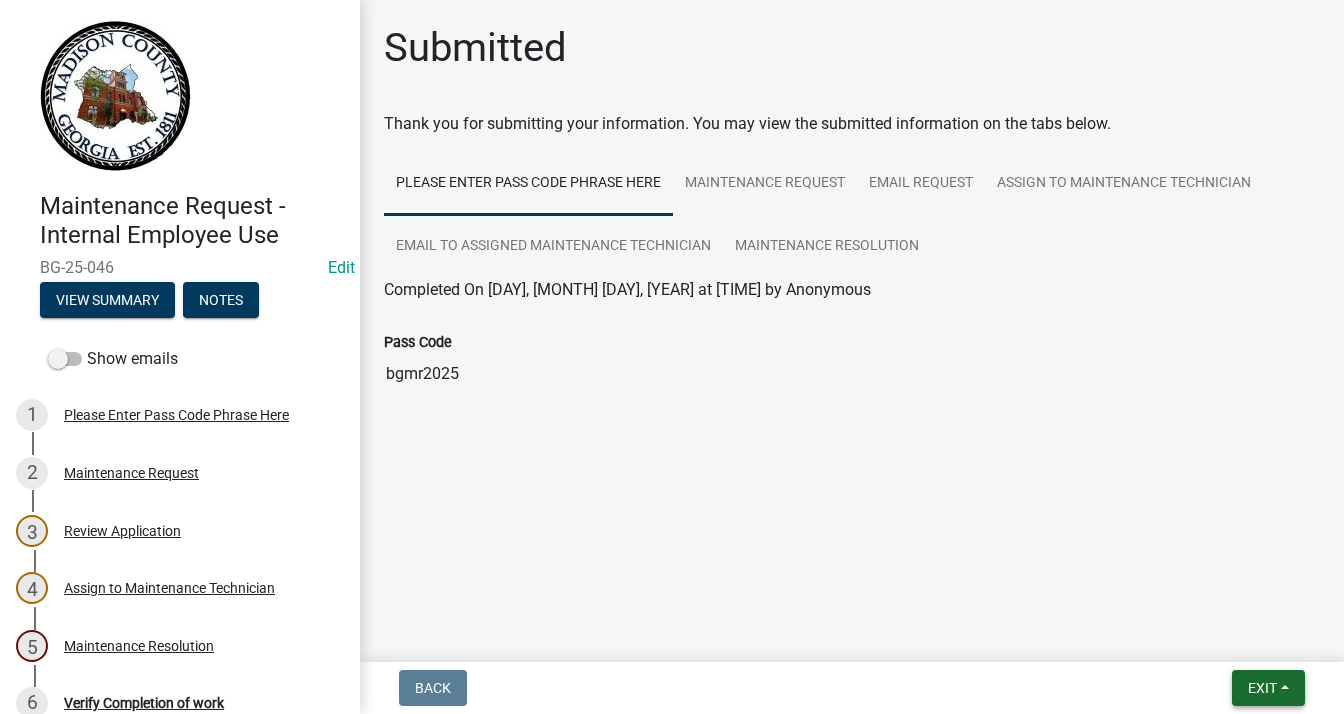 click on "Exit" at bounding box center [1268, 688] 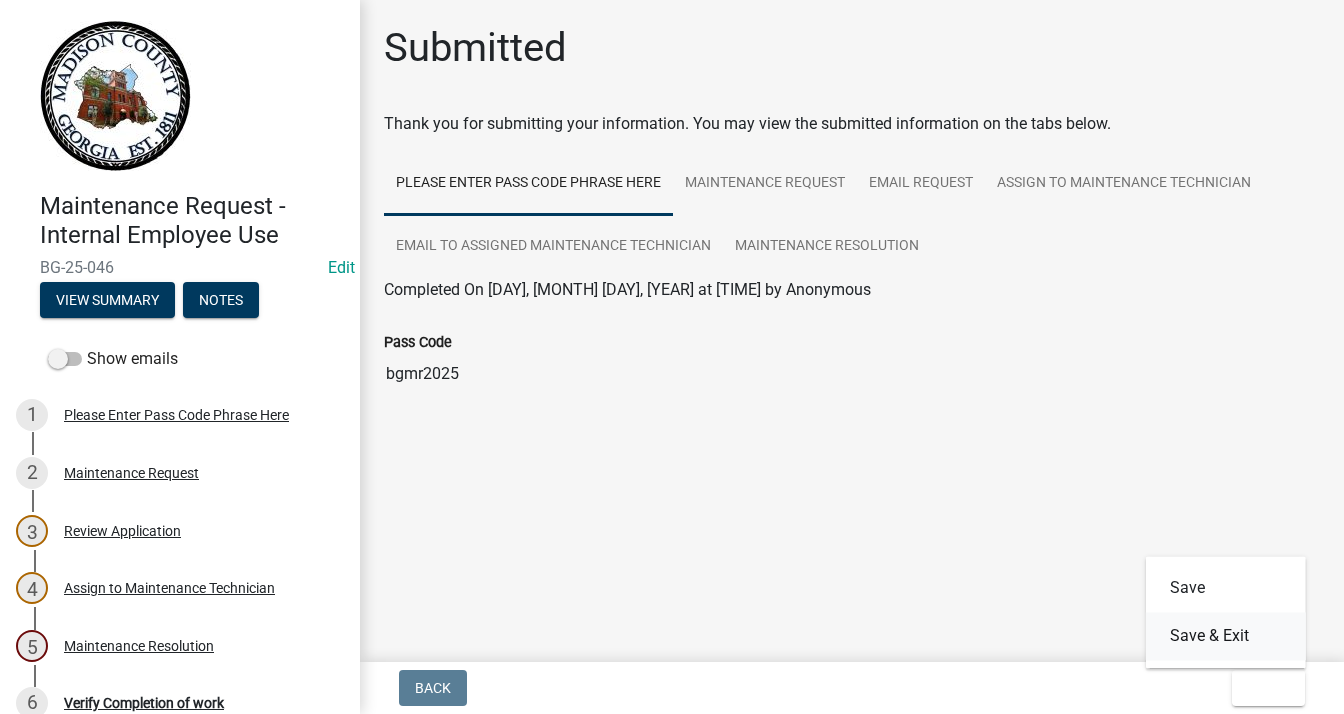 click on "Save & Exit" at bounding box center (1226, 636) 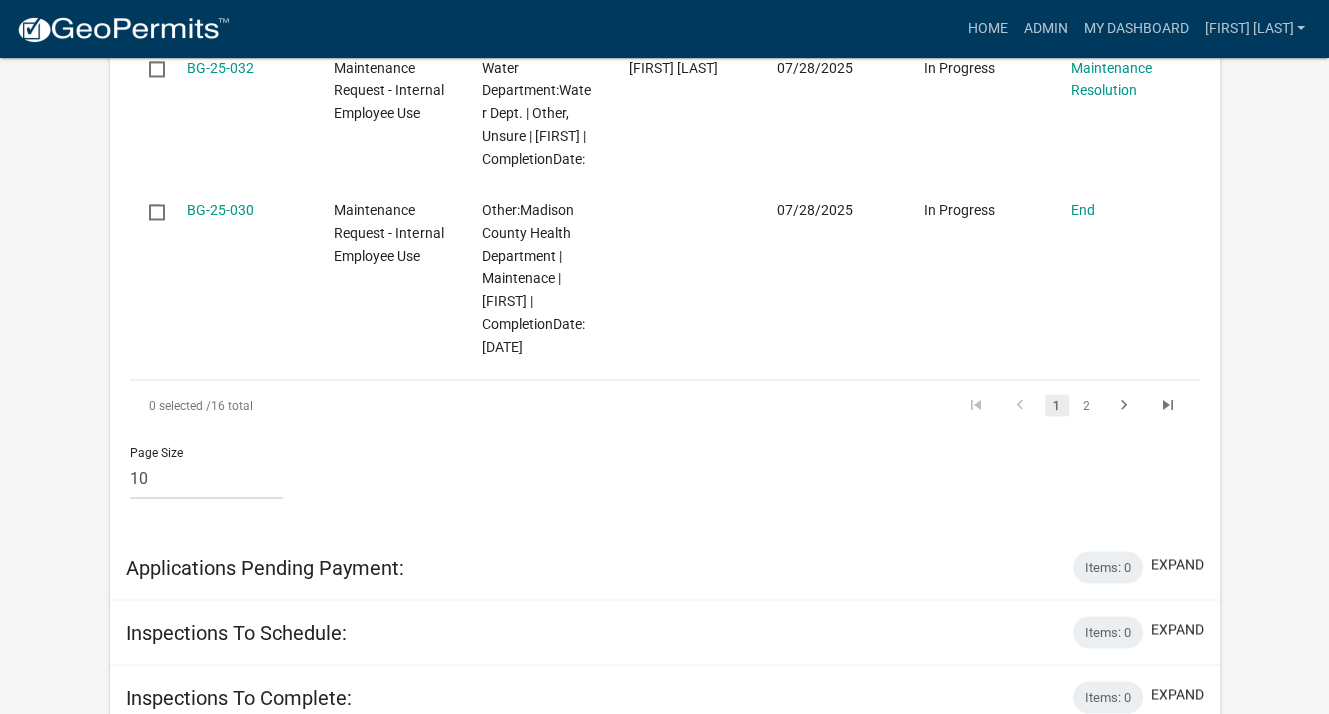 scroll, scrollTop: 2896, scrollLeft: 0, axis: vertical 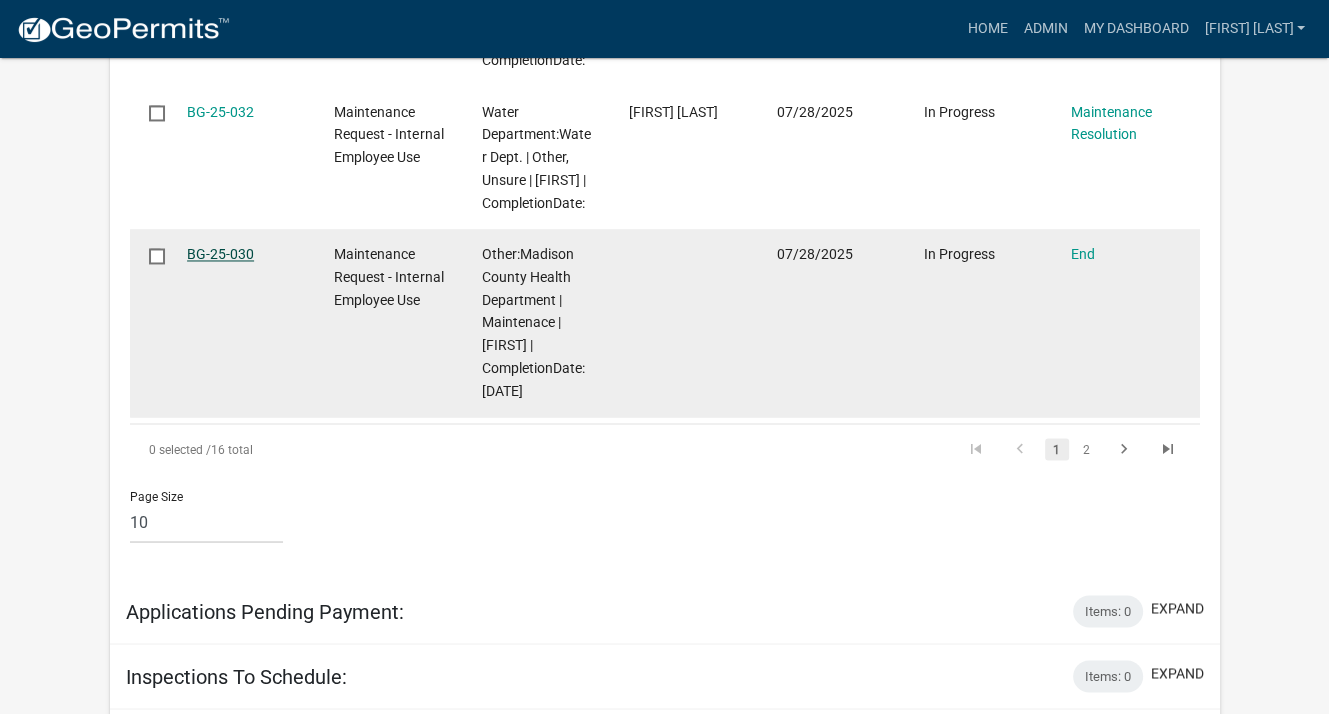 click on "BG-25-030" 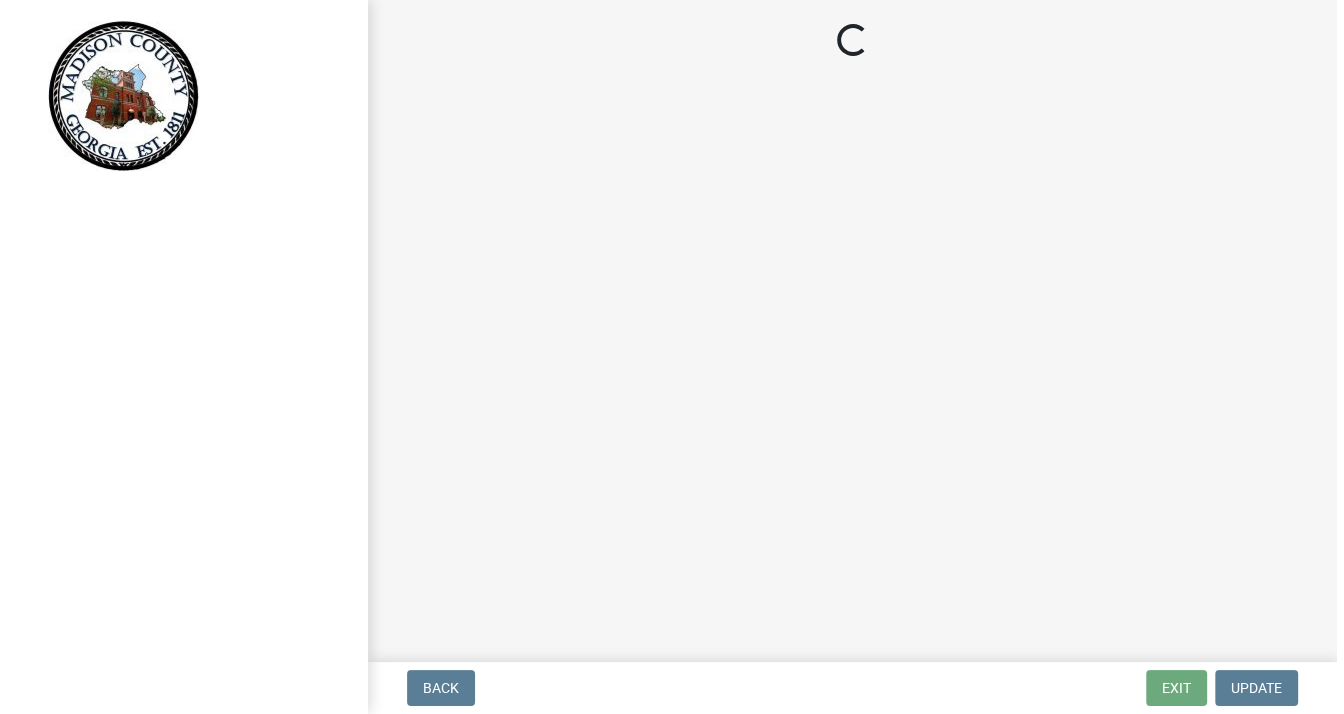 scroll, scrollTop: 0, scrollLeft: 0, axis: both 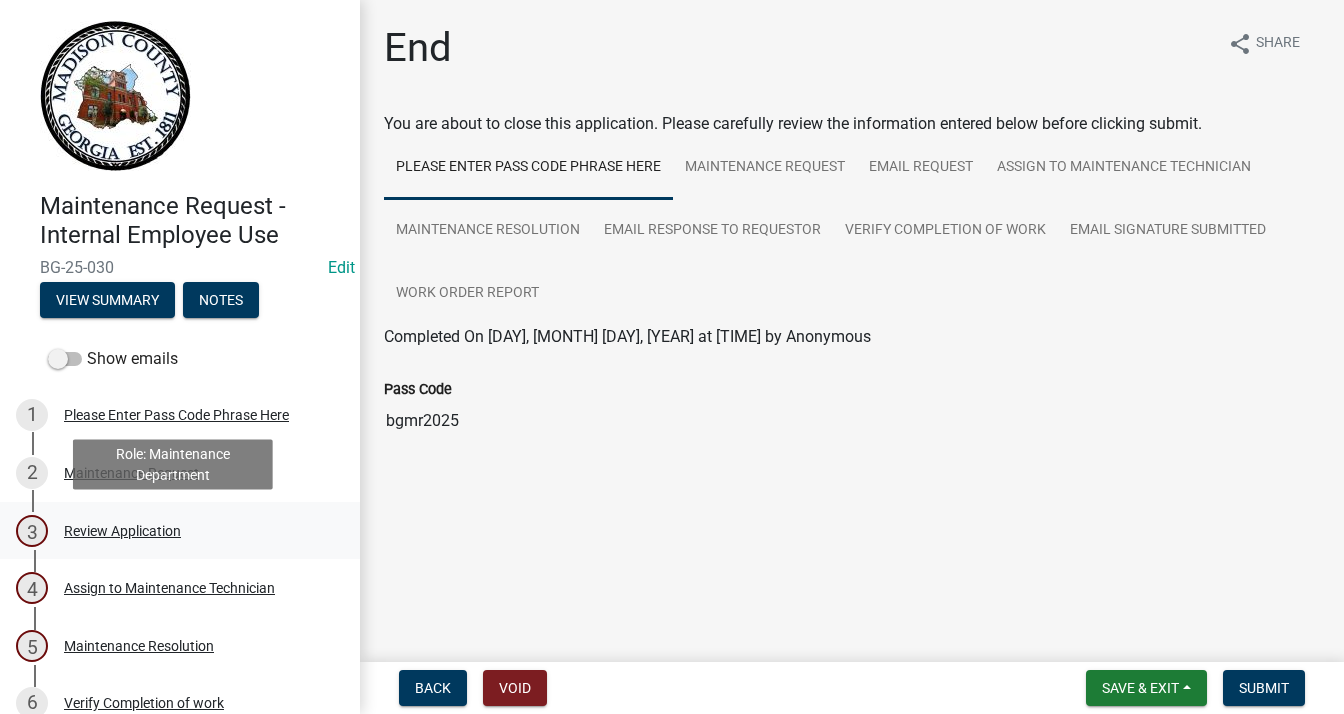 click on "Review Application" at bounding box center (122, 531) 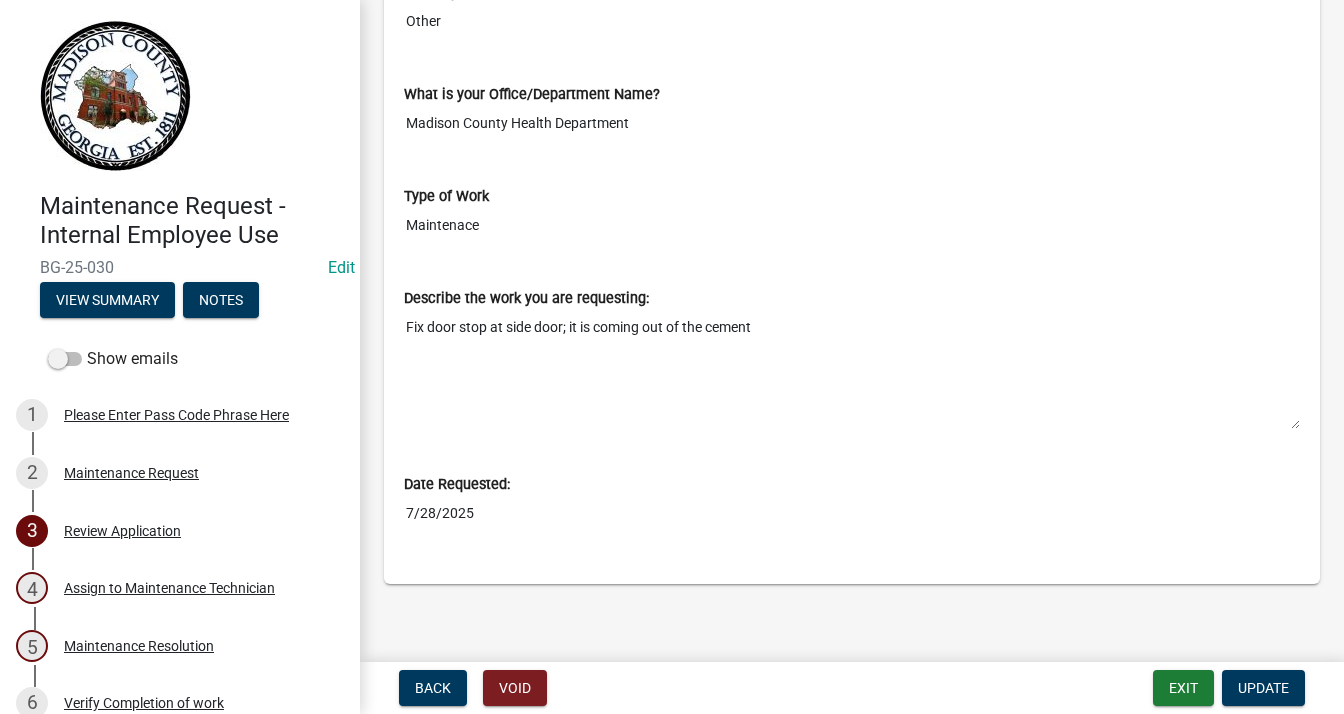 scroll, scrollTop: 810, scrollLeft: 0, axis: vertical 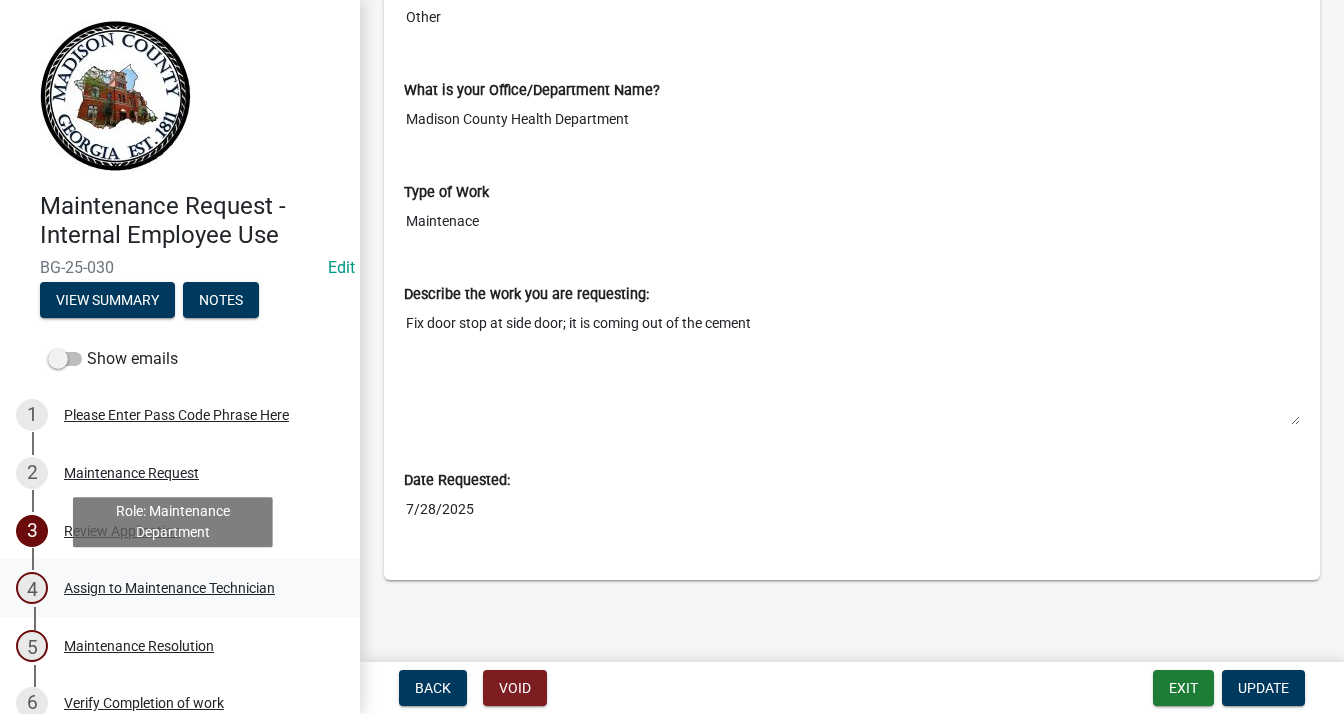 click on "Assign to Maintenance Technician" at bounding box center (169, 588) 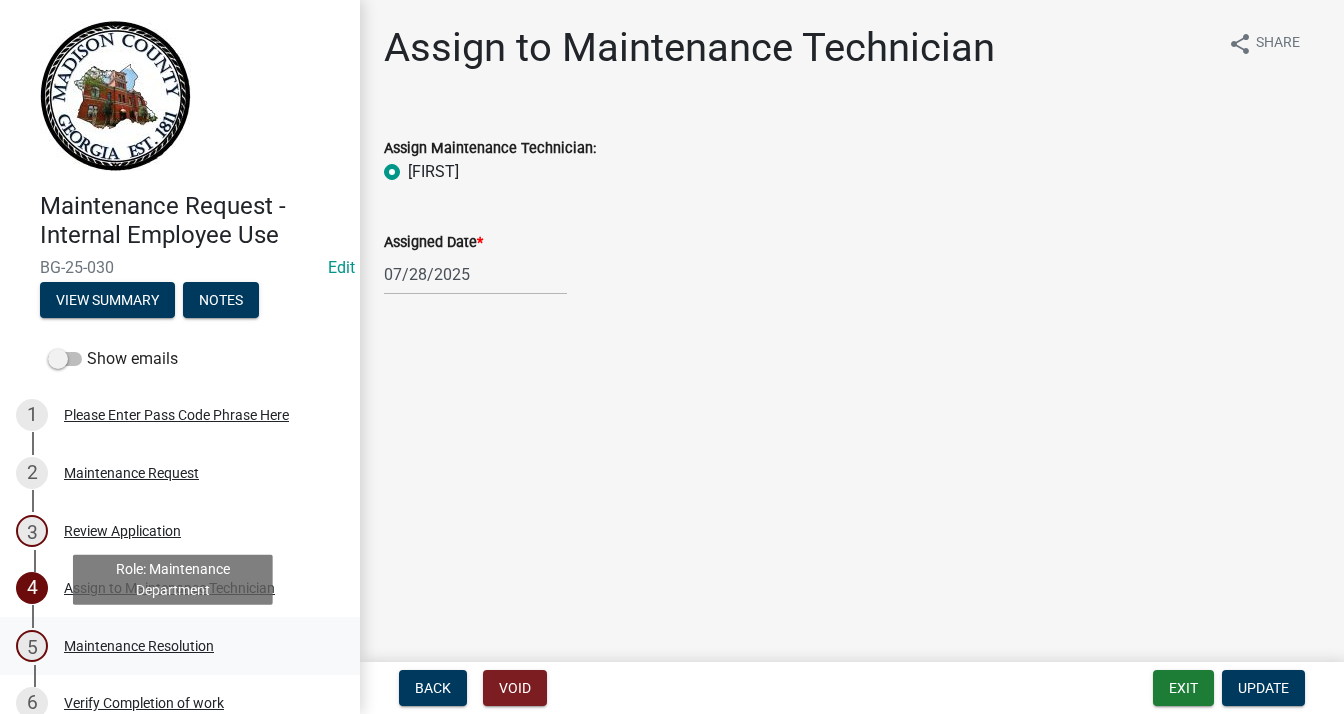 click on "5     Maintenance Resolution" at bounding box center (172, 646) 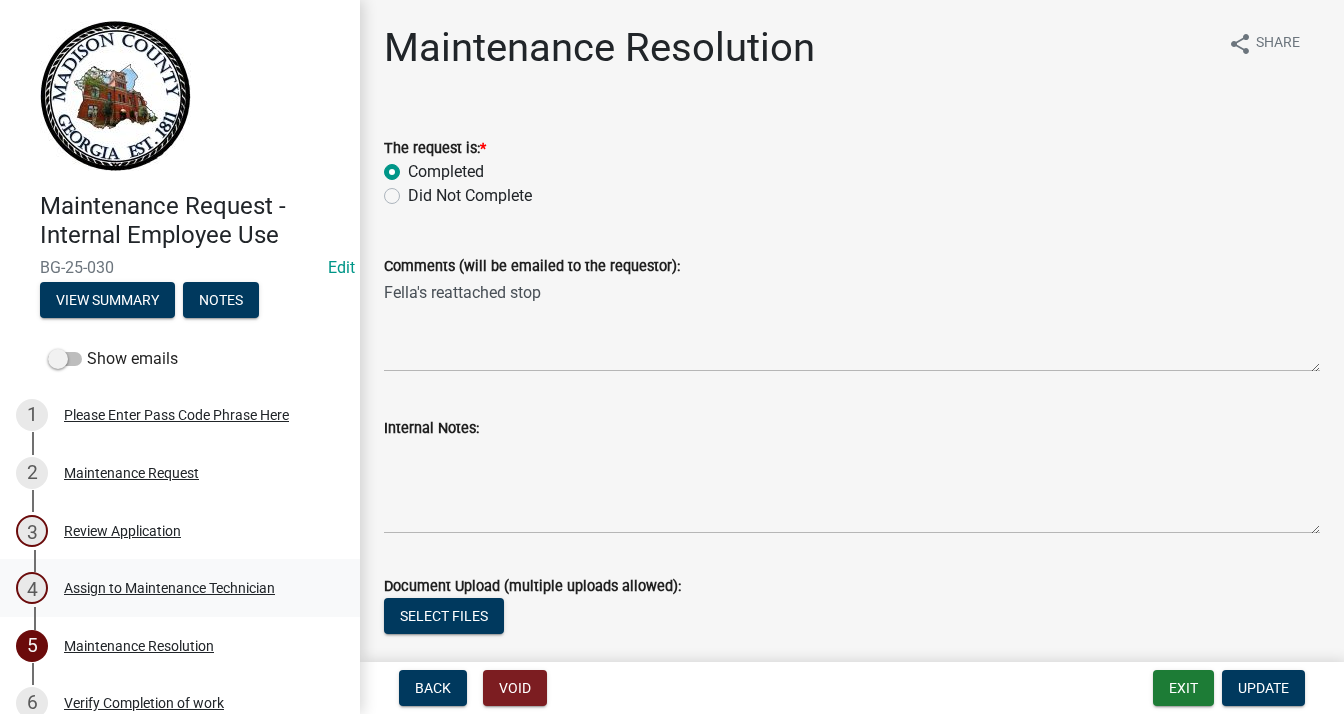 click on "Assign to Maintenance Technician" at bounding box center (169, 588) 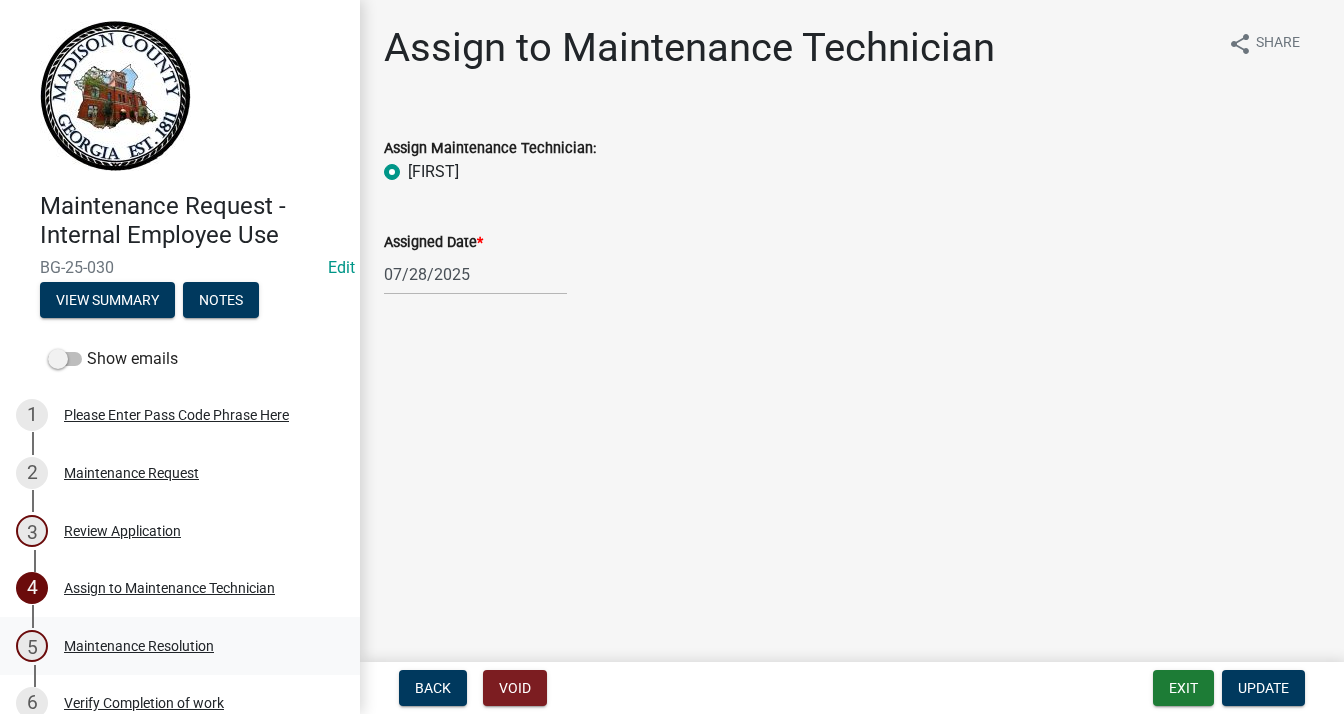 click on "Maintenance Resolution" at bounding box center [139, 646] 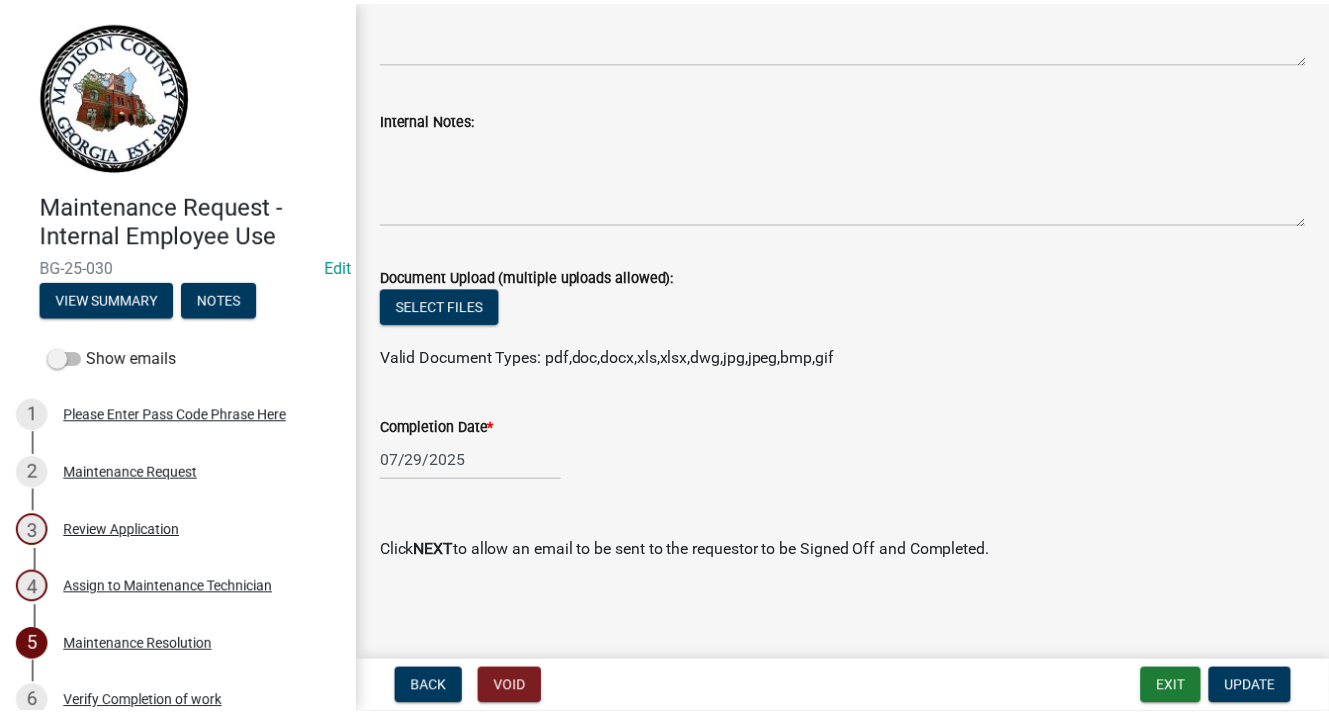 scroll, scrollTop: 312, scrollLeft: 0, axis: vertical 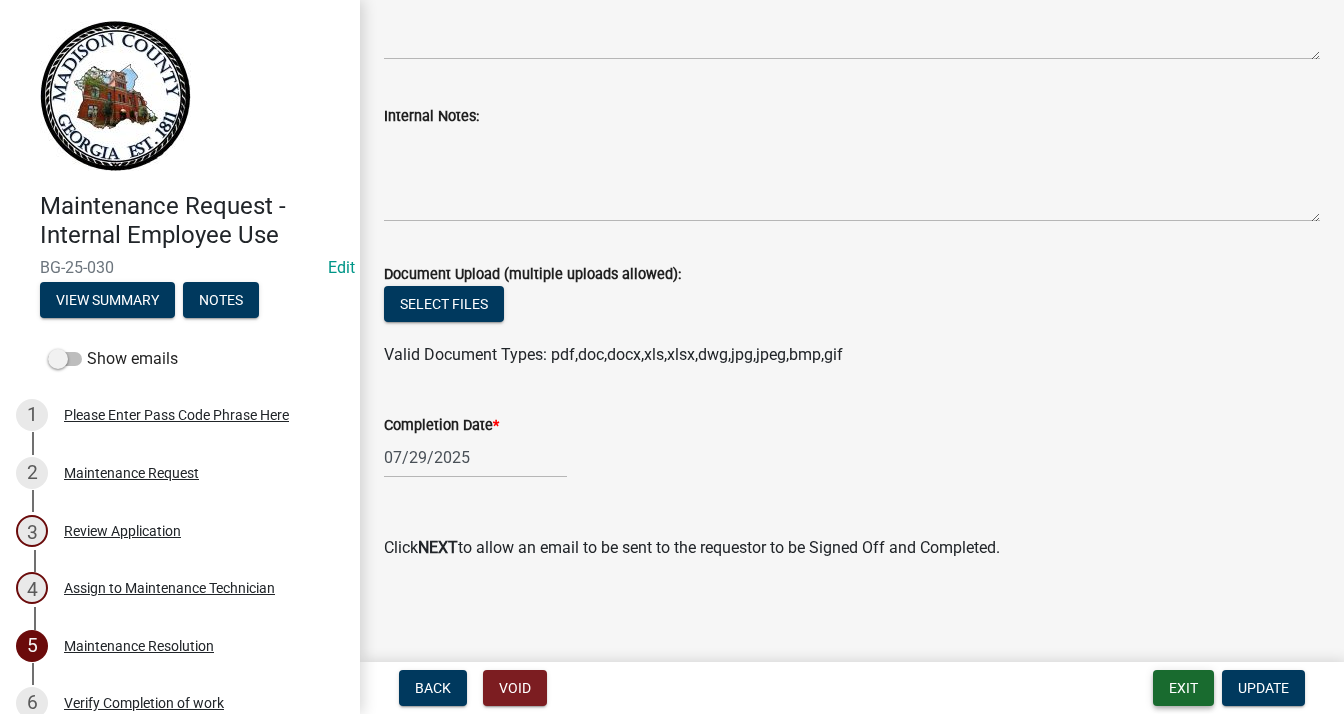 click on "Exit" at bounding box center [1183, 688] 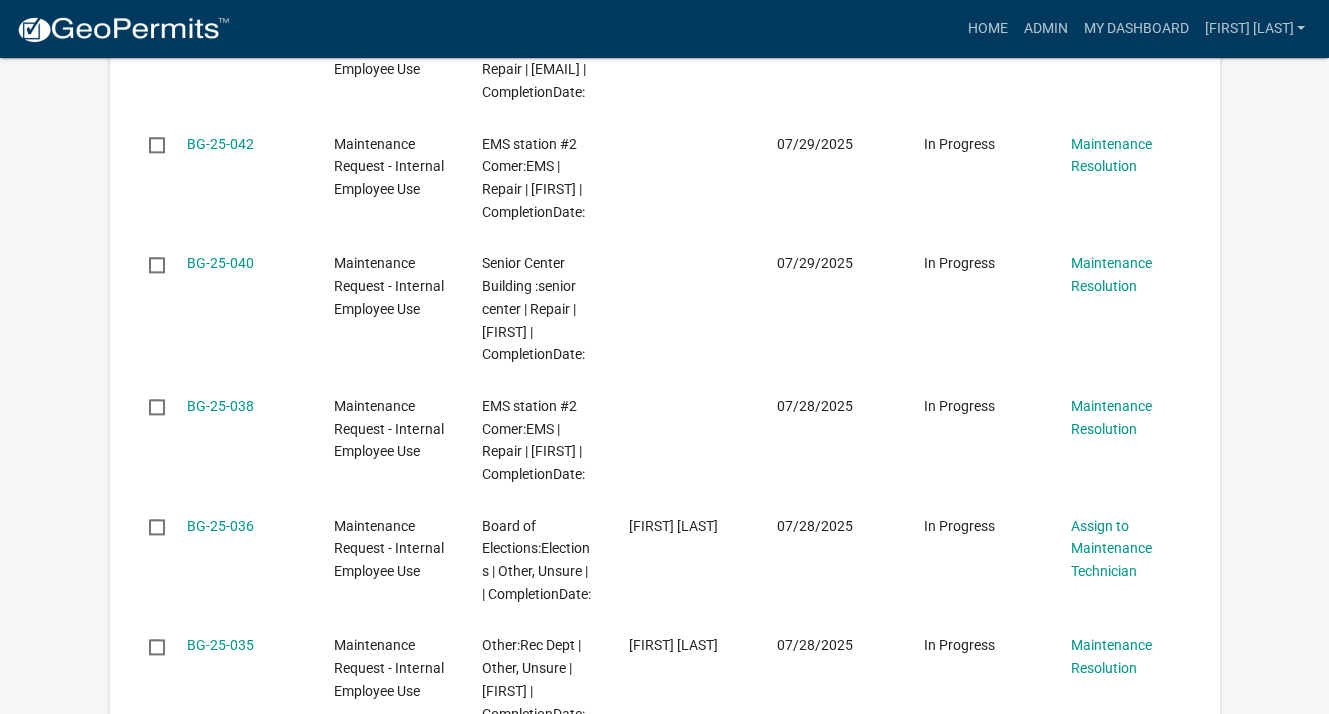 scroll, scrollTop: 2200, scrollLeft: 0, axis: vertical 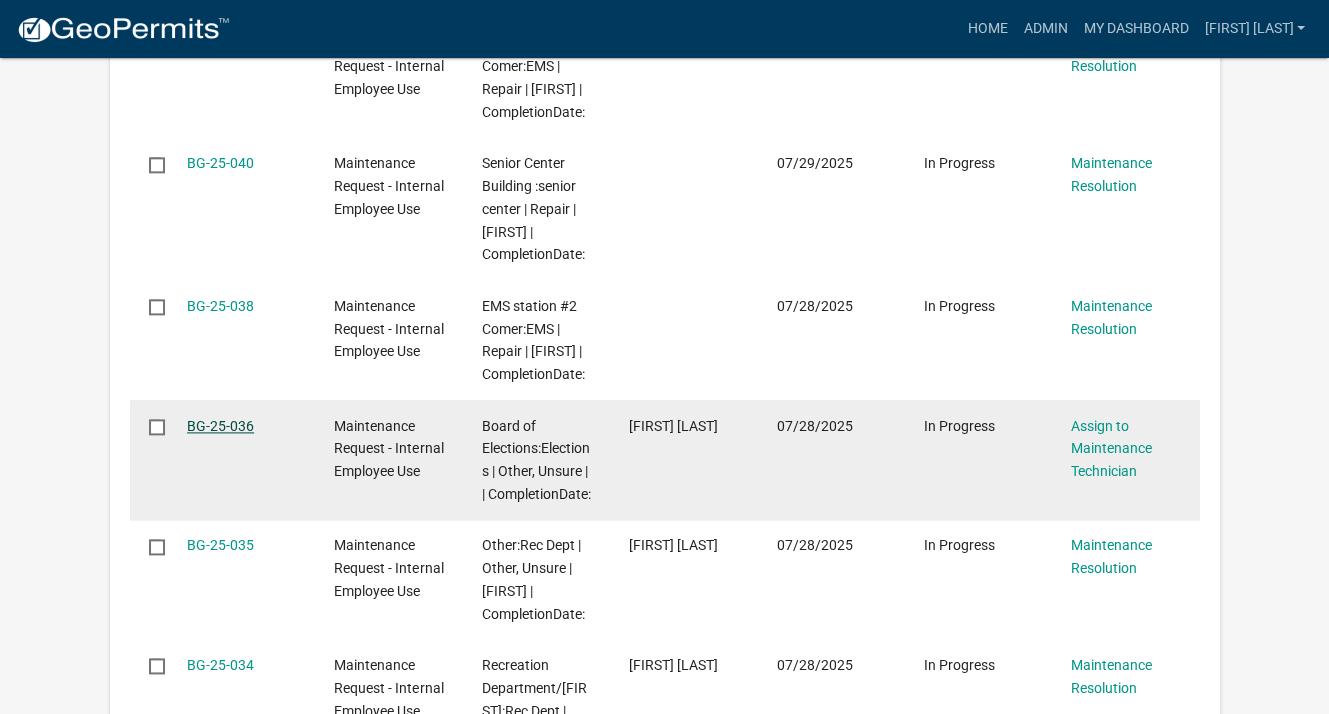 click on "BG-25-036" 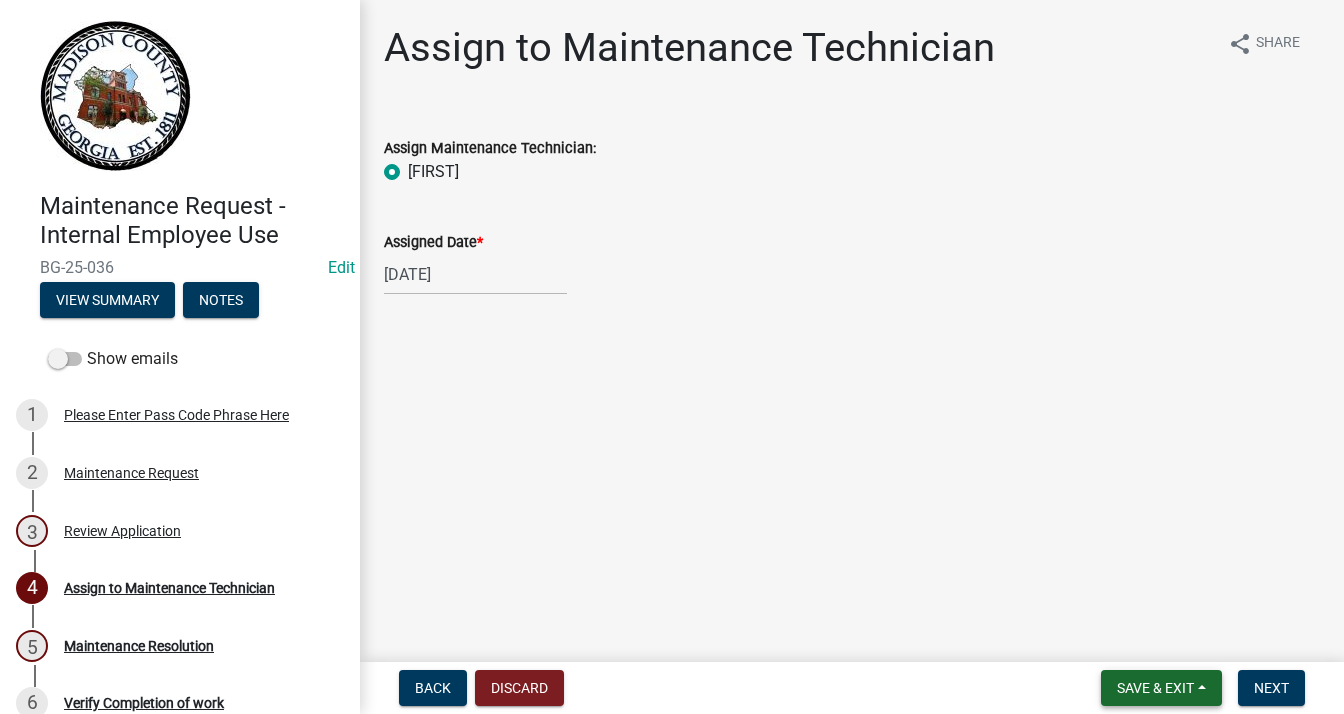 click on "Save & Exit" at bounding box center (1155, 688) 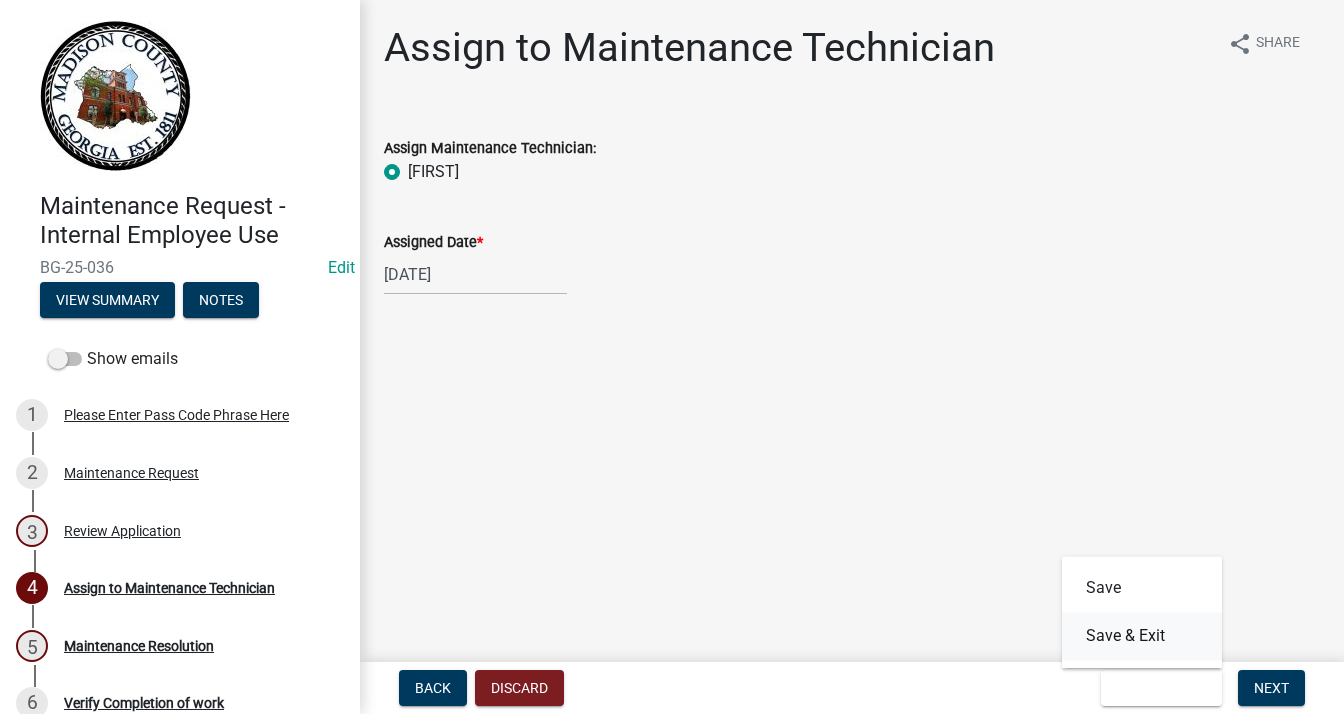 click on "Save & Exit" at bounding box center (1142, 636) 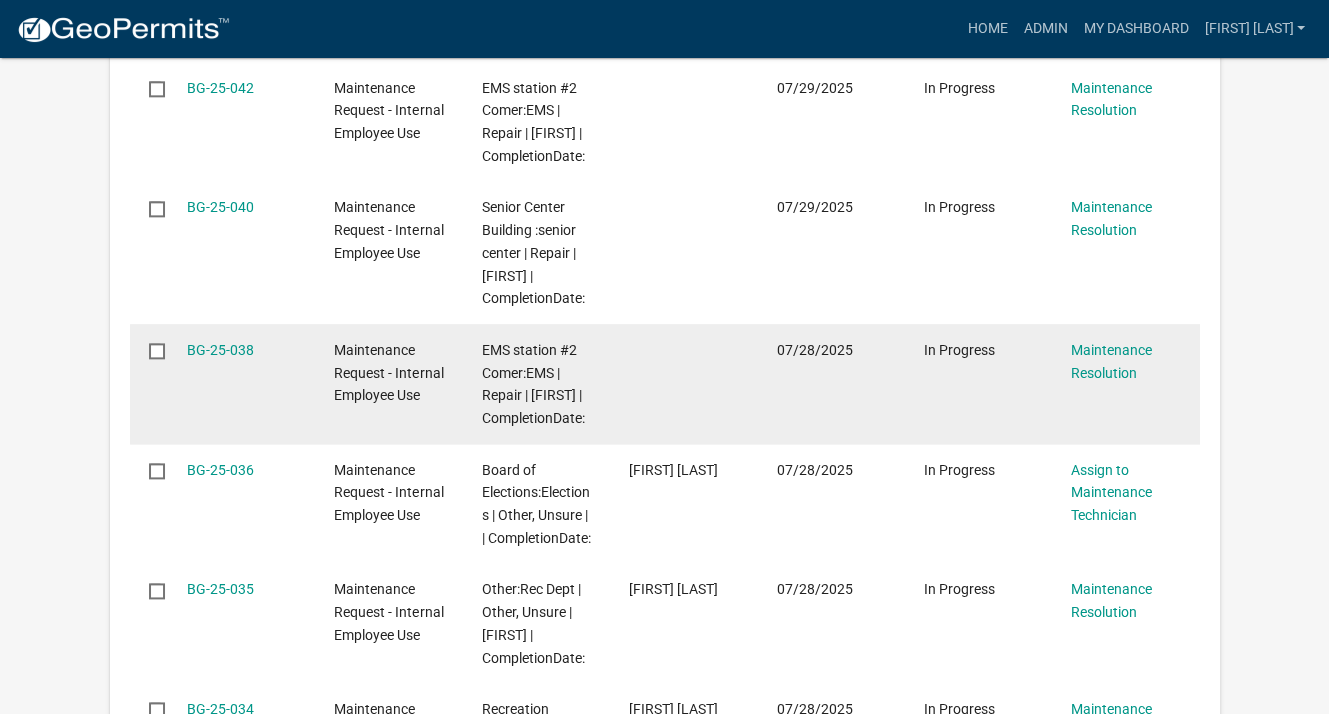 scroll, scrollTop: 2191, scrollLeft: 0, axis: vertical 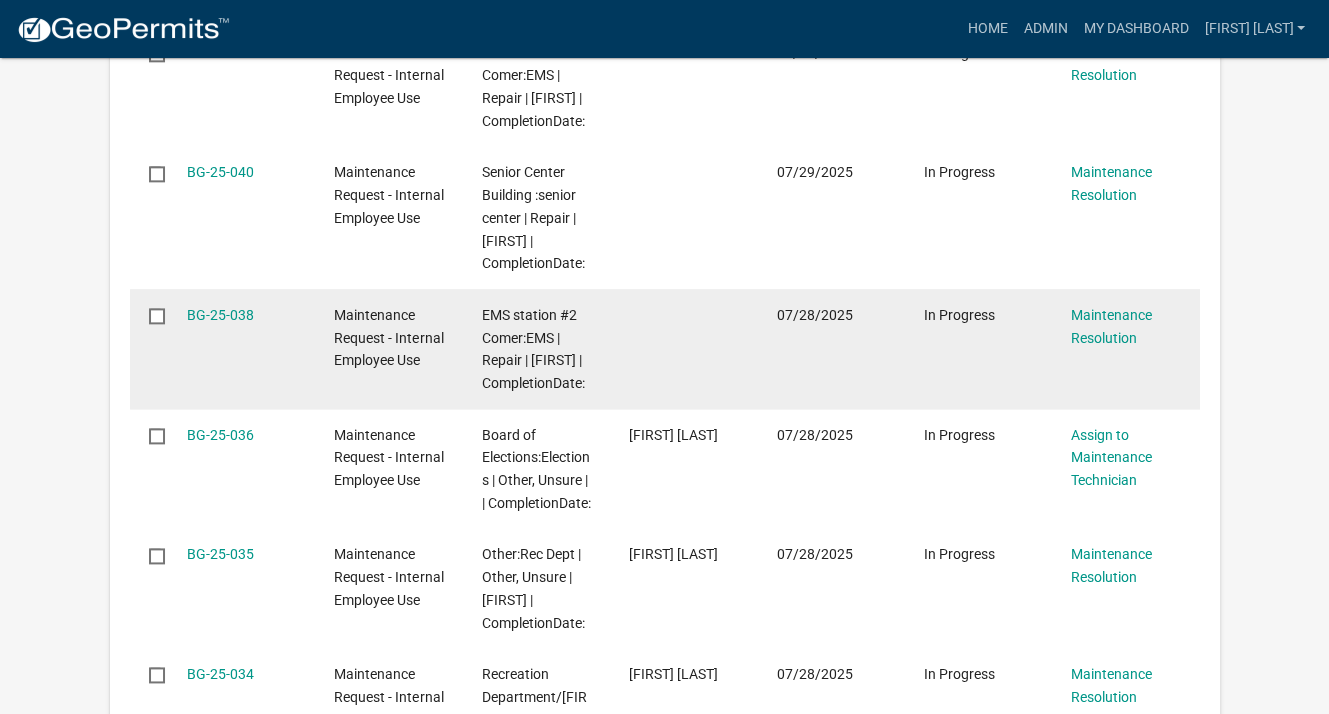 click on "BG-25-038" 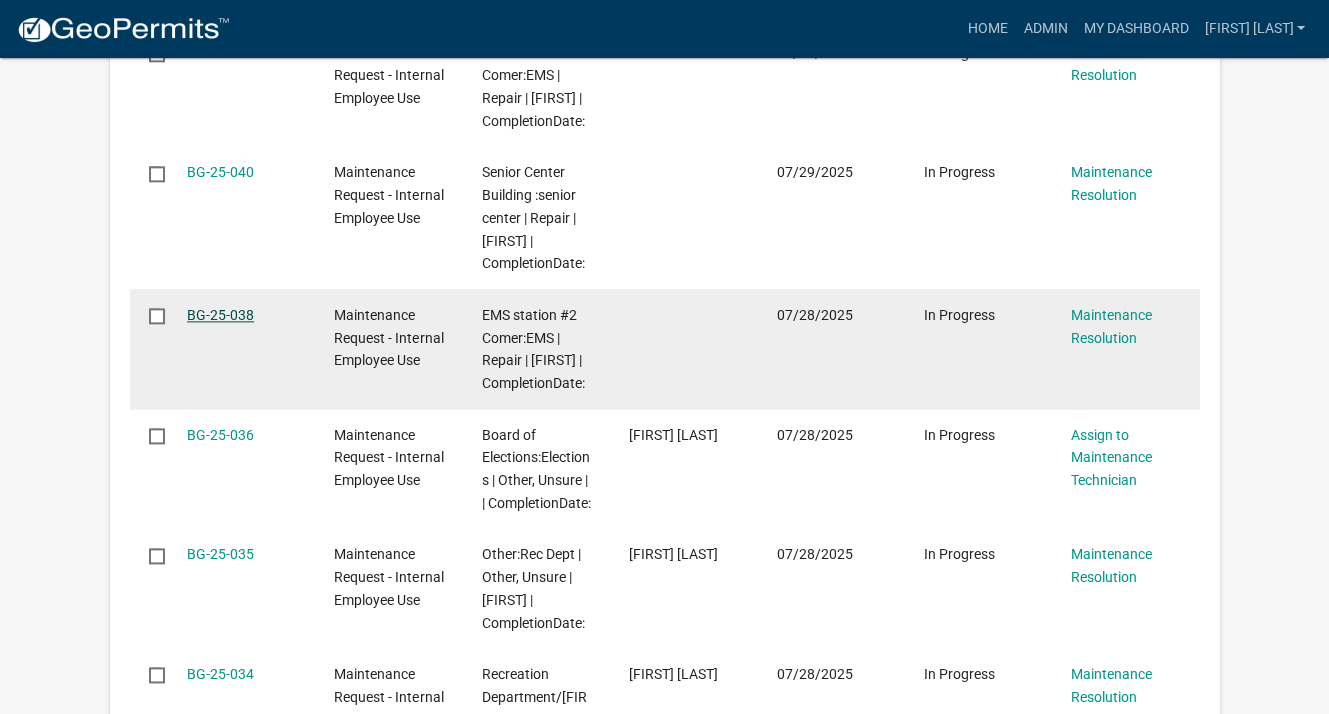 click on "BG-25-038" 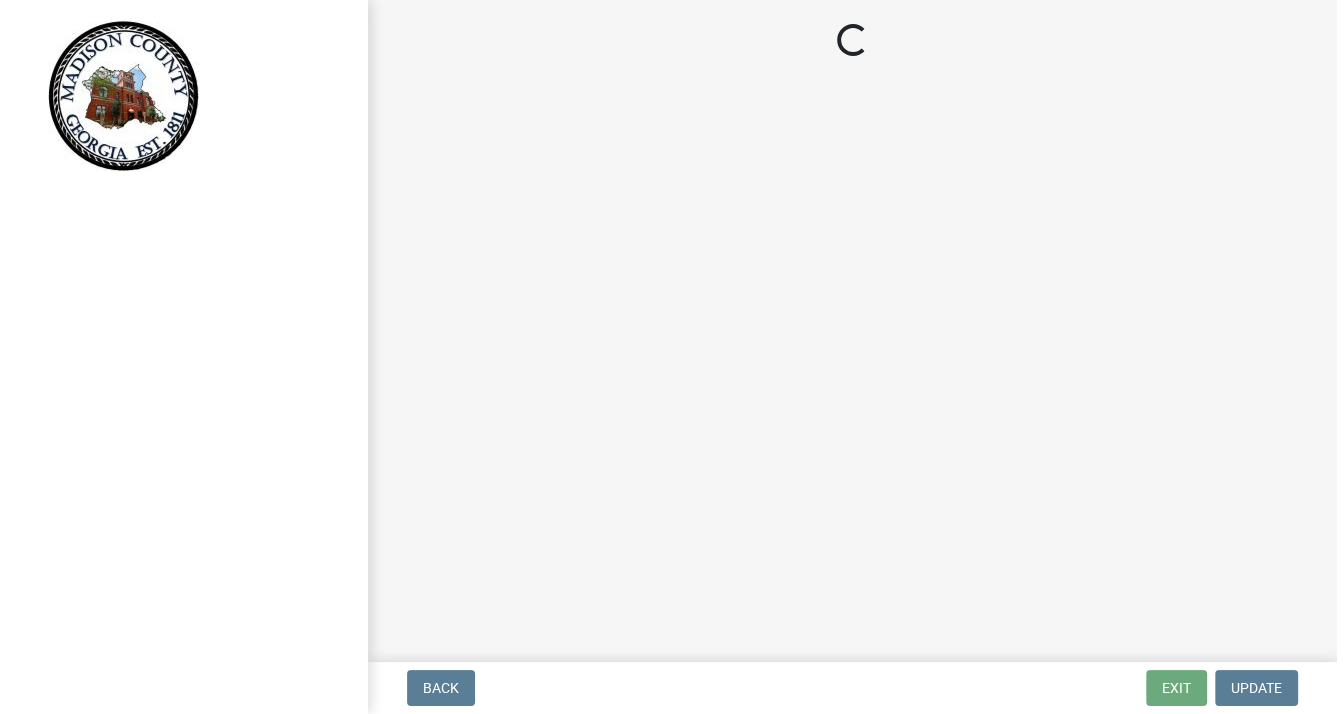 scroll, scrollTop: 0, scrollLeft: 0, axis: both 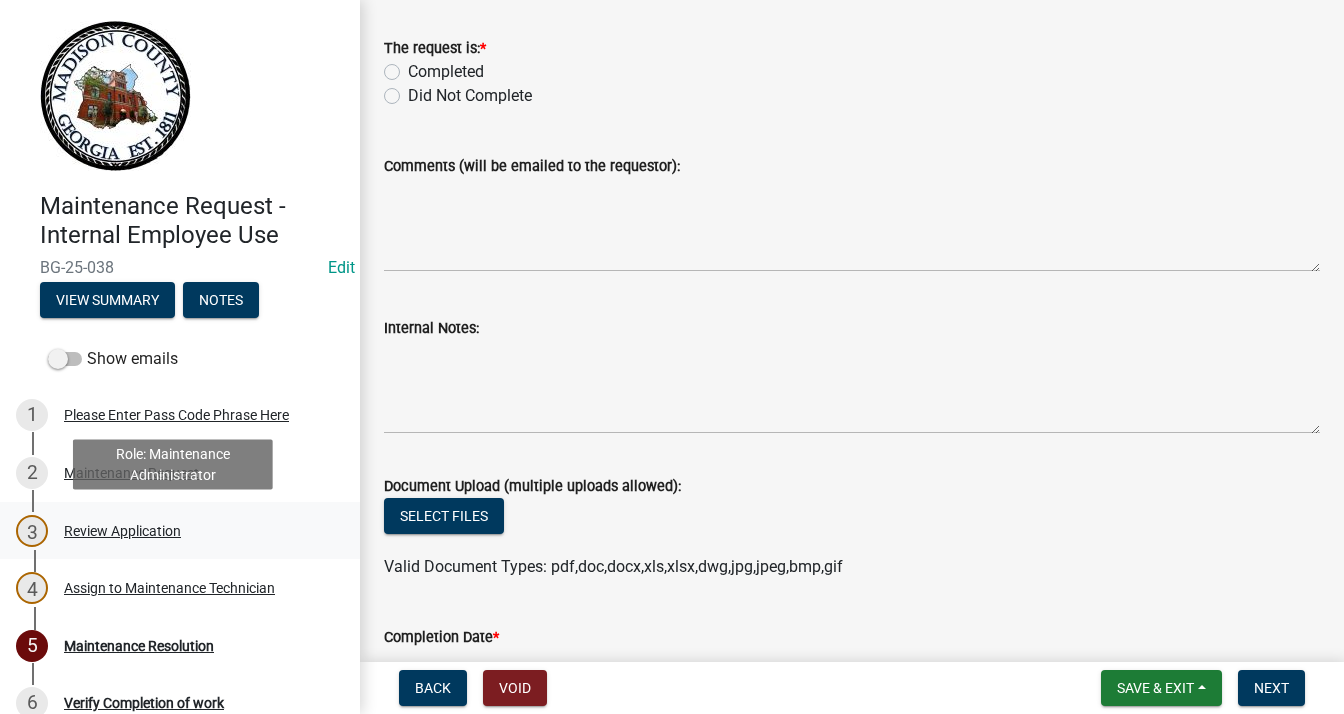 click on "3     Review Application" at bounding box center (172, 531) 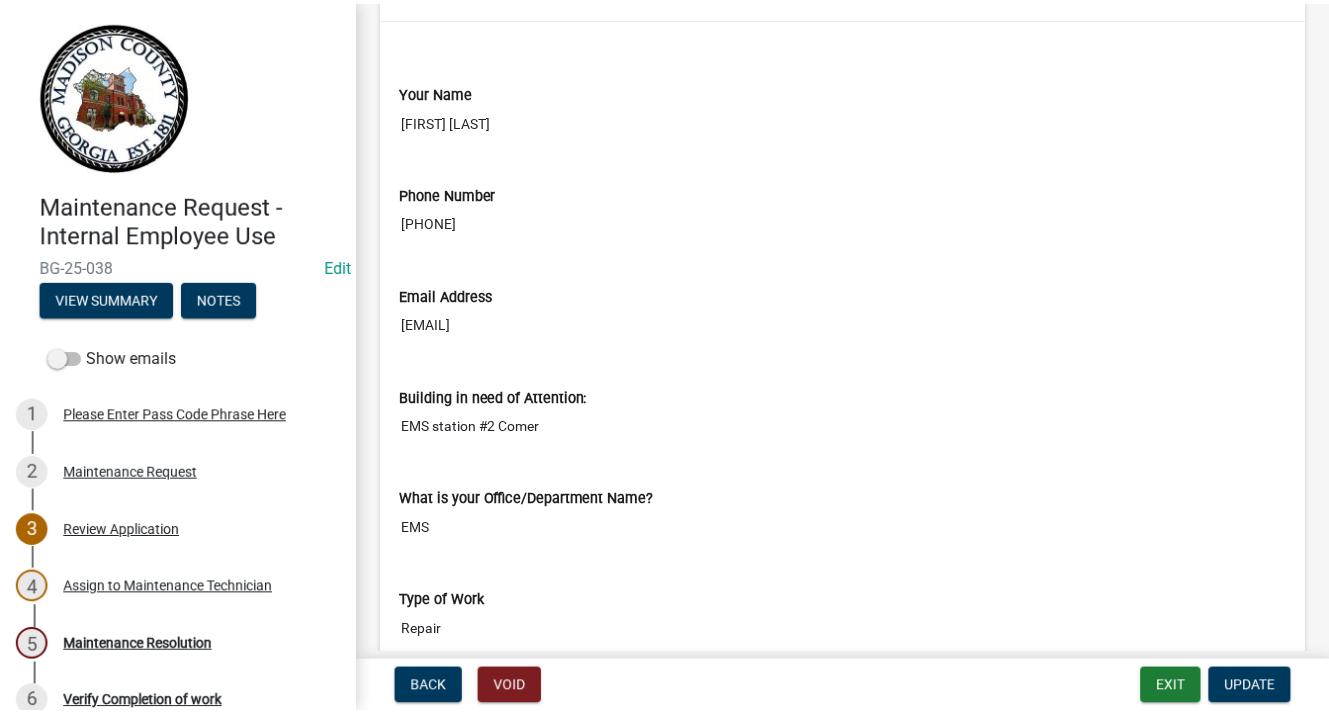 scroll, scrollTop: 600, scrollLeft: 0, axis: vertical 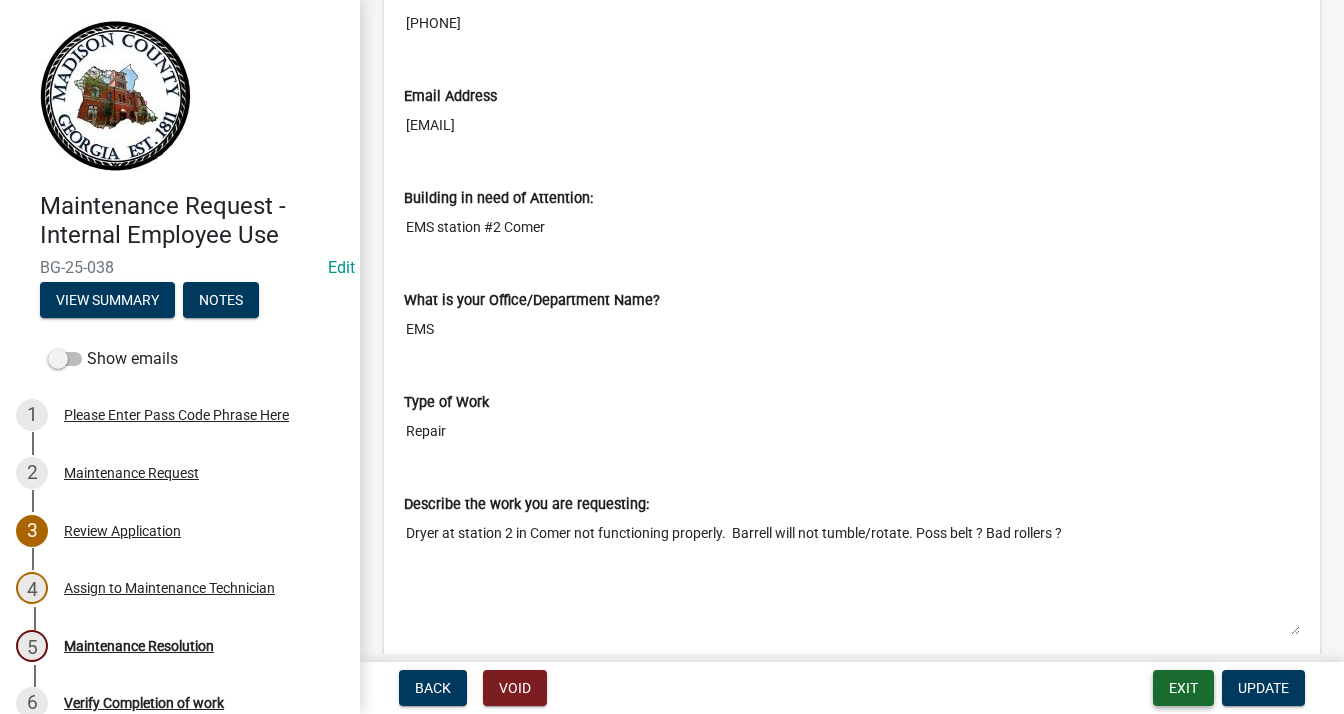 click on "Exit" at bounding box center (1183, 688) 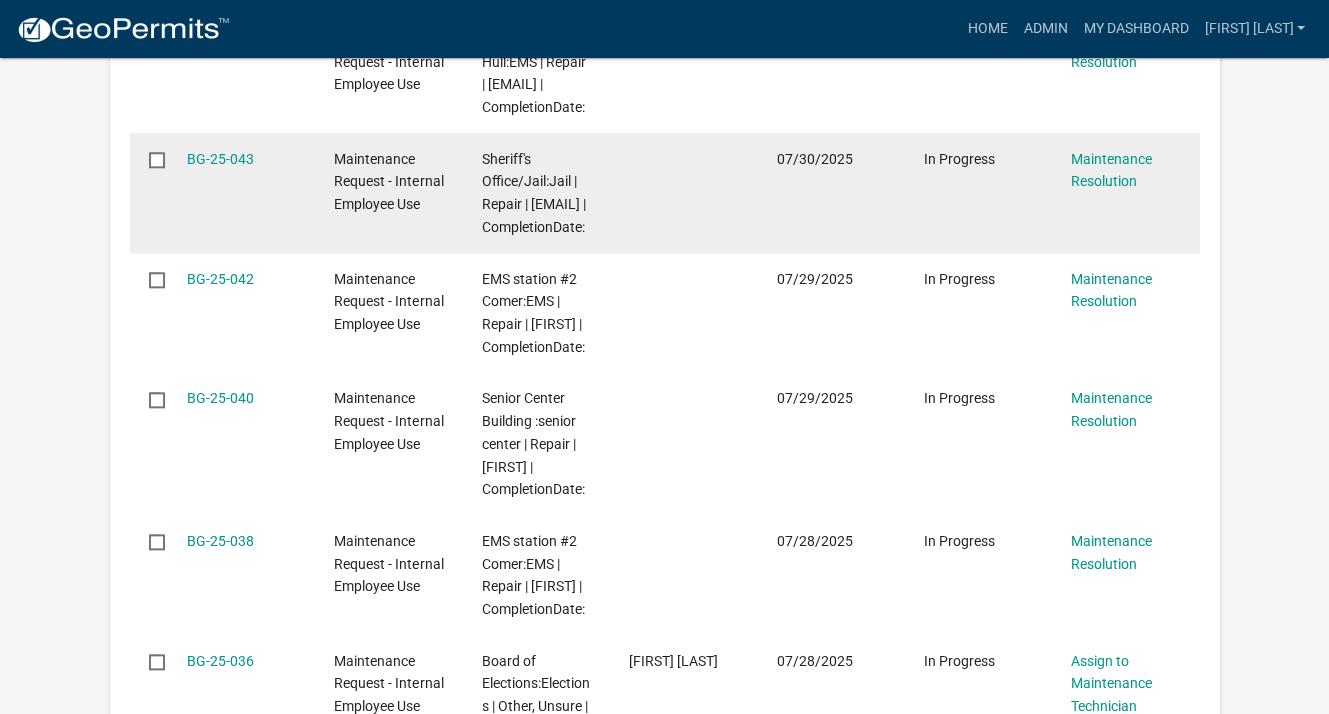 scroll, scrollTop: 2000, scrollLeft: 0, axis: vertical 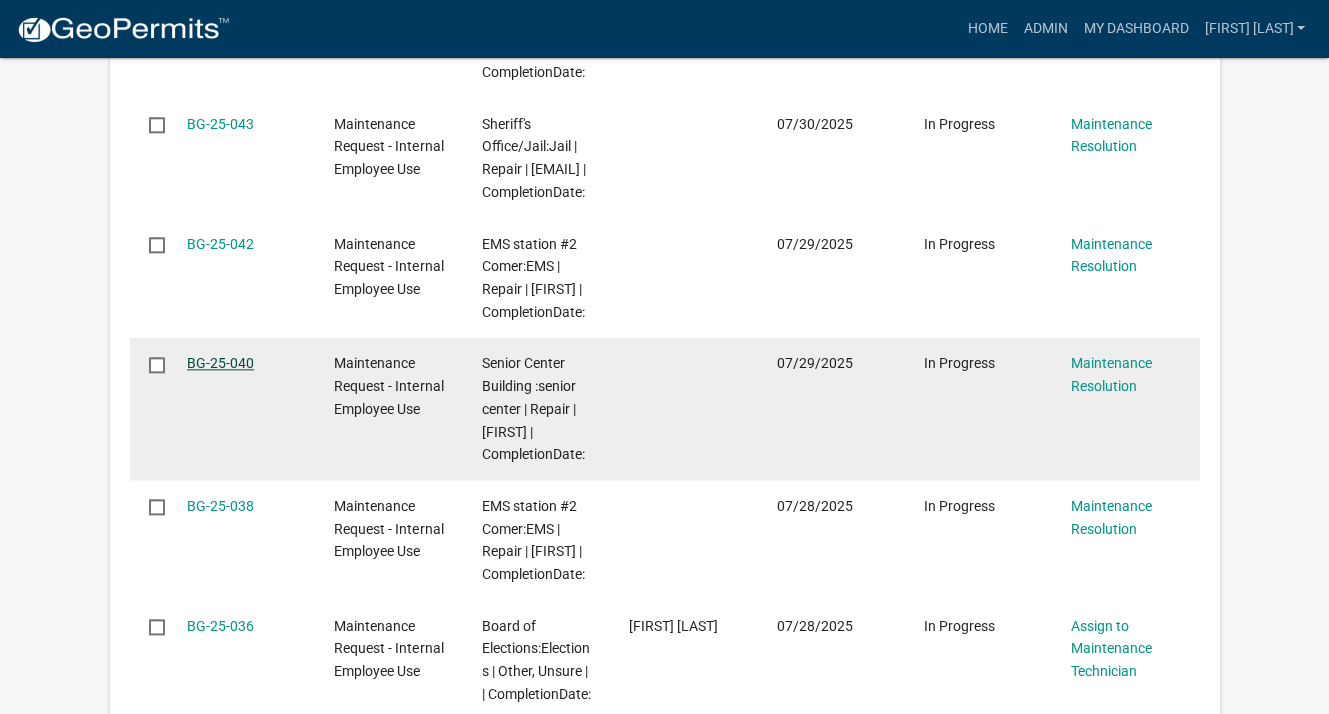 click on "BG-25-040" 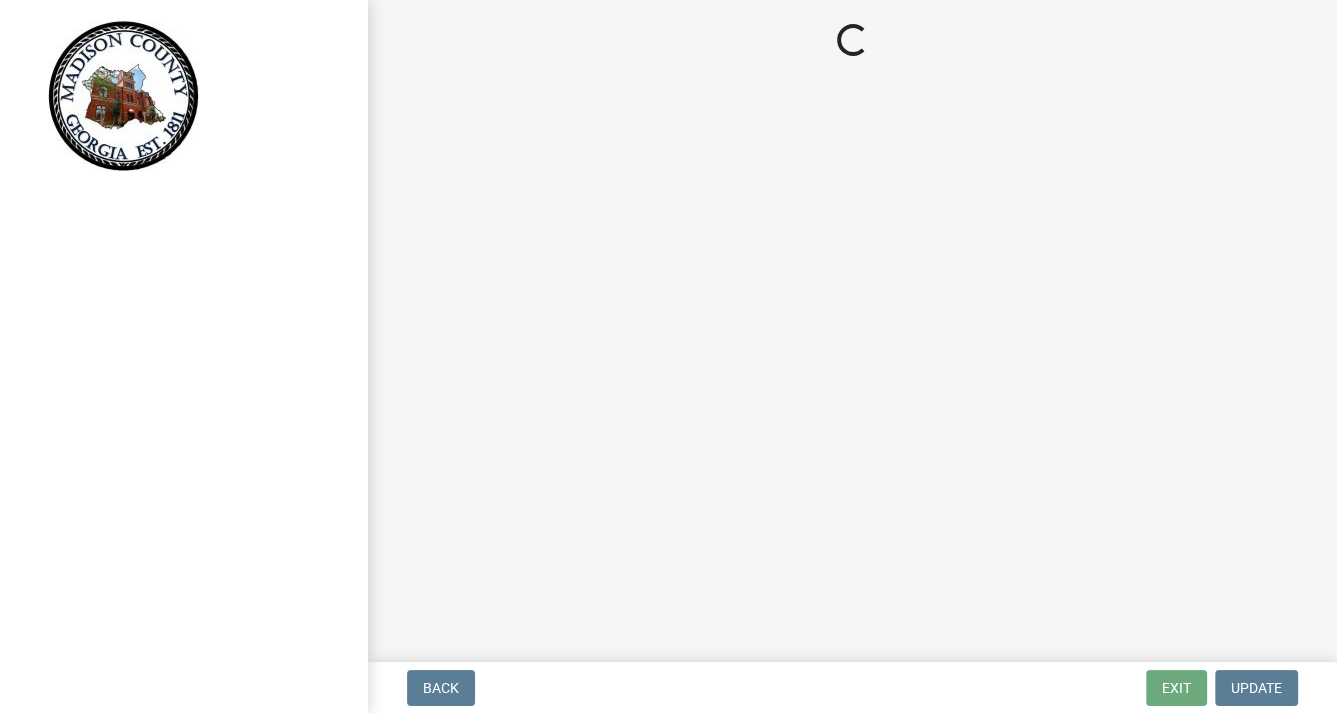 scroll, scrollTop: 0, scrollLeft: 0, axis: both 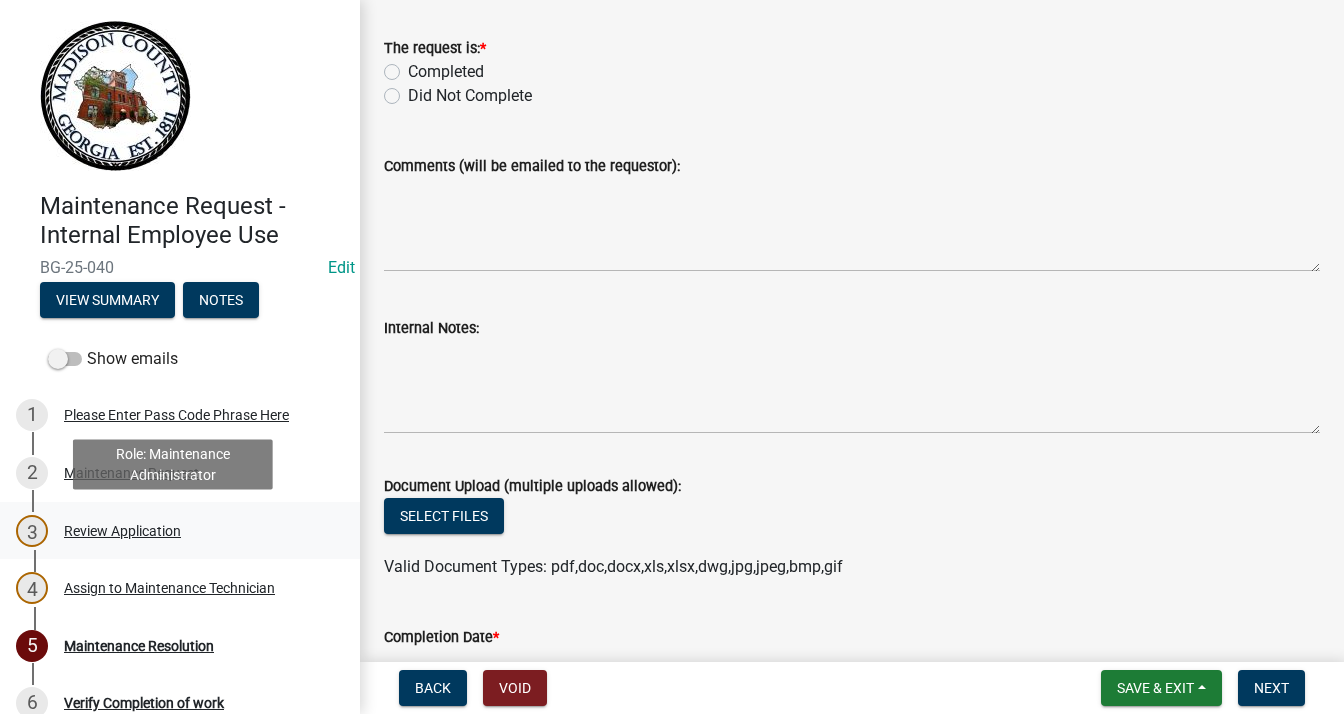 click on "3     Review Application" at bounding box center (172, 531) 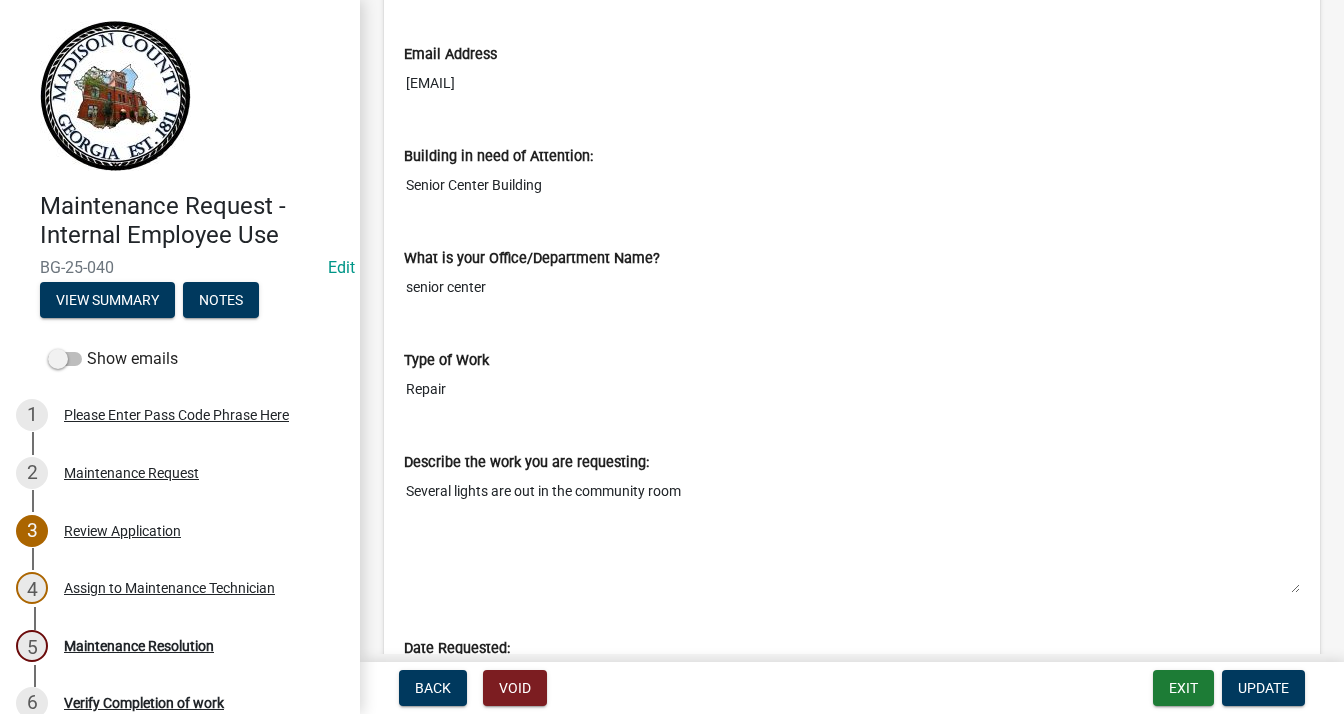scroll, scrollTop: 810, scrollLeft: 0, axis: vertical 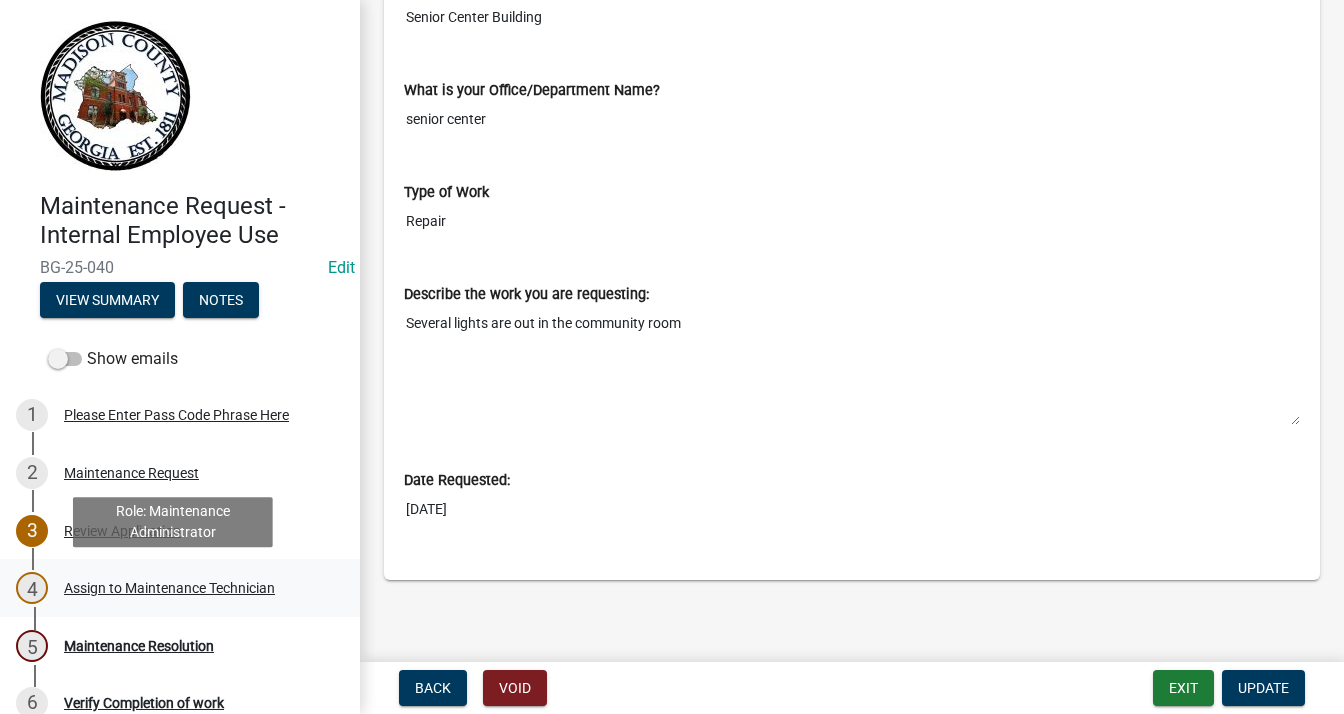 click on "4     Assign to Maintenance Technician" at bounding box center [172, 588] 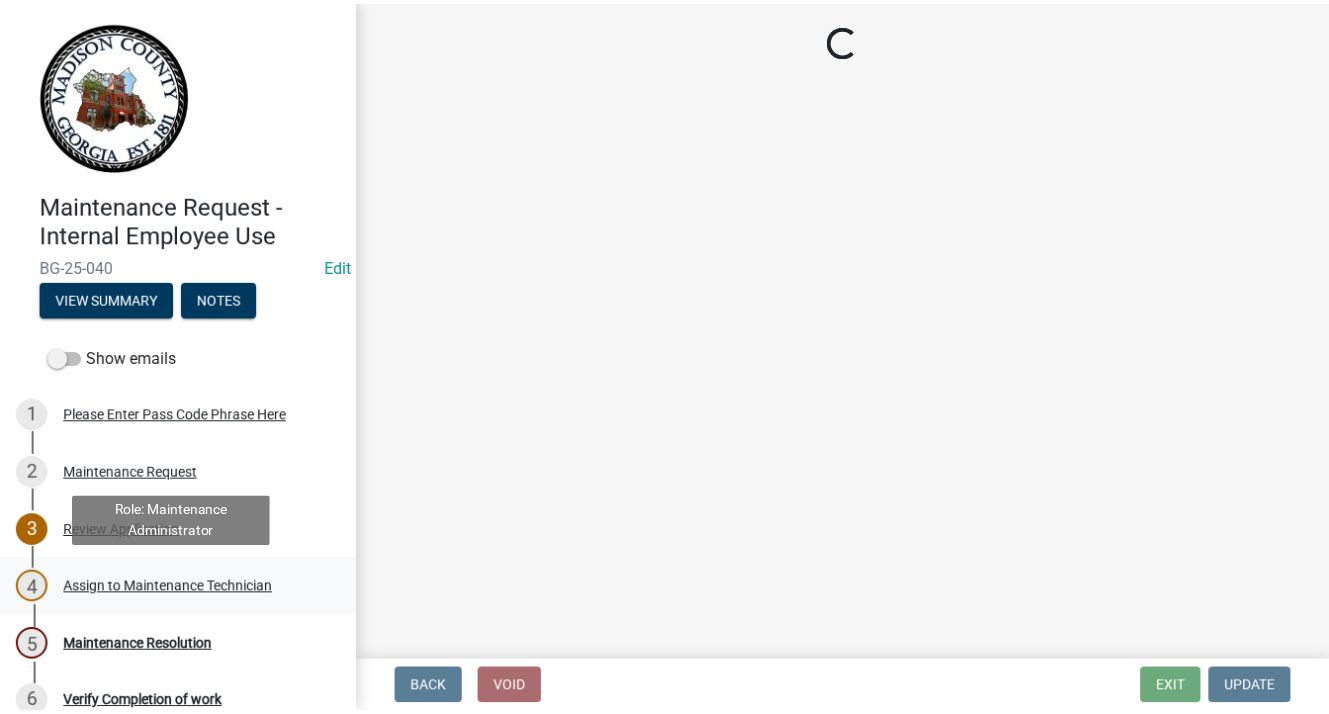 scroll, scrollTop: 0, scrollLeft: 0, axis: both 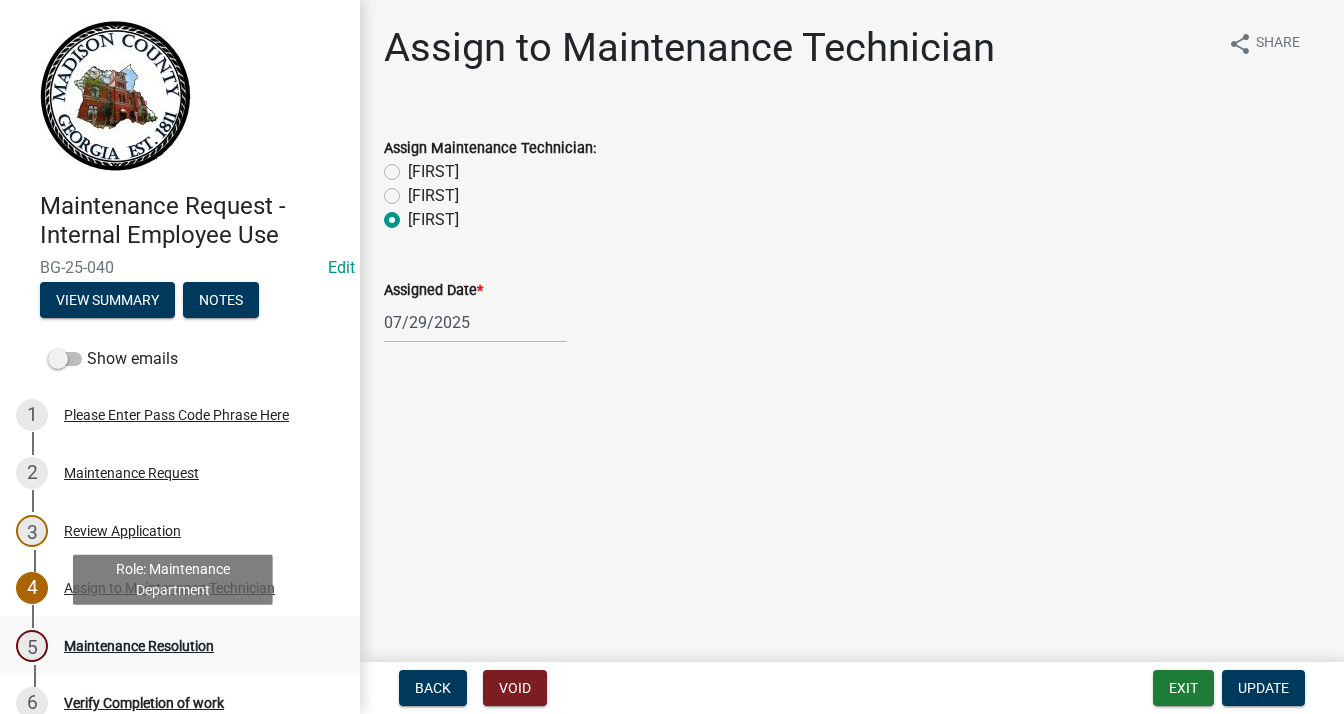 click on "5     Maintenance Resolution" at bounding box center [180, 646] 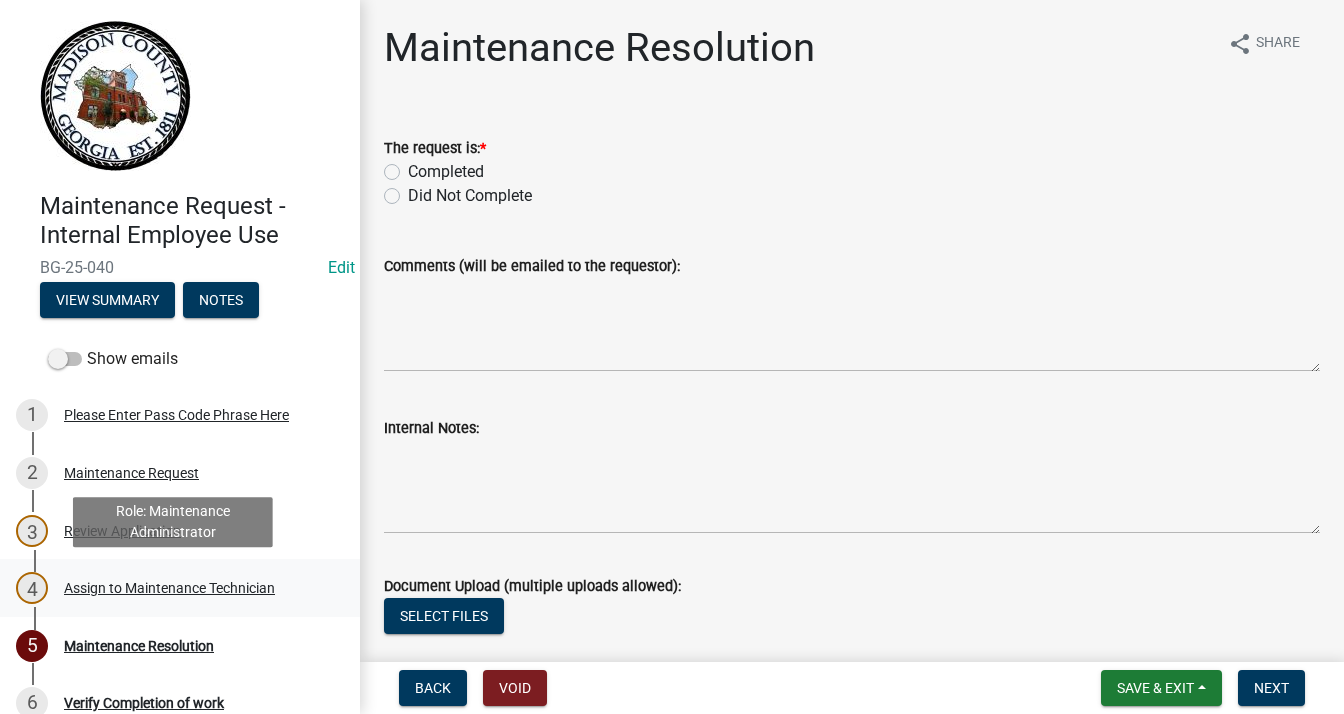 click on "Assign to Maintenance Technician" at bounding box center (169, 588) 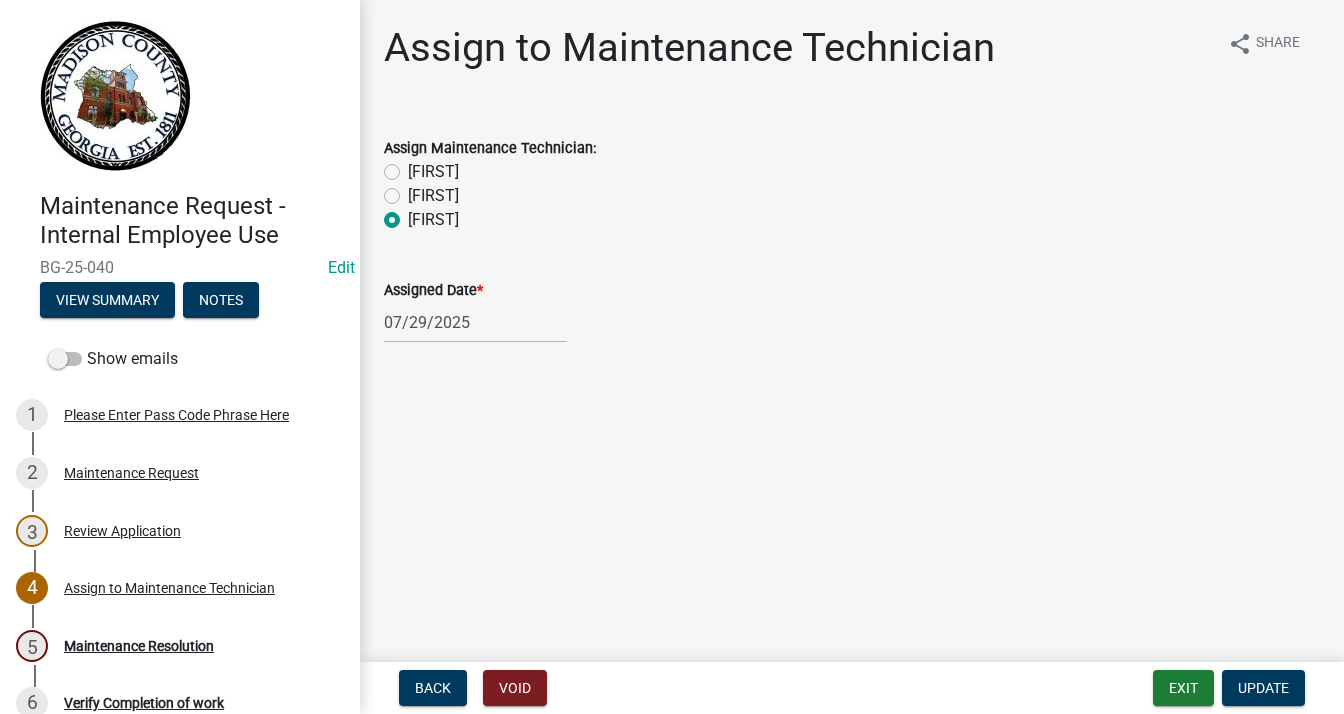 click on "[FIRST]" 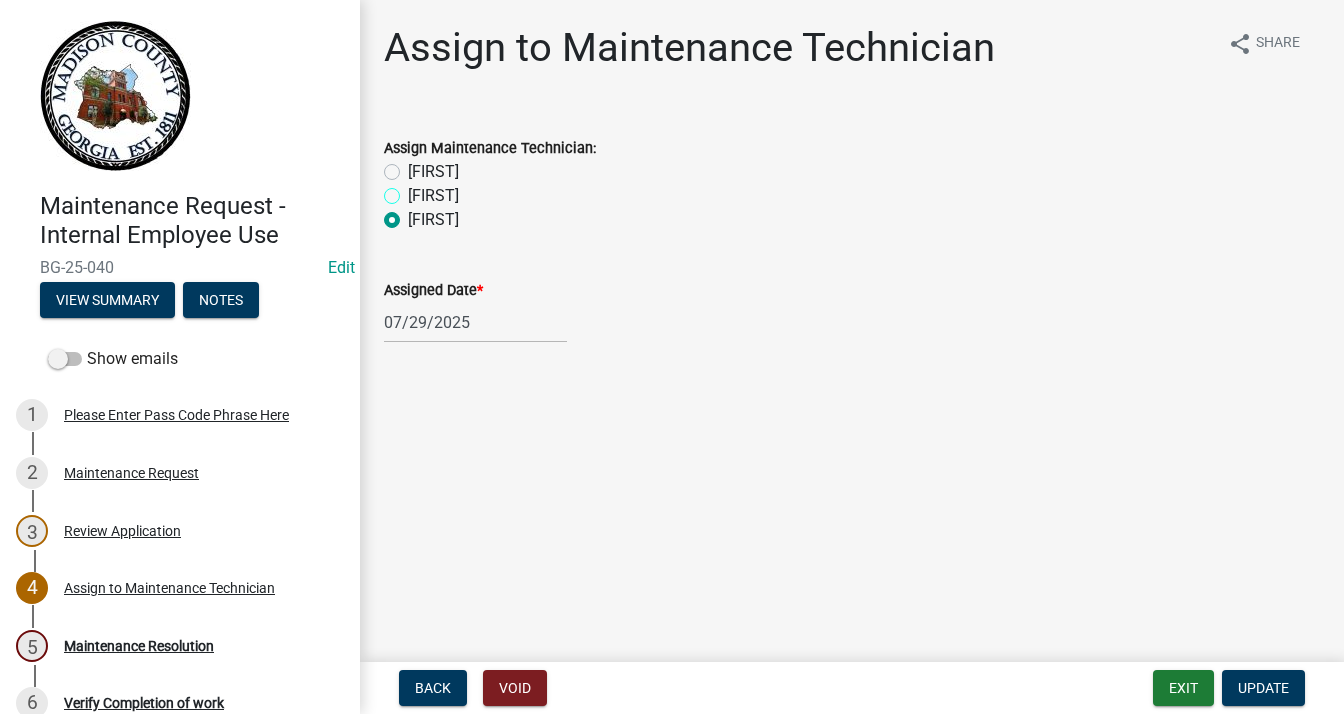 click on "[FIRST]" at bounding box center [414, 190] 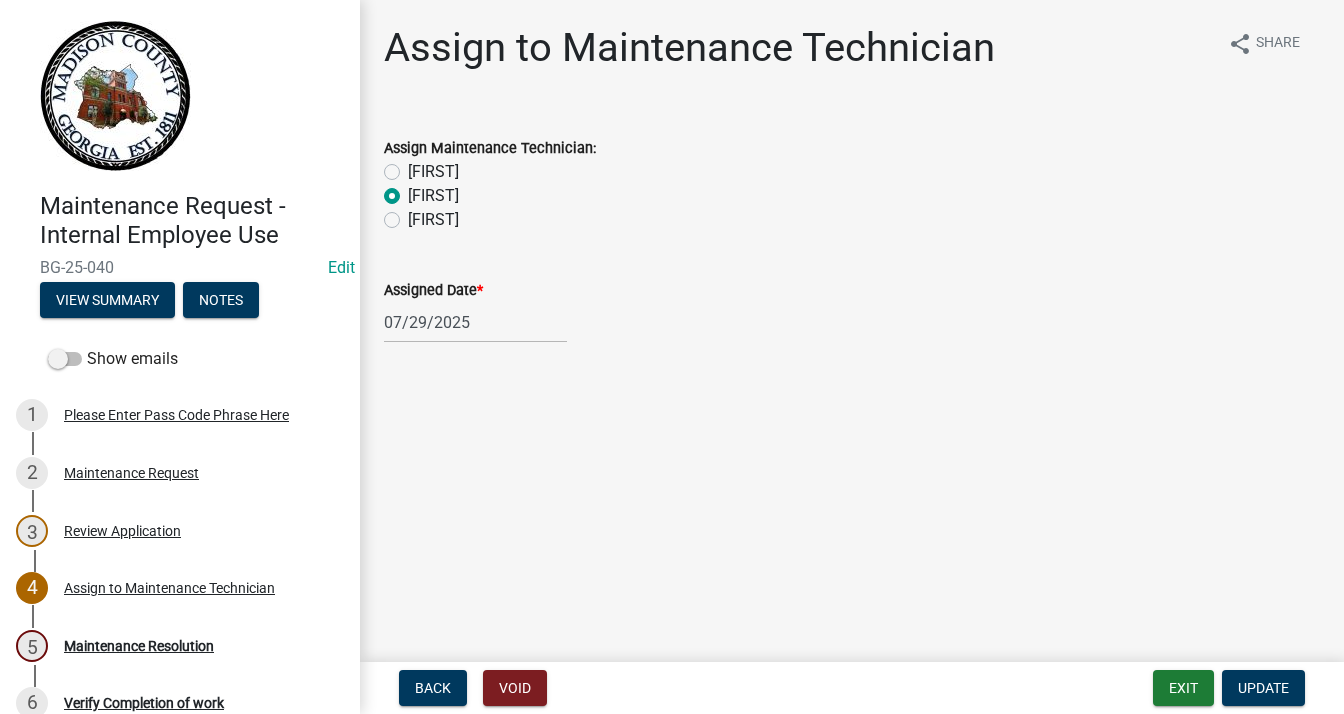 radio on "true" 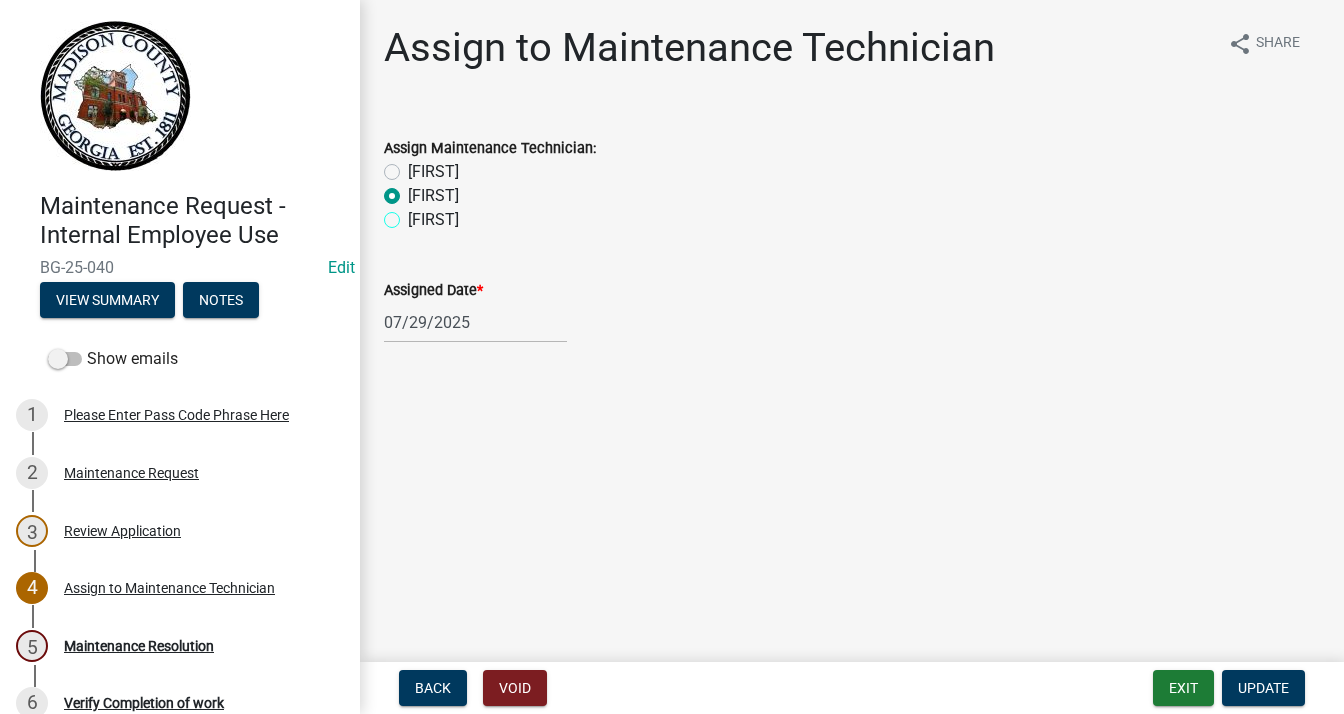 click on "[FIRST]" at bounding box center (414, 214) 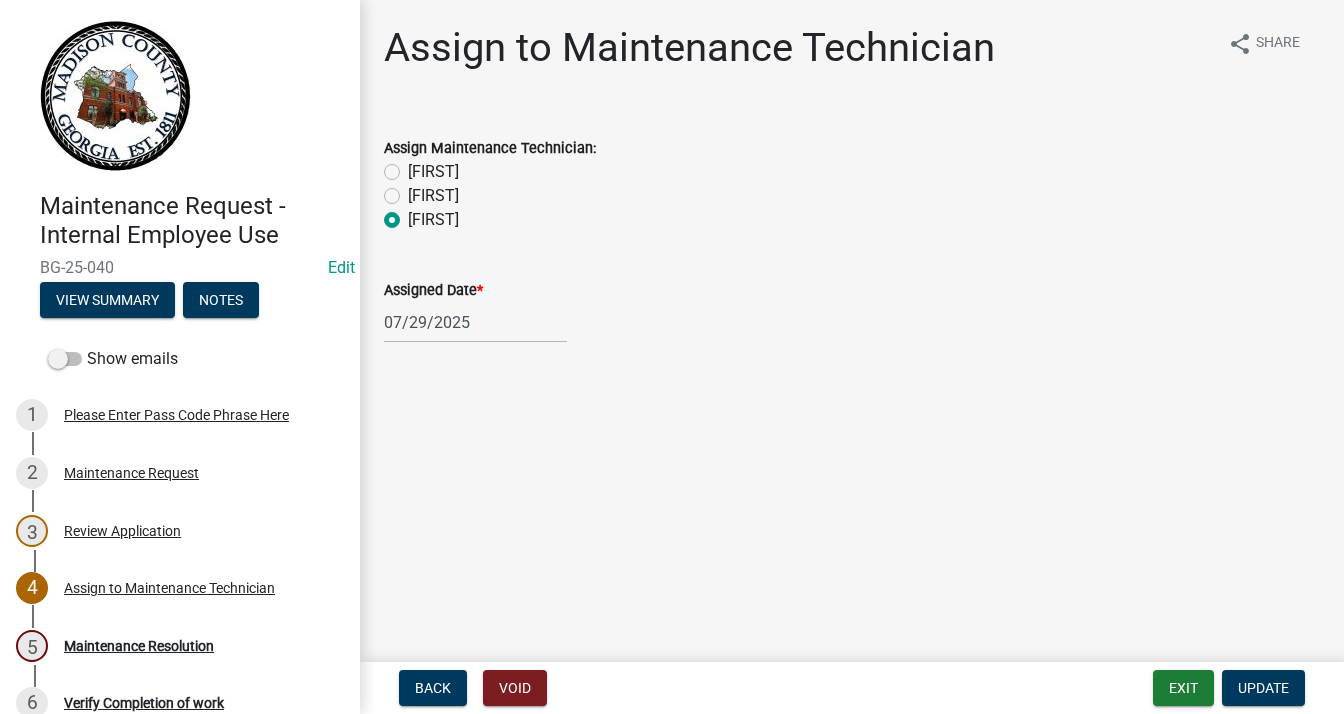 radio on "true" 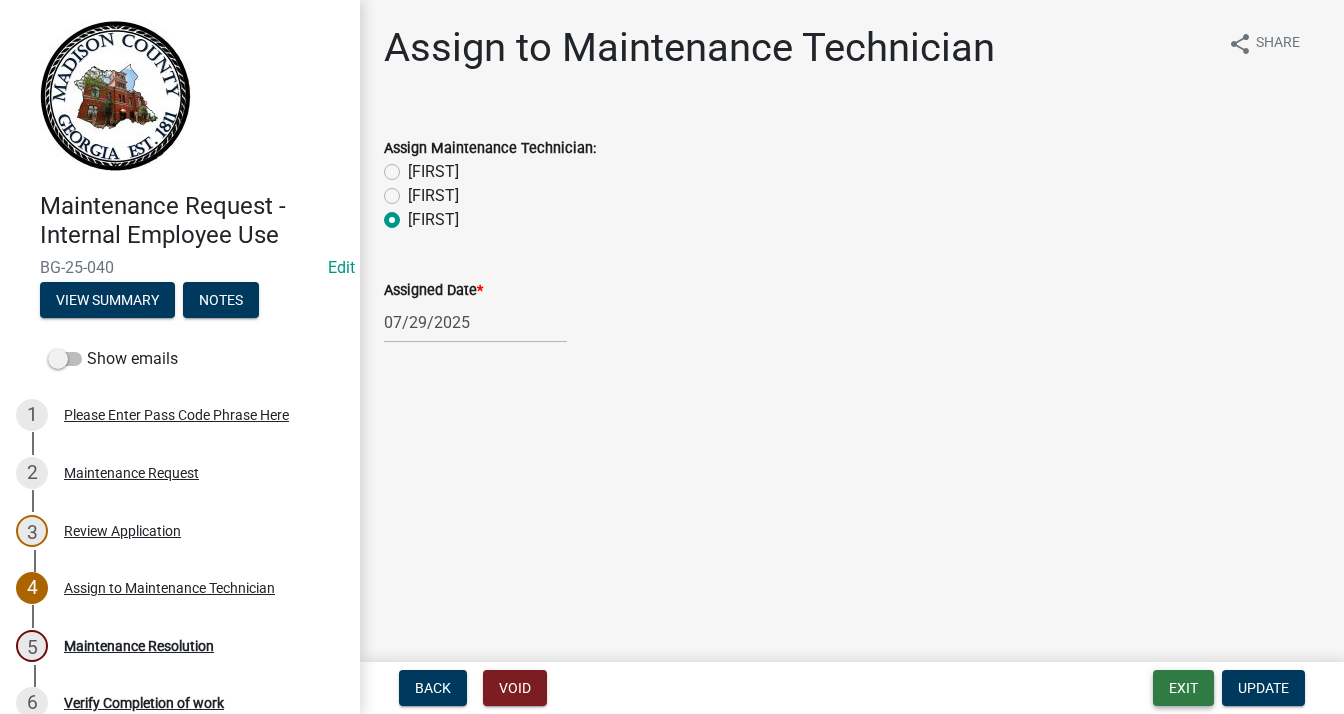 click on "Exit" at bounding box center (1183, 688) 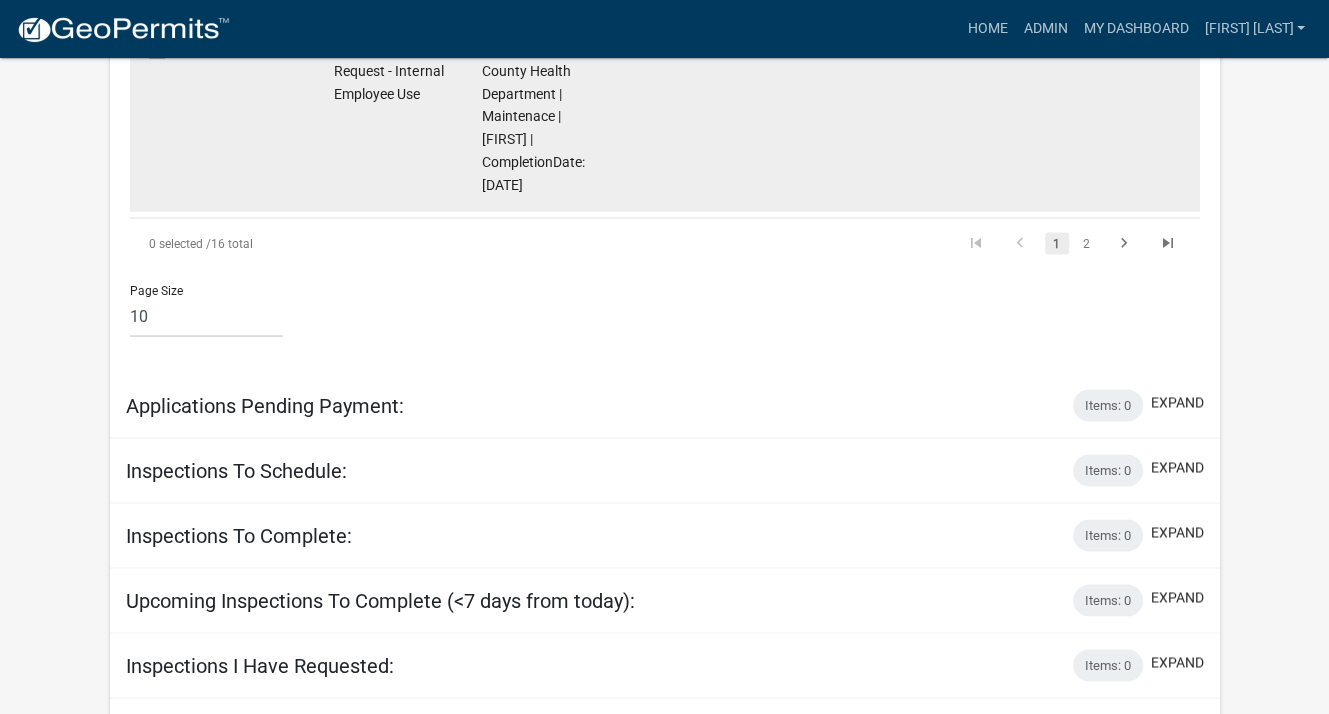 scroll, scrollTop: 3096, scrollLeft: 0, axis: vertical 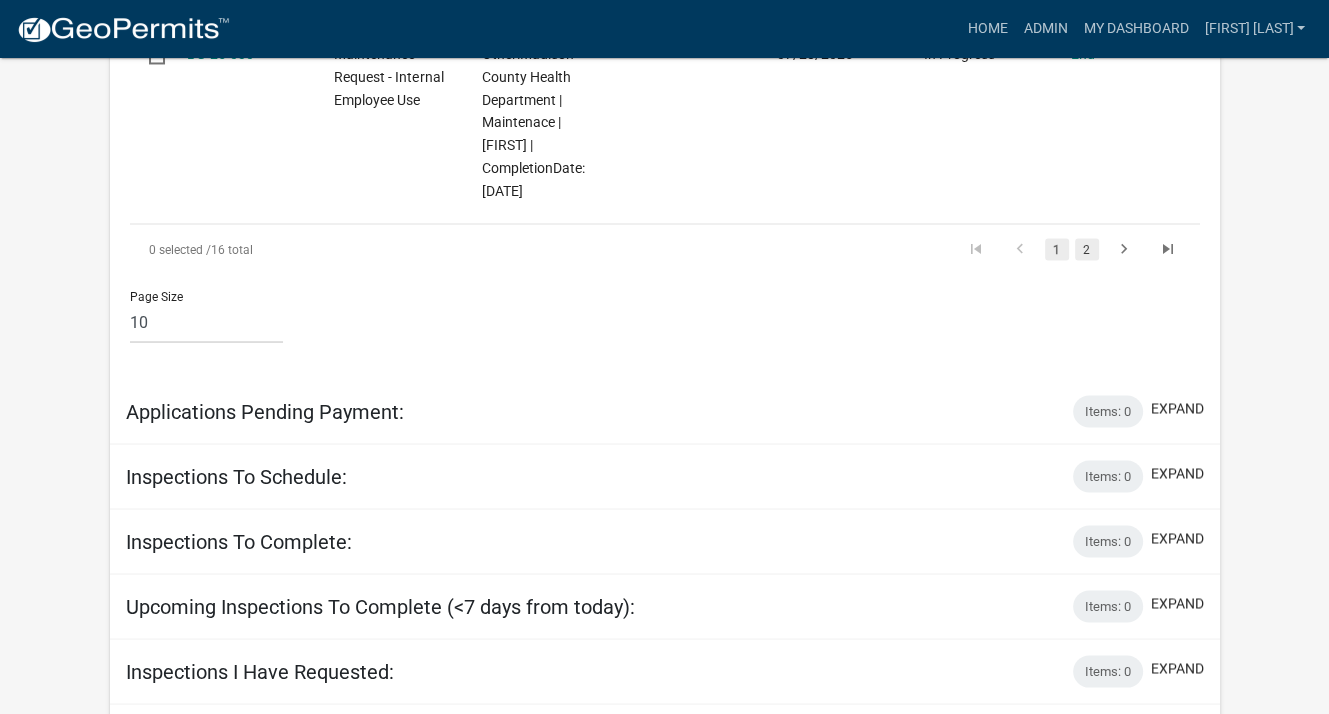 click on "2" 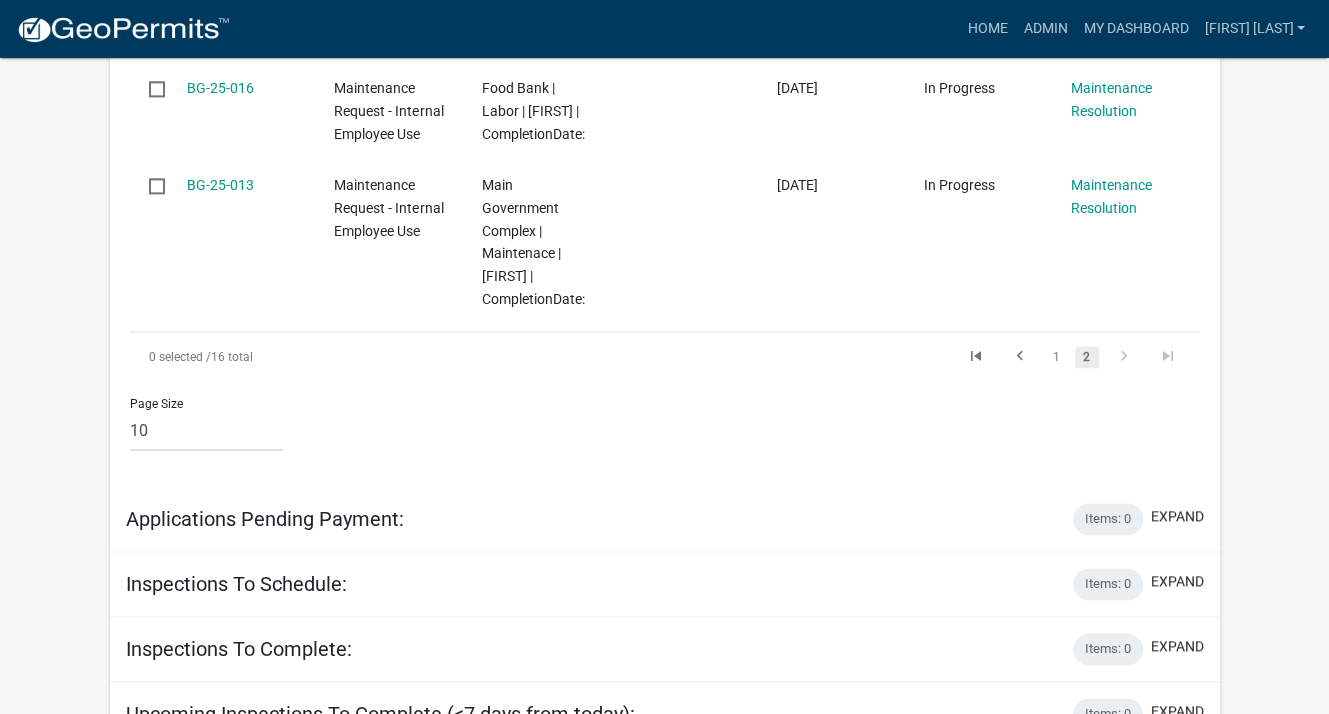 scroll, scrollTop: 2666, scrollLeft: 0, axis: vertical 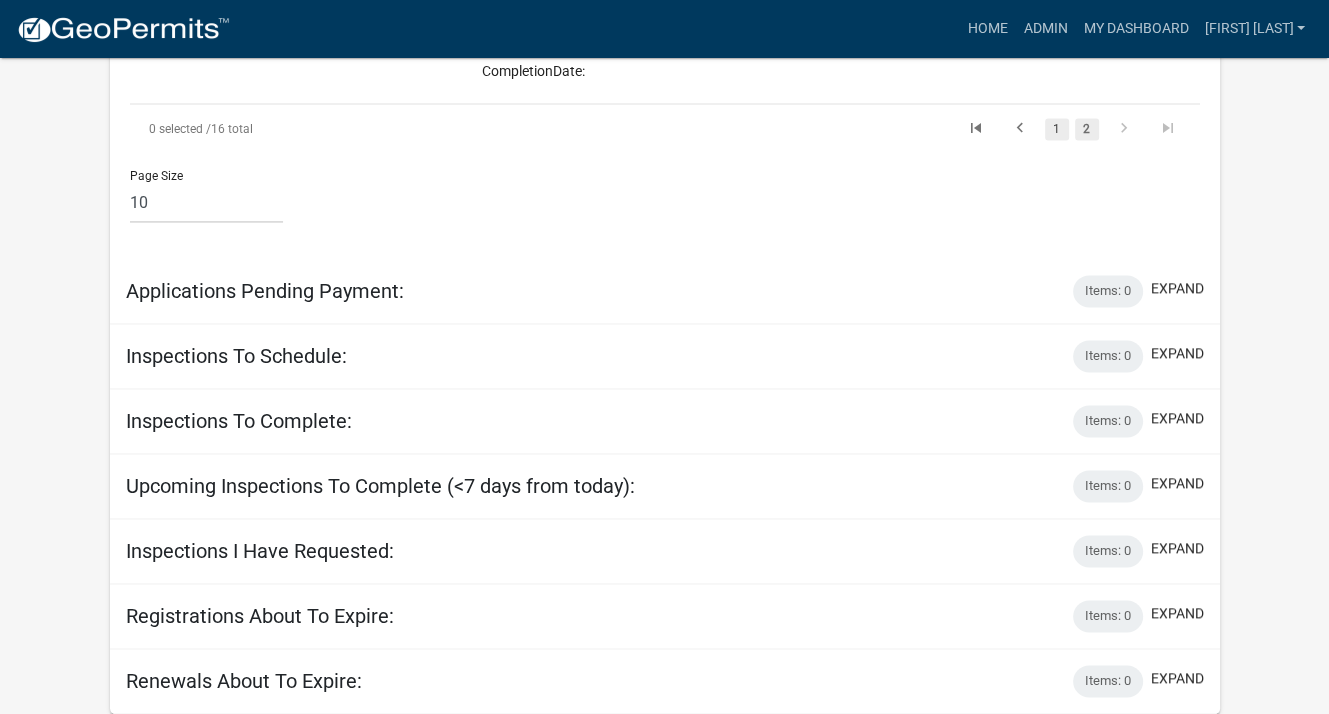 click on "1" 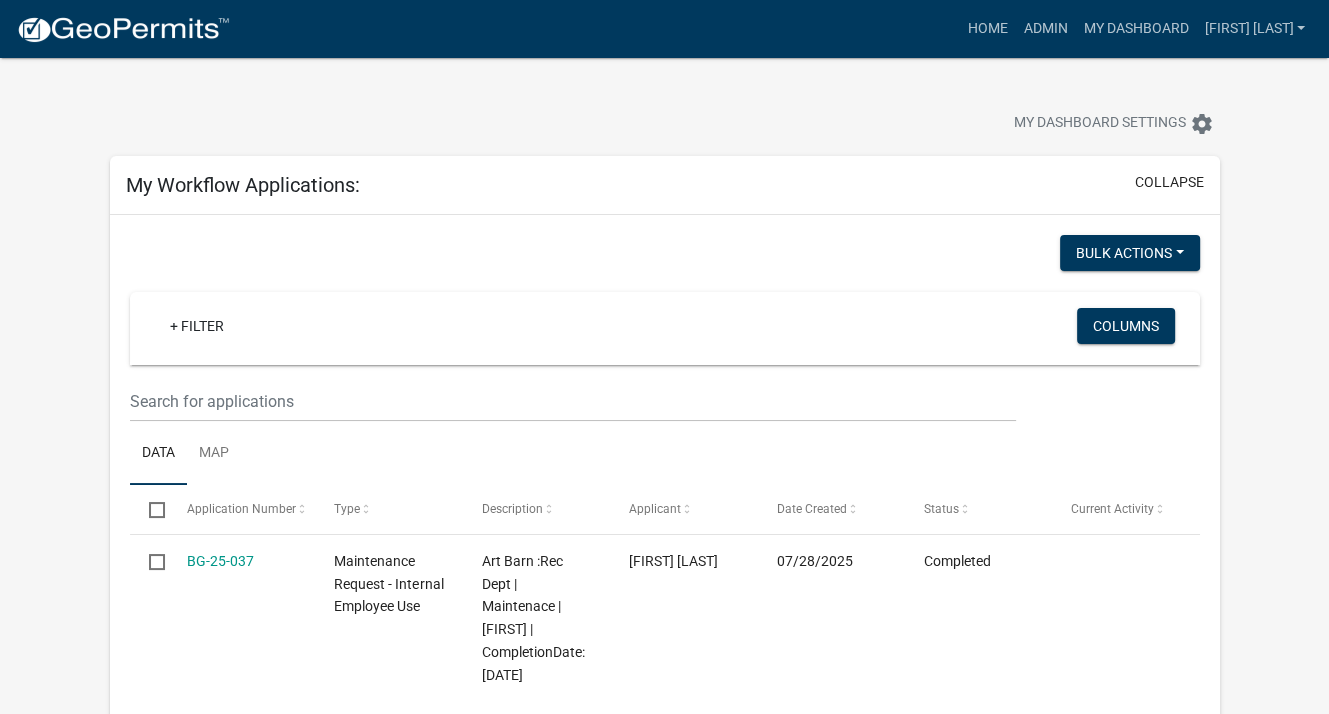 scroll, scrollTop: 0, scrollLeft: 0, axis: both 